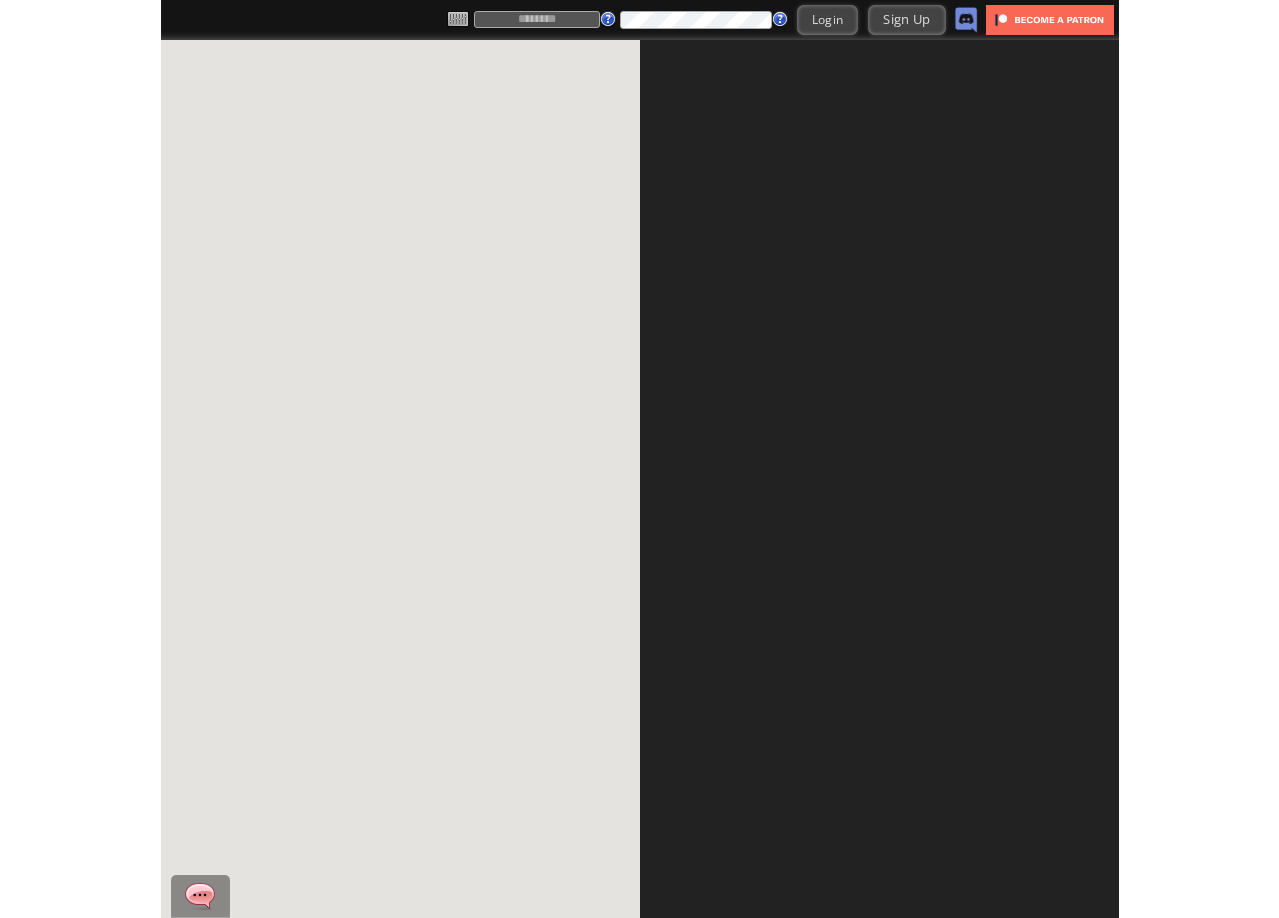 scroll, scrollTop: 0, scrollLeft: 0, axis: both 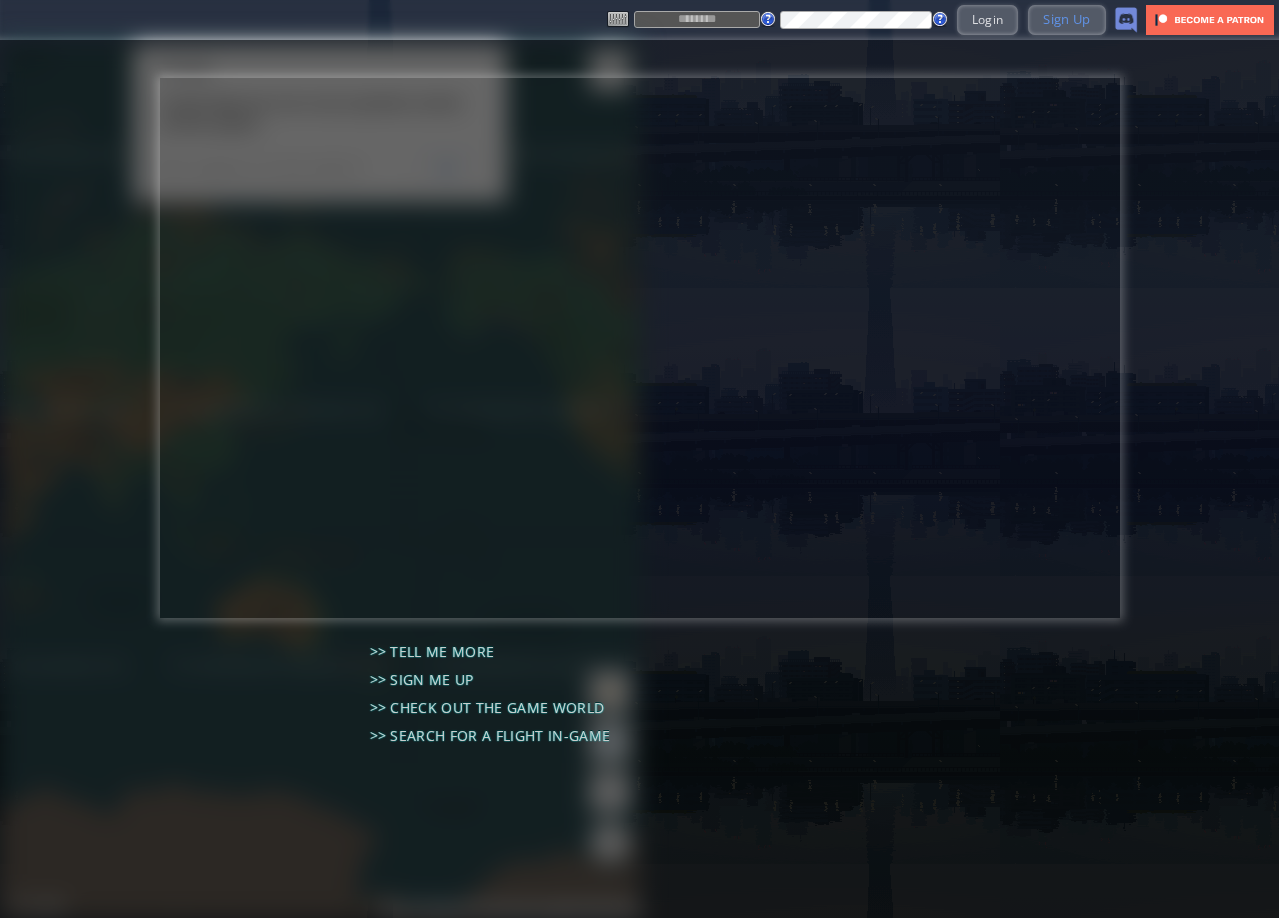 click on "Sign Up" at bounding box center (1066, 19) 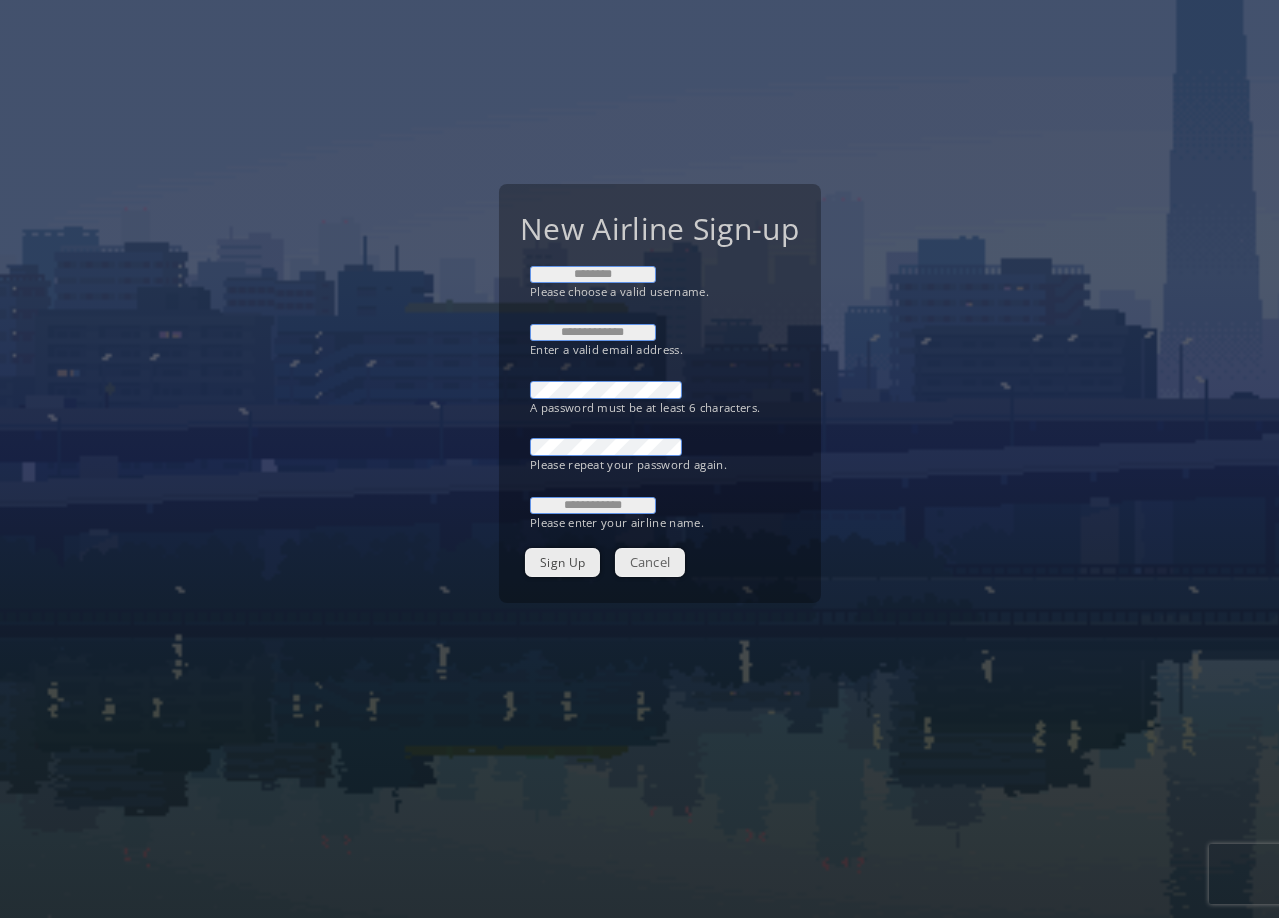 scroll, scrollTop: 0, scrollLeft: 0, axis: both 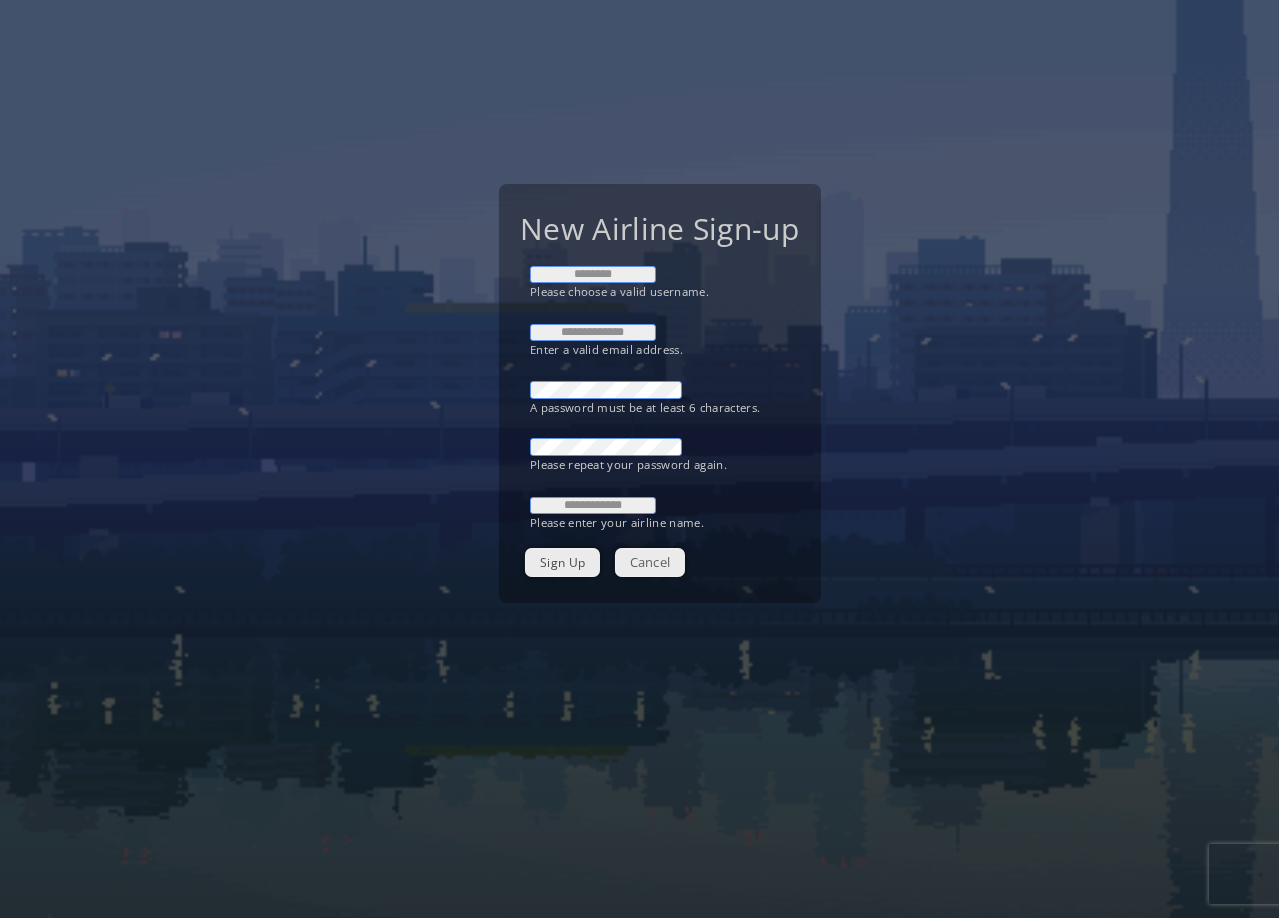 click at bounding box center (593, 274) 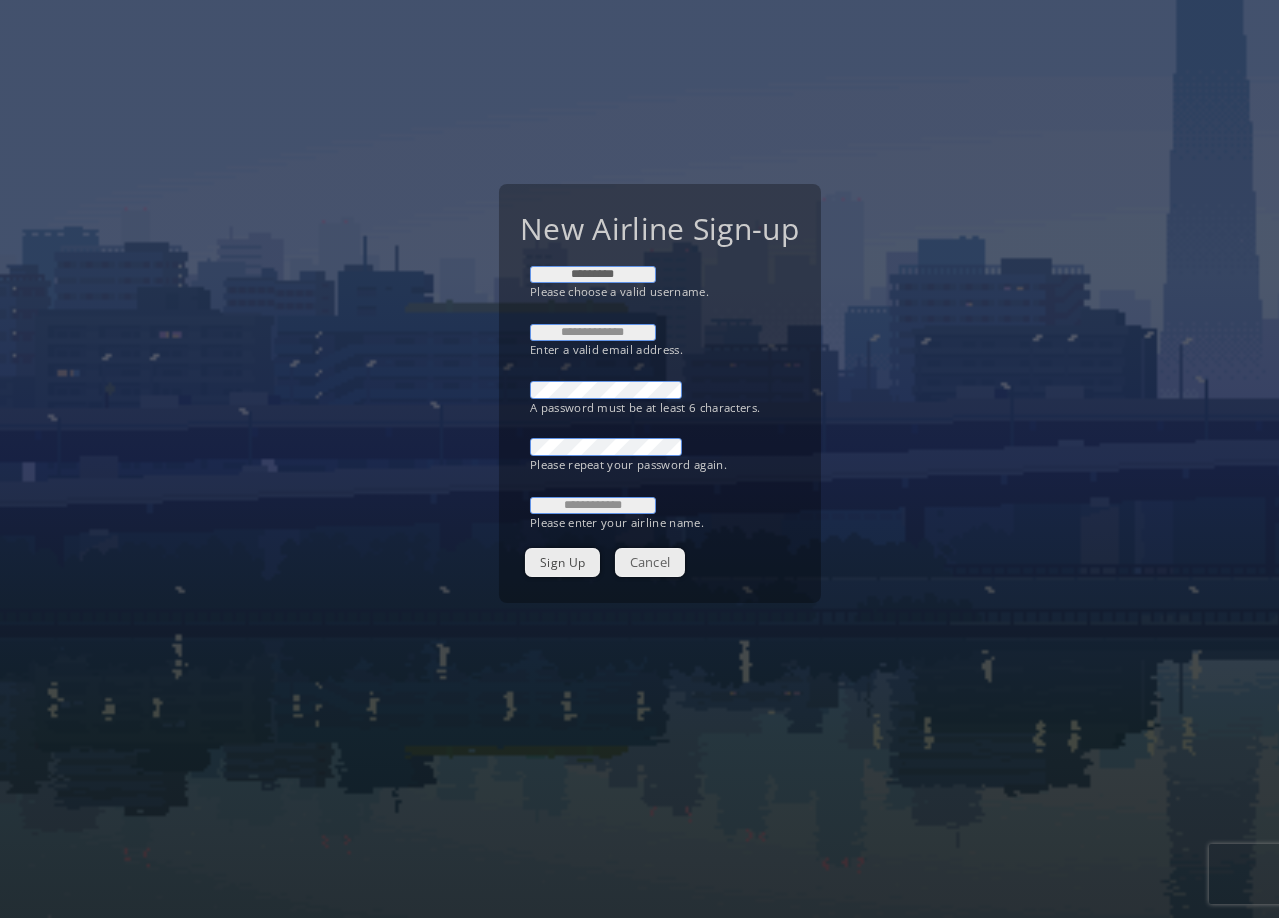 type on "*********" 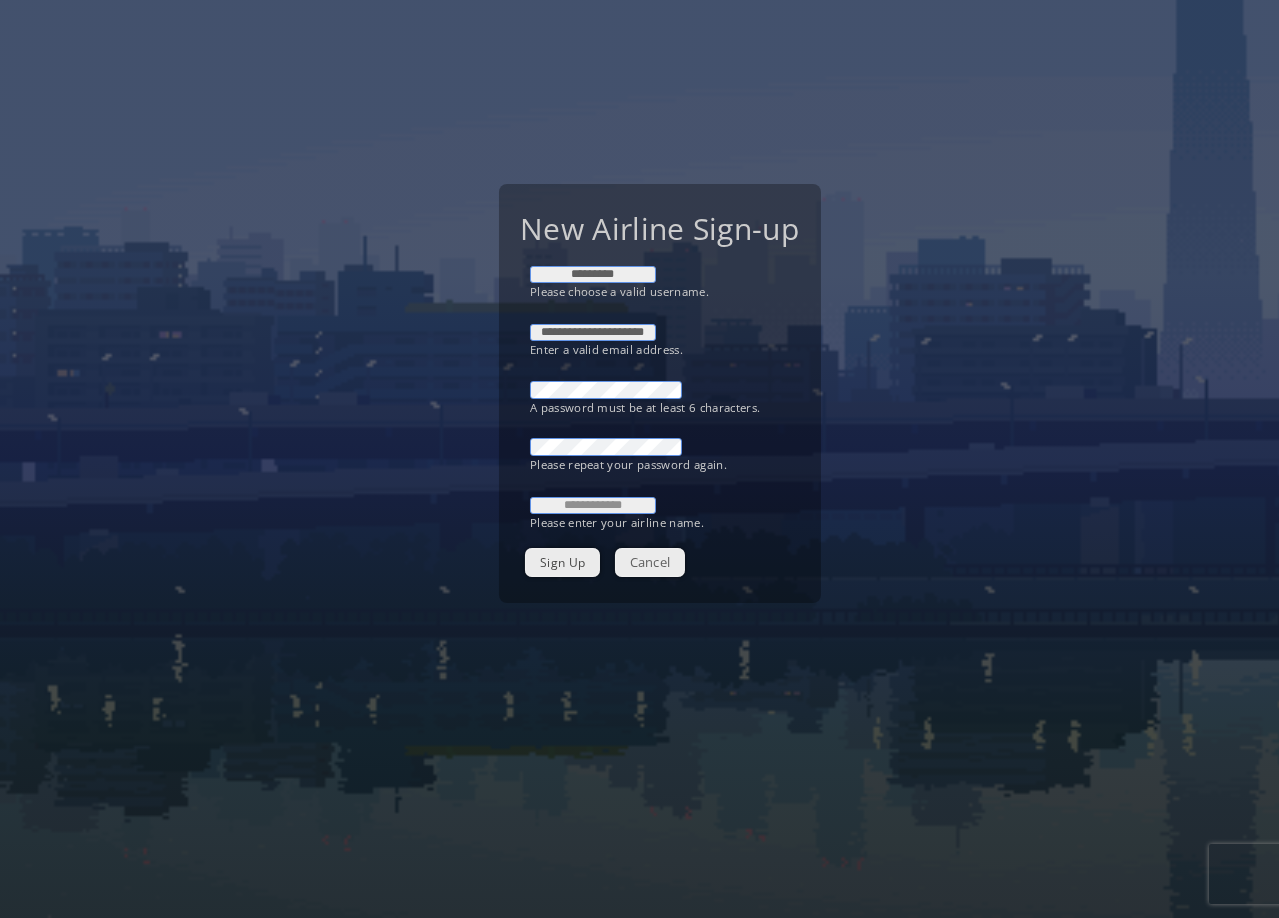 type on "**********" 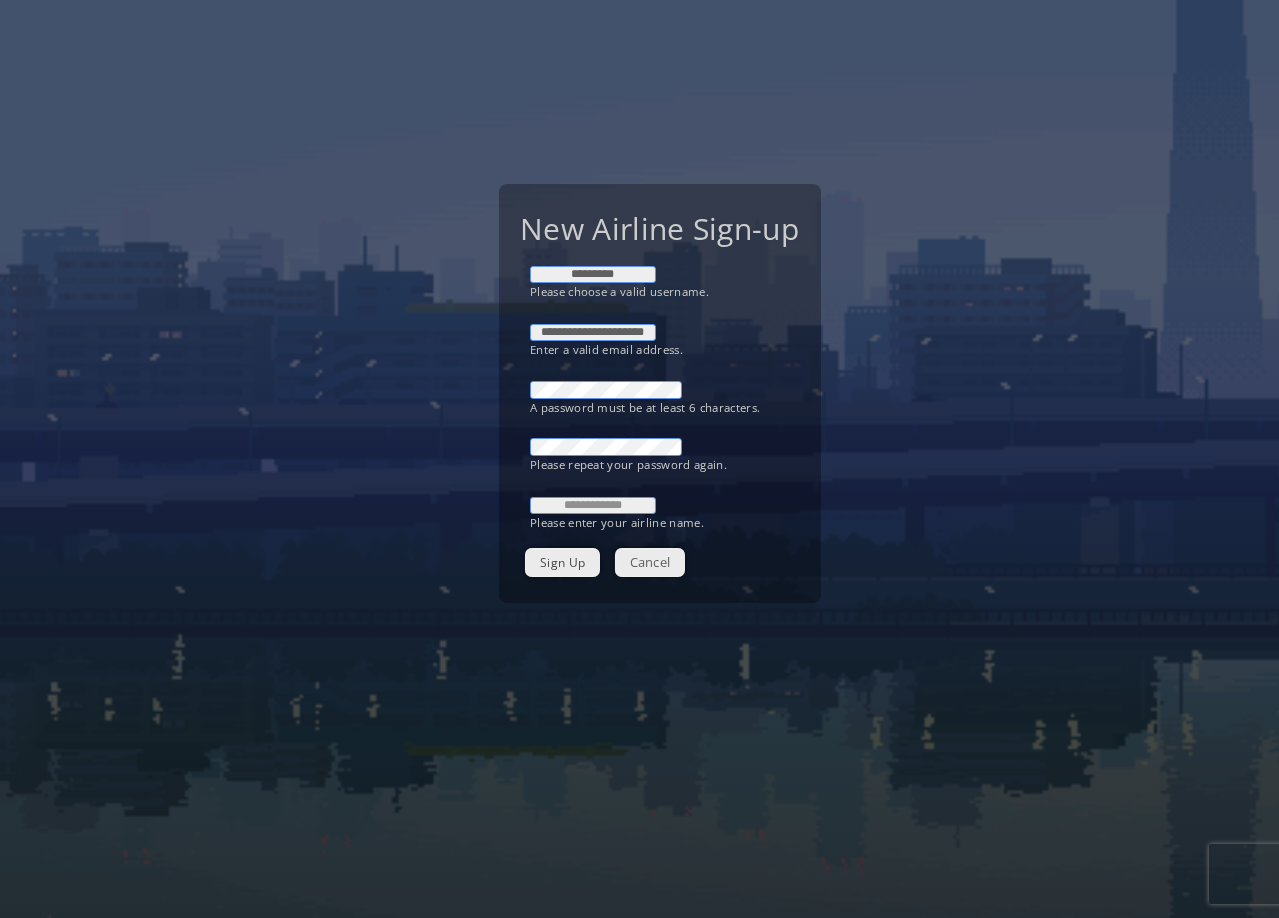 click at bounding box center [593, 505] 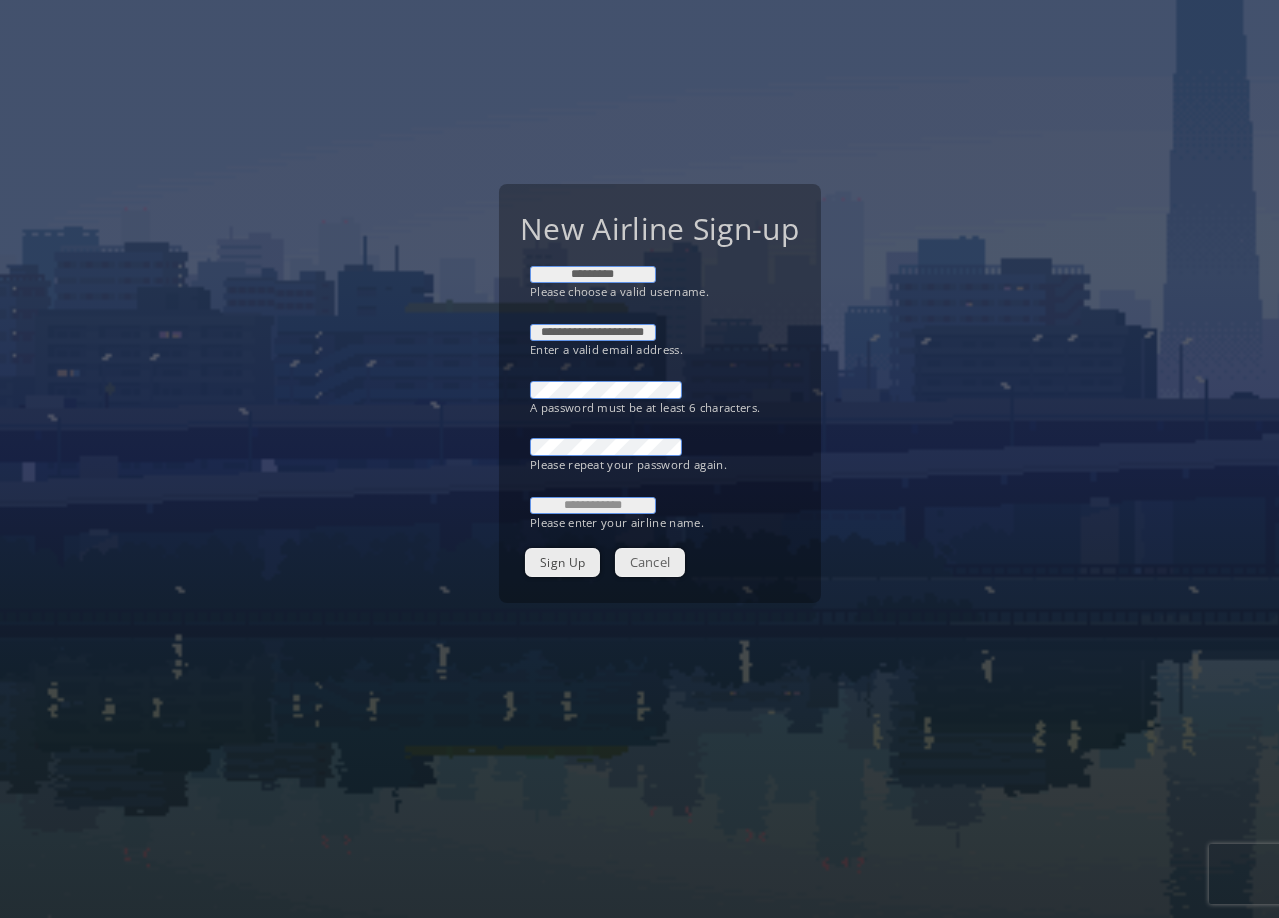 paste on "*********" 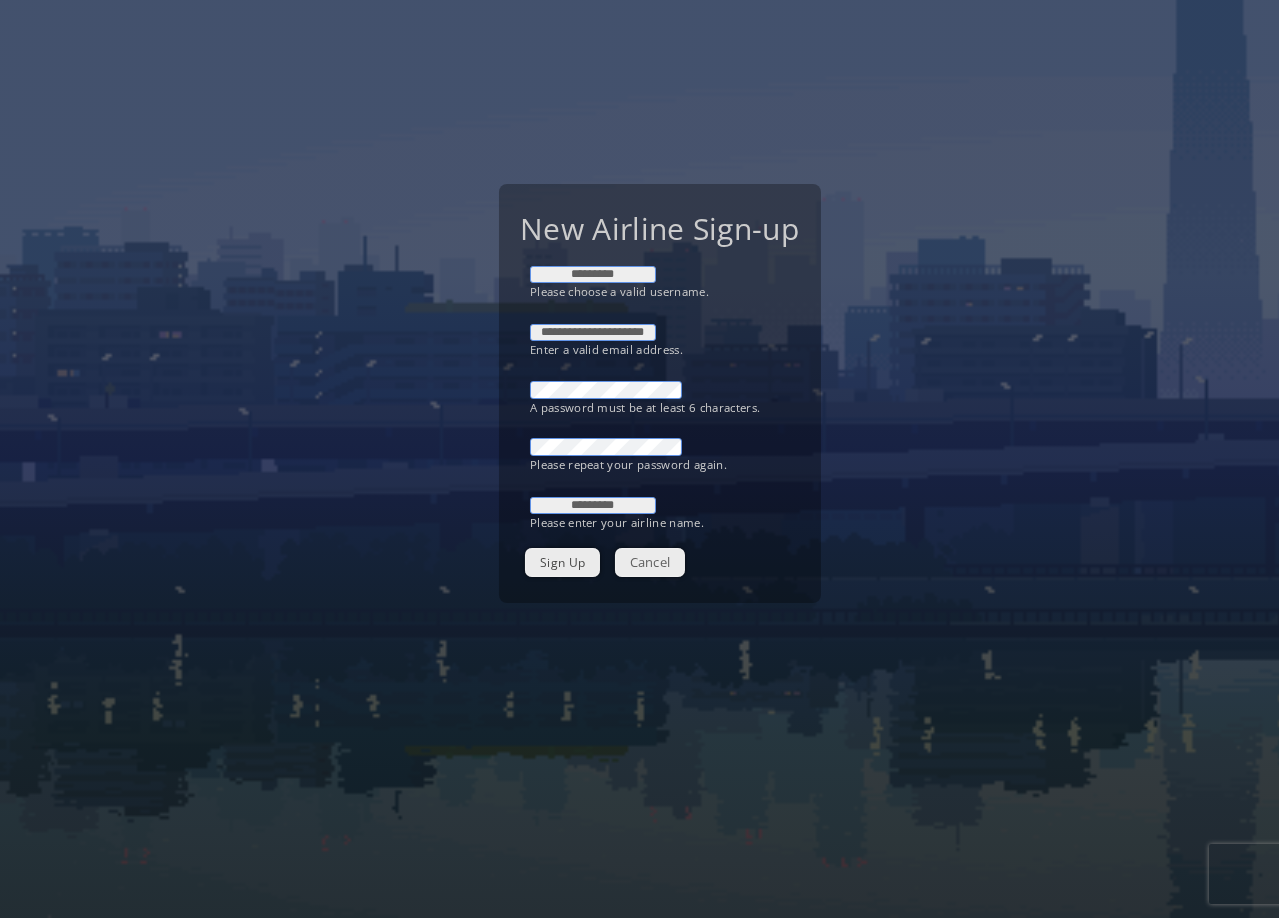 type on "*********" 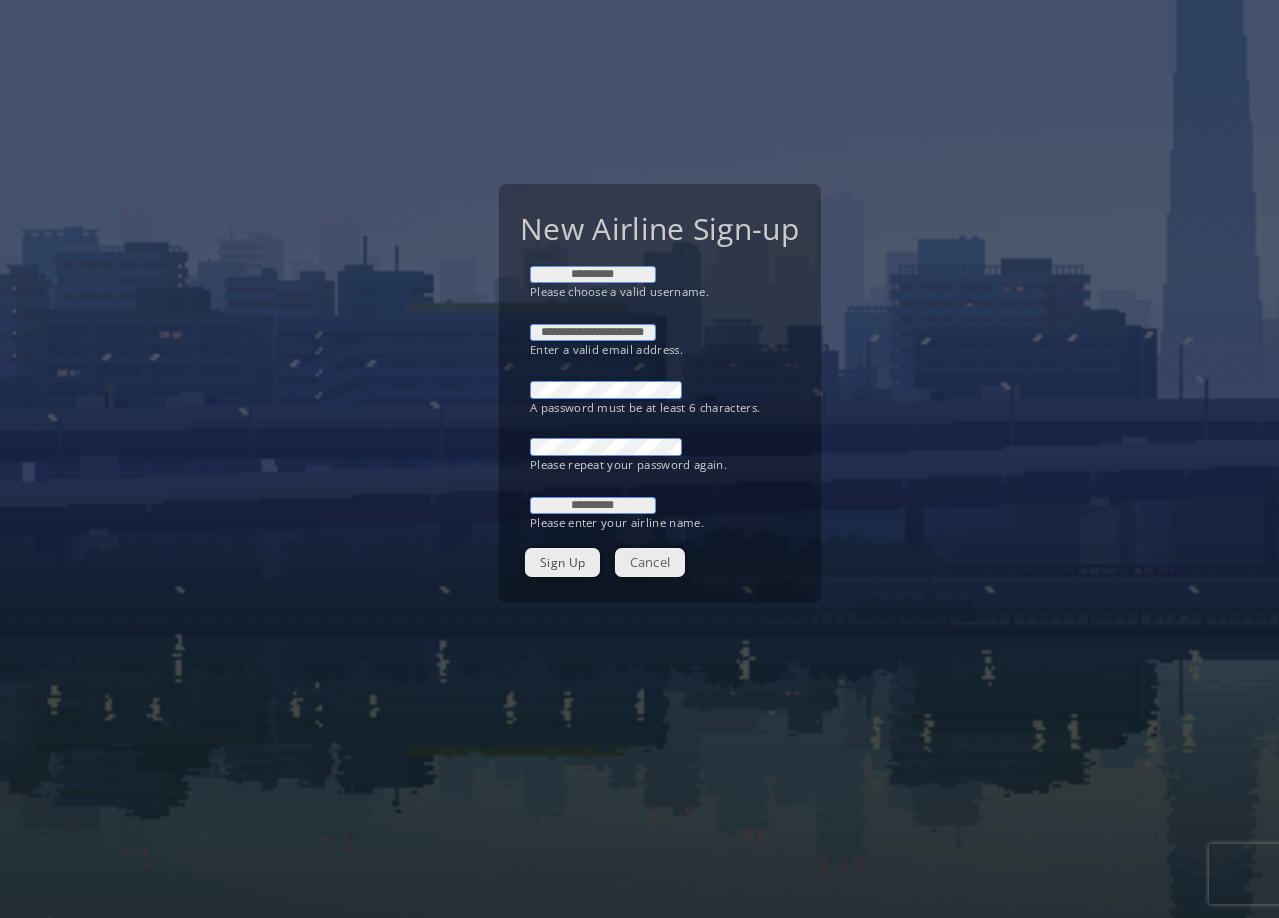 click on "Sign Up" at bounding box center [562, 562] 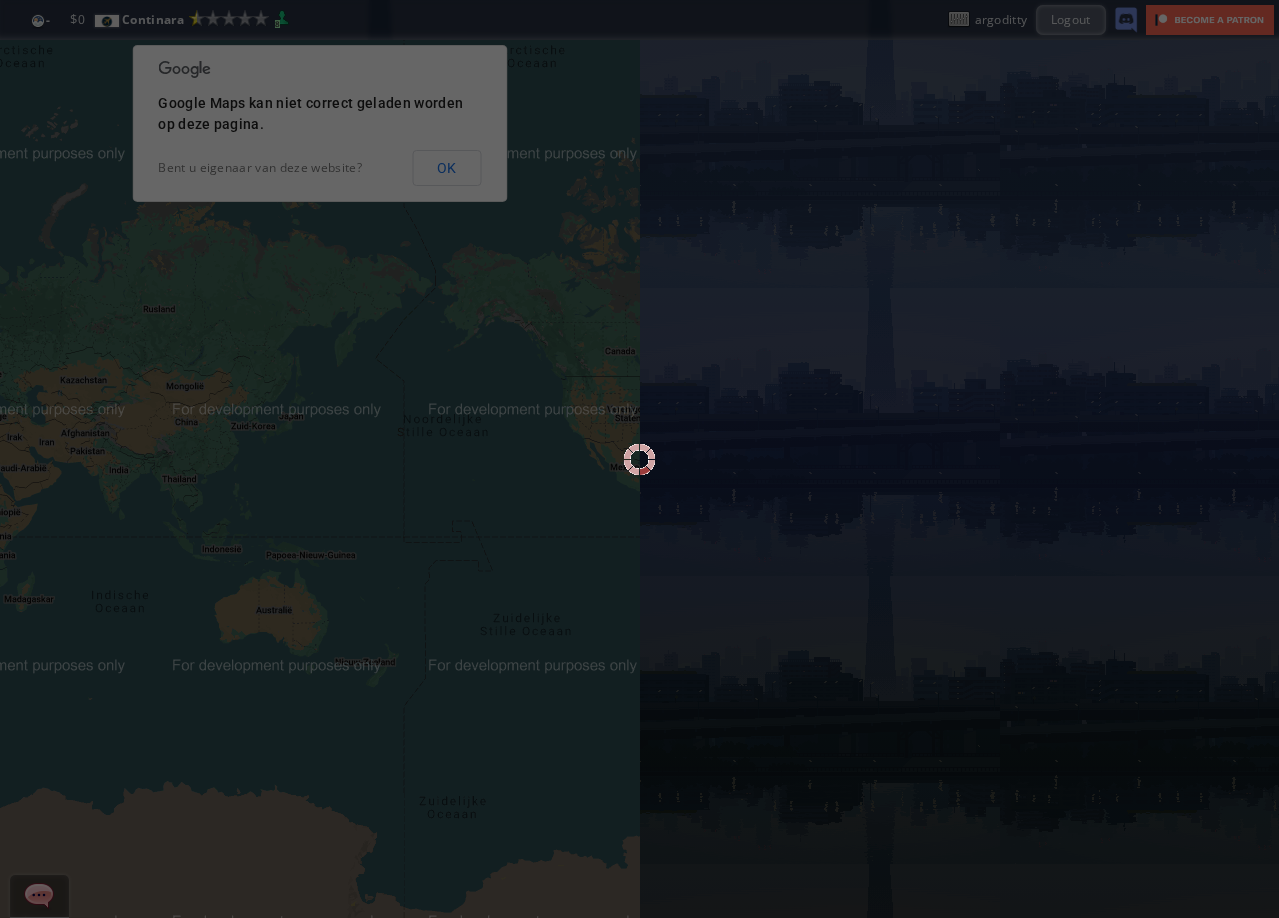 scroll, scrollTop: 0, scrollLeft: 0, axis: both 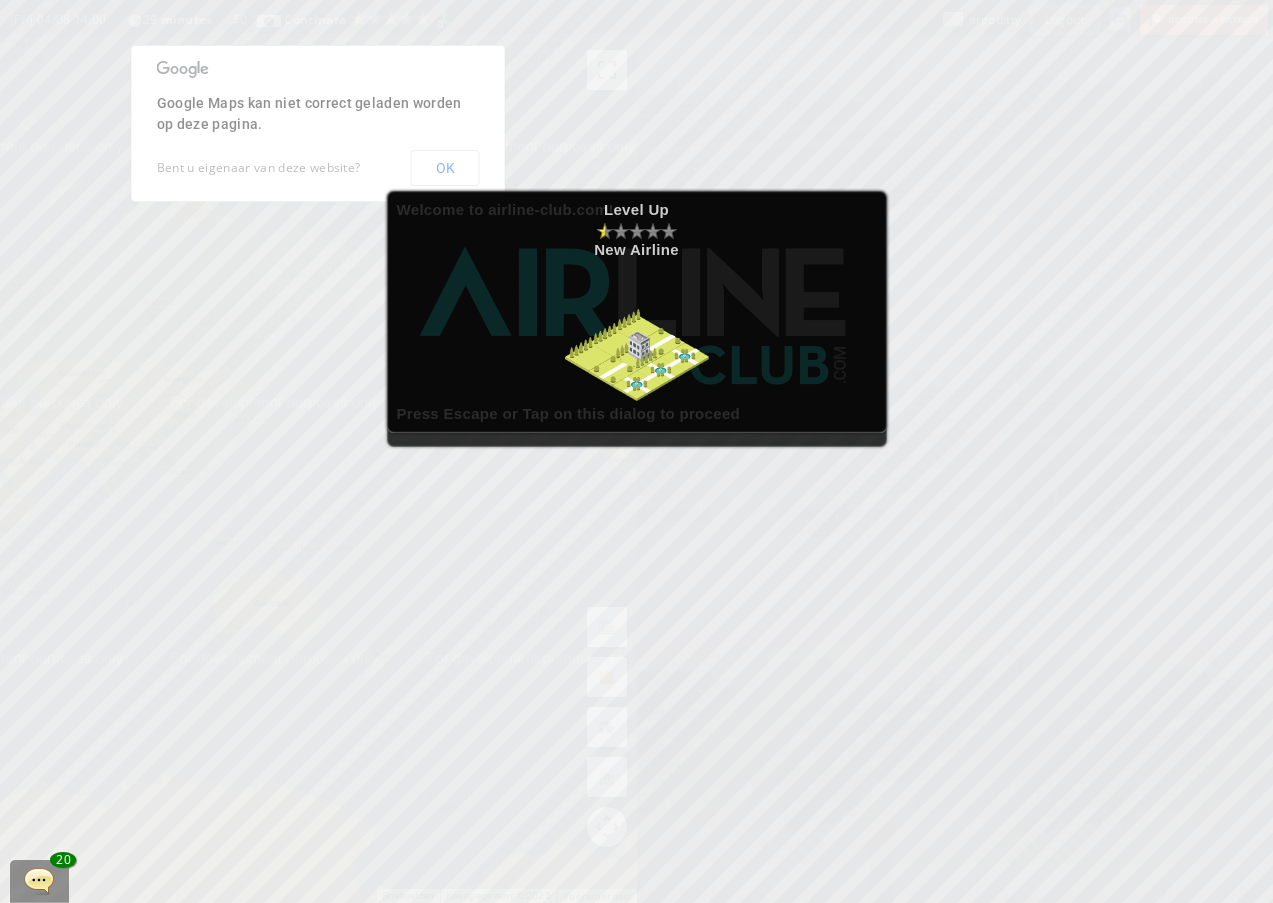 click on "Level Up
New Airline" at bounding box center [637, 312] 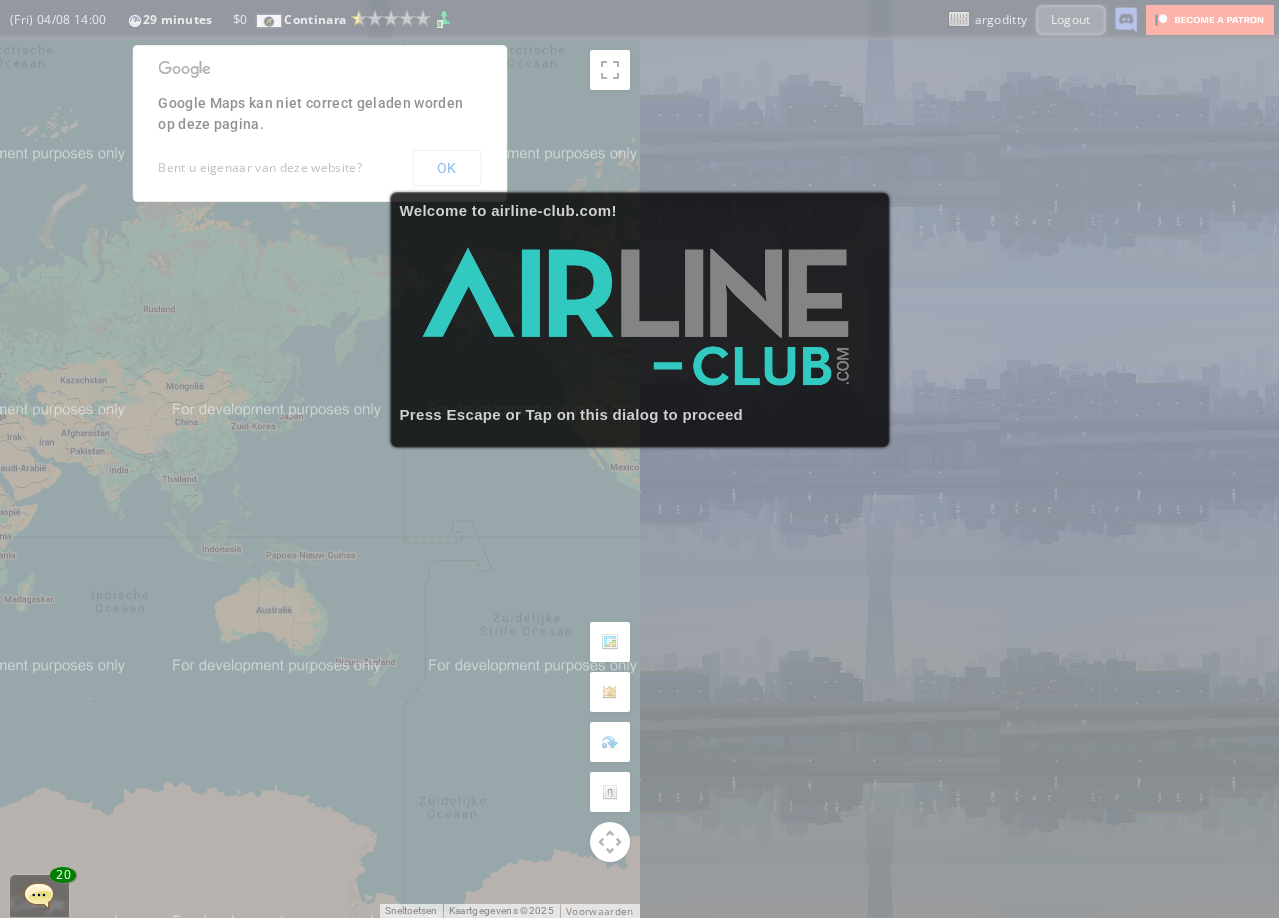 click on "Press Escape or Tap on this dialog to proceed" at bounding box center [640, 414] 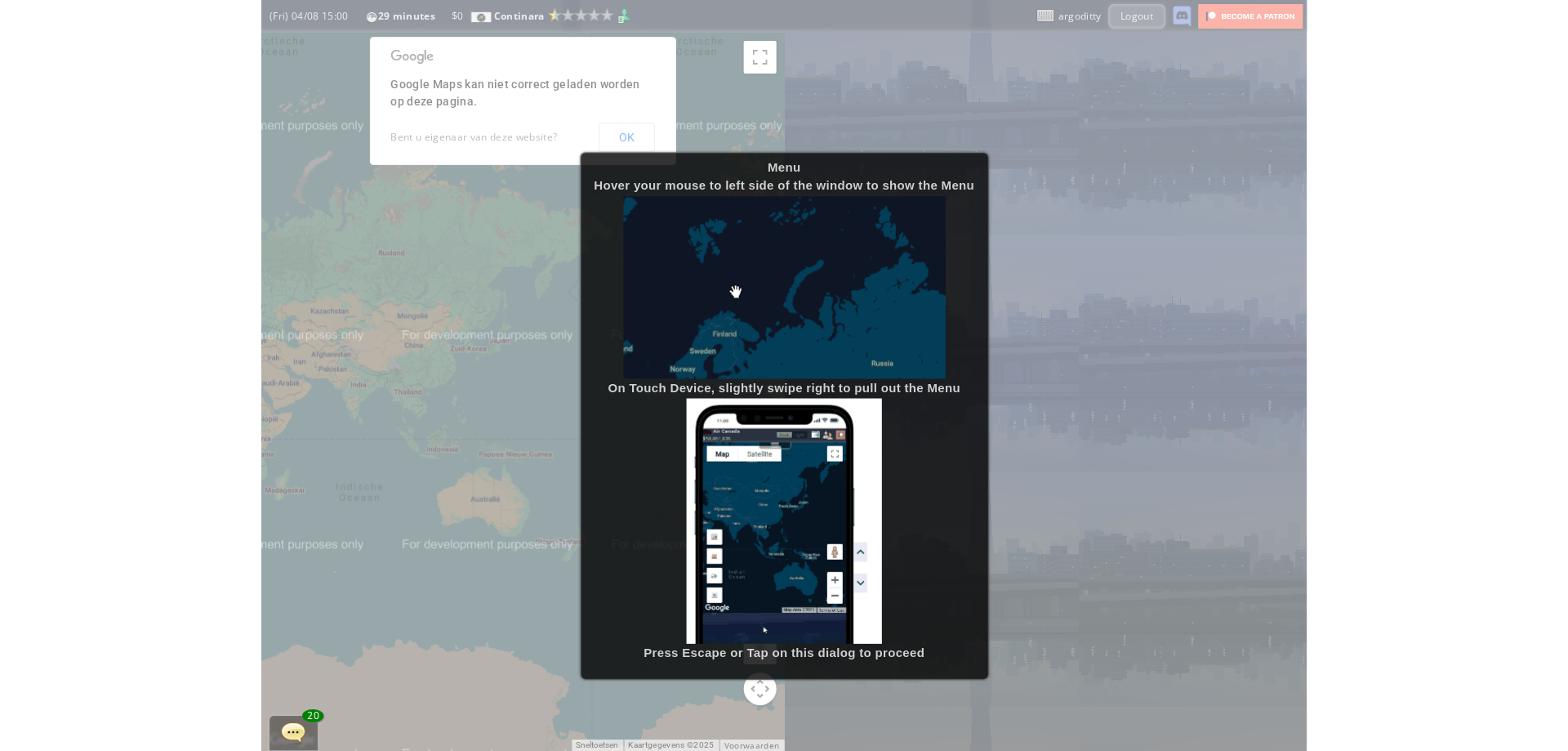 scroll, scrollTop: 0, scrollLeft: 0, axis: both 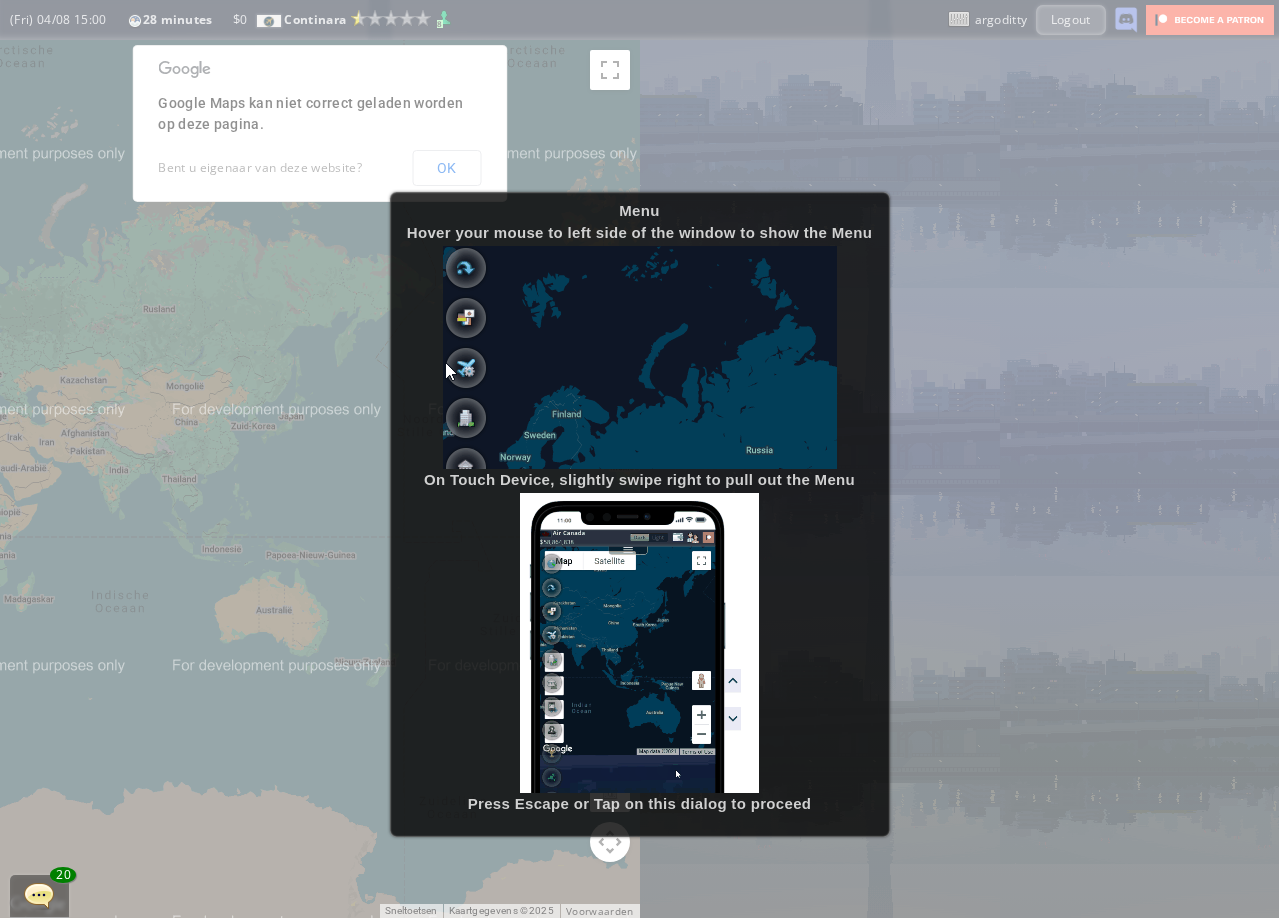 click on "On Touch Device, slightly swipe right to pull out the Menu" at bounding box center (639, 479) 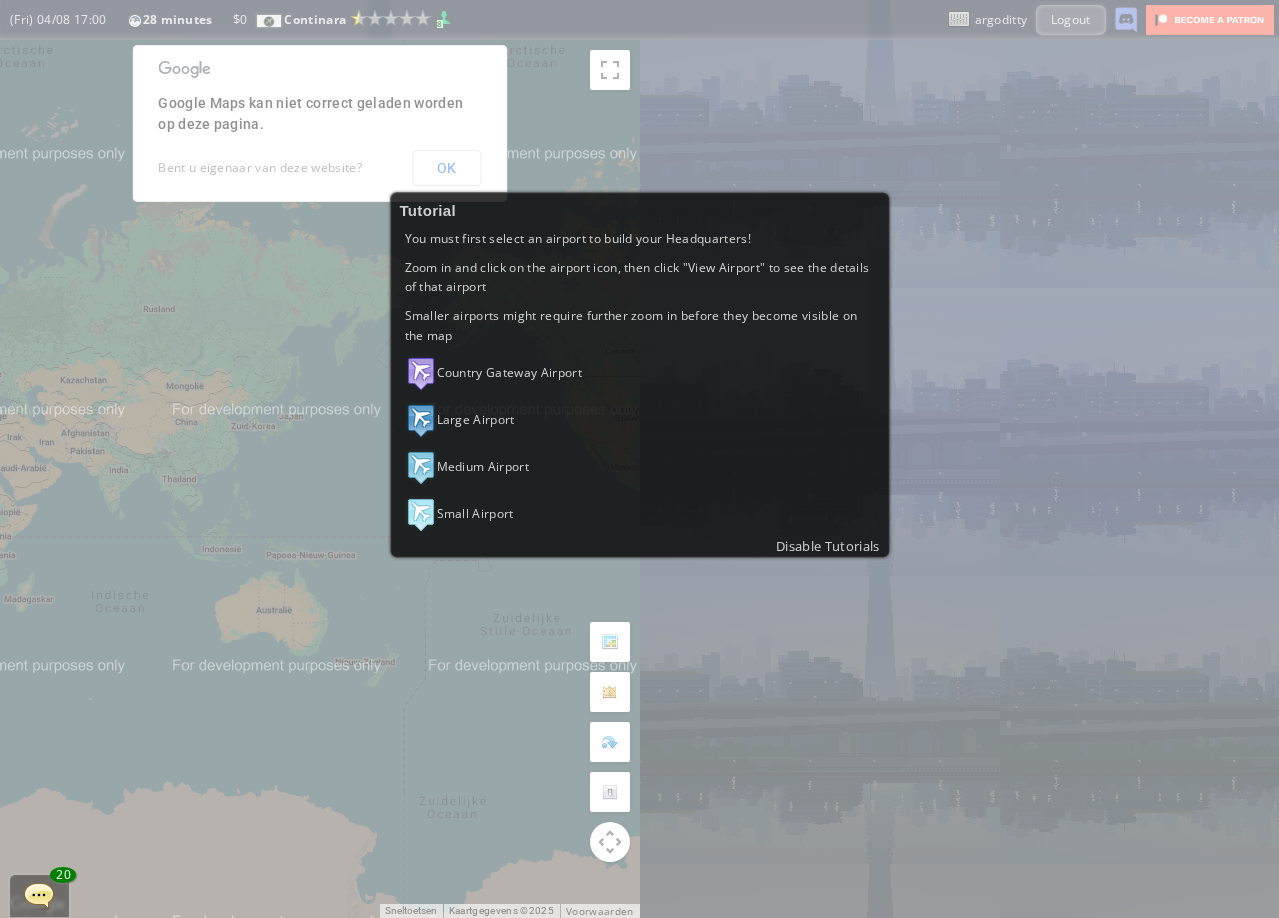 click on "Tutorial
You must first select an airport to build your Headquarters!
Zoom in and click on the airport icon, then click "View Airport" to see the details of that airport
Smaller airports might require further zoom in before they become visible on the map
Country Gateway Airport
Large Airport
Medium Airport
Small Airport
Disable Tutorials" at bounding box center (639, 459) 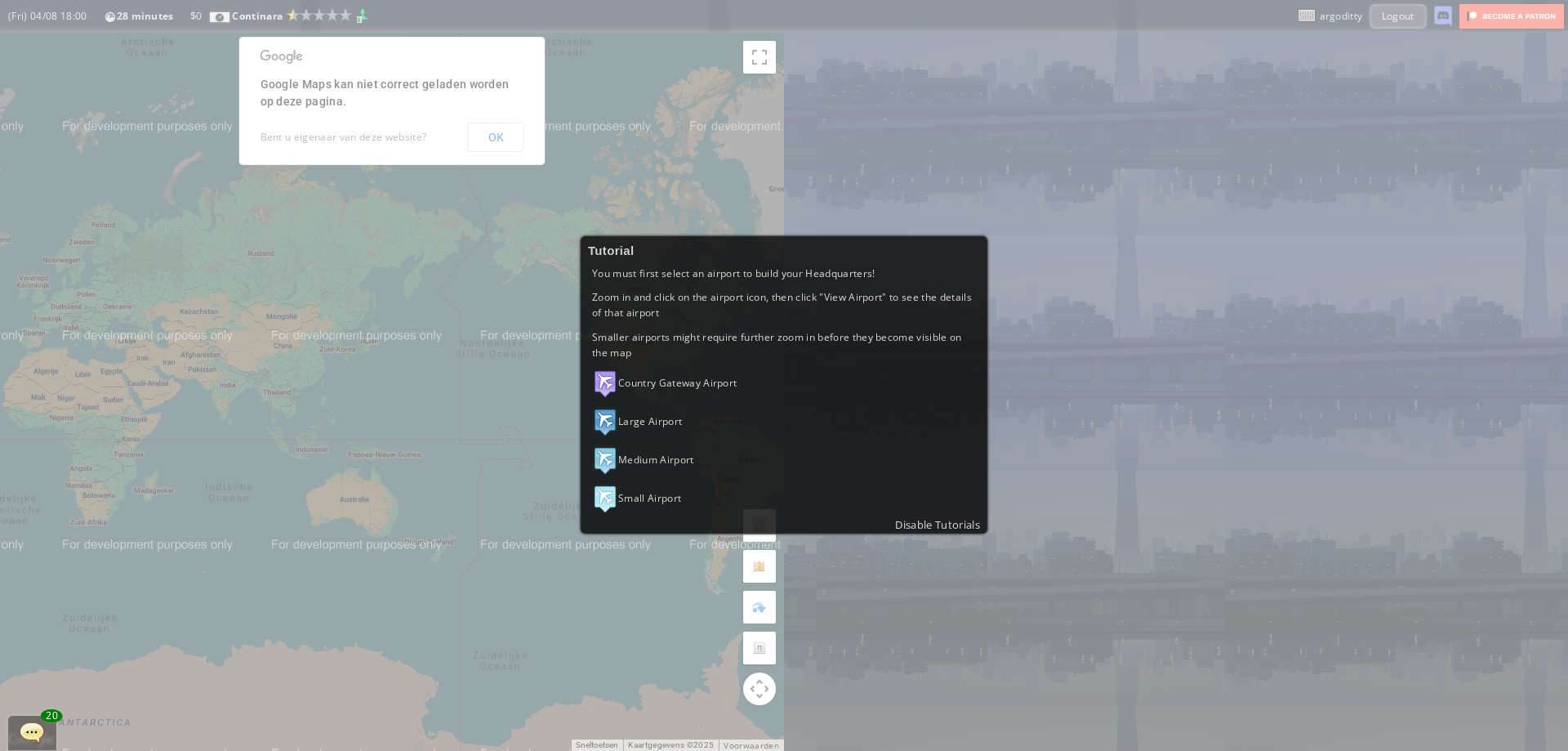 click at bounding box center [605, 383] 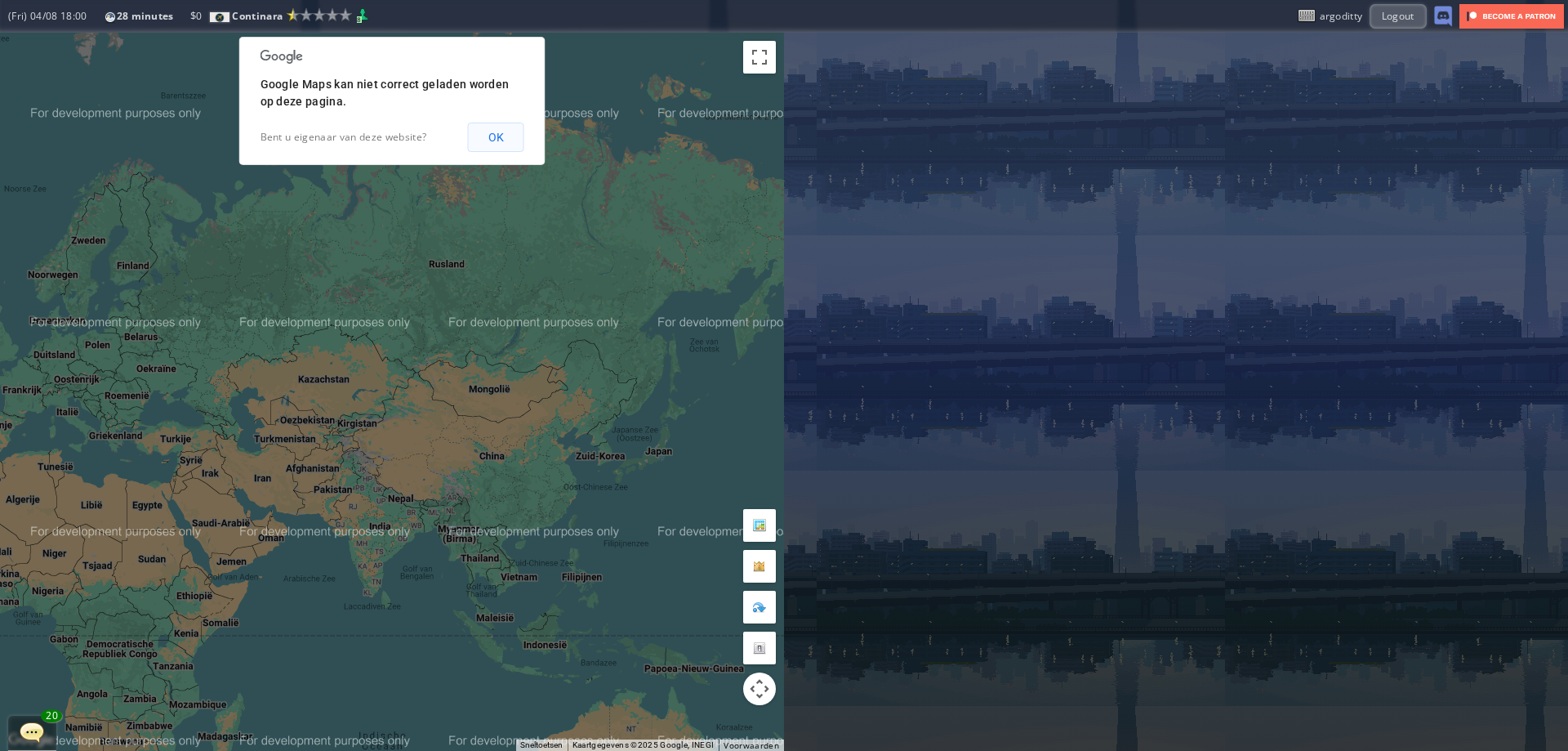 click on "OK" at bounding box center (496, 137) 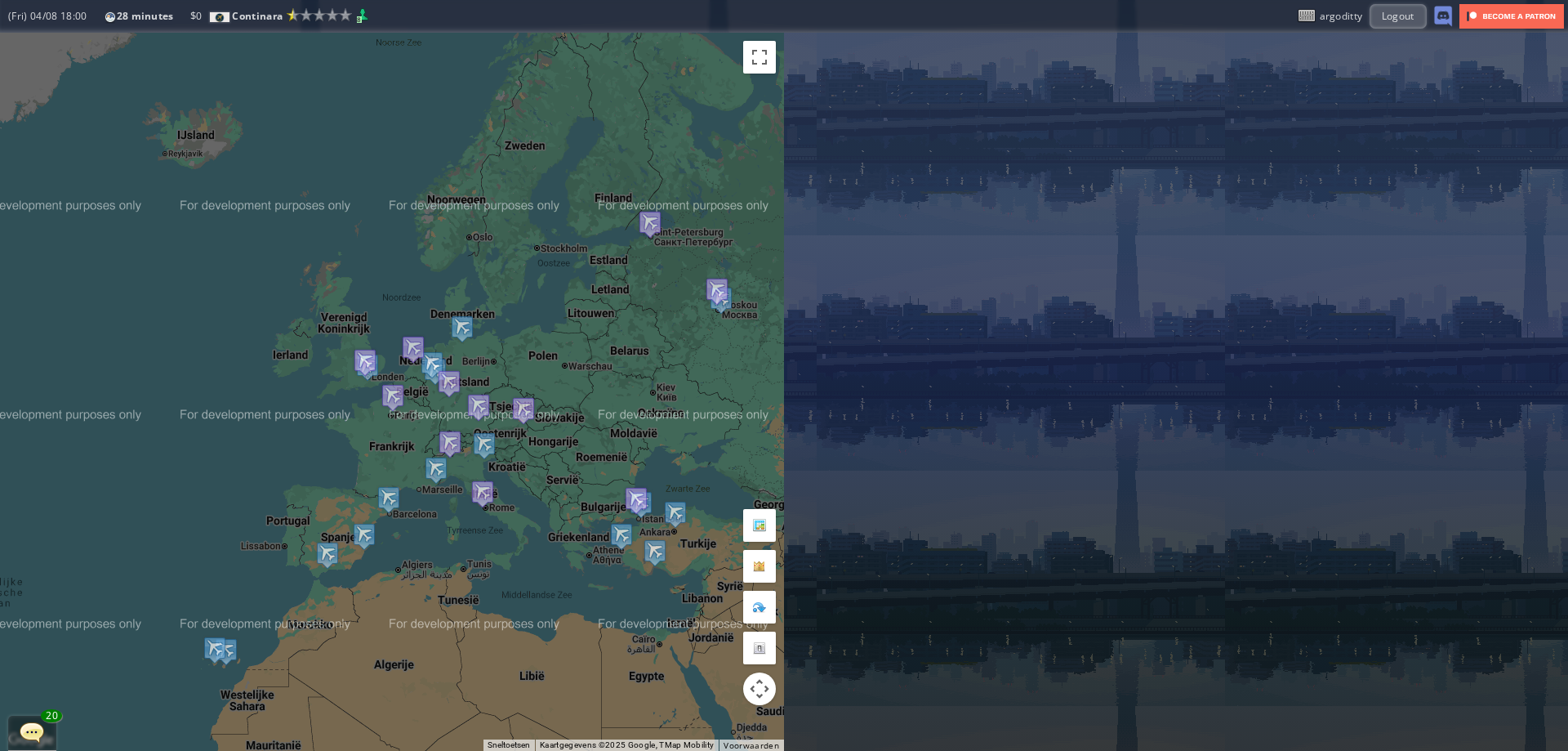 drag, startPoint x: 96, startPoint y: 351, endPoint x: 504, endPoint y: 346, distance: 408.031 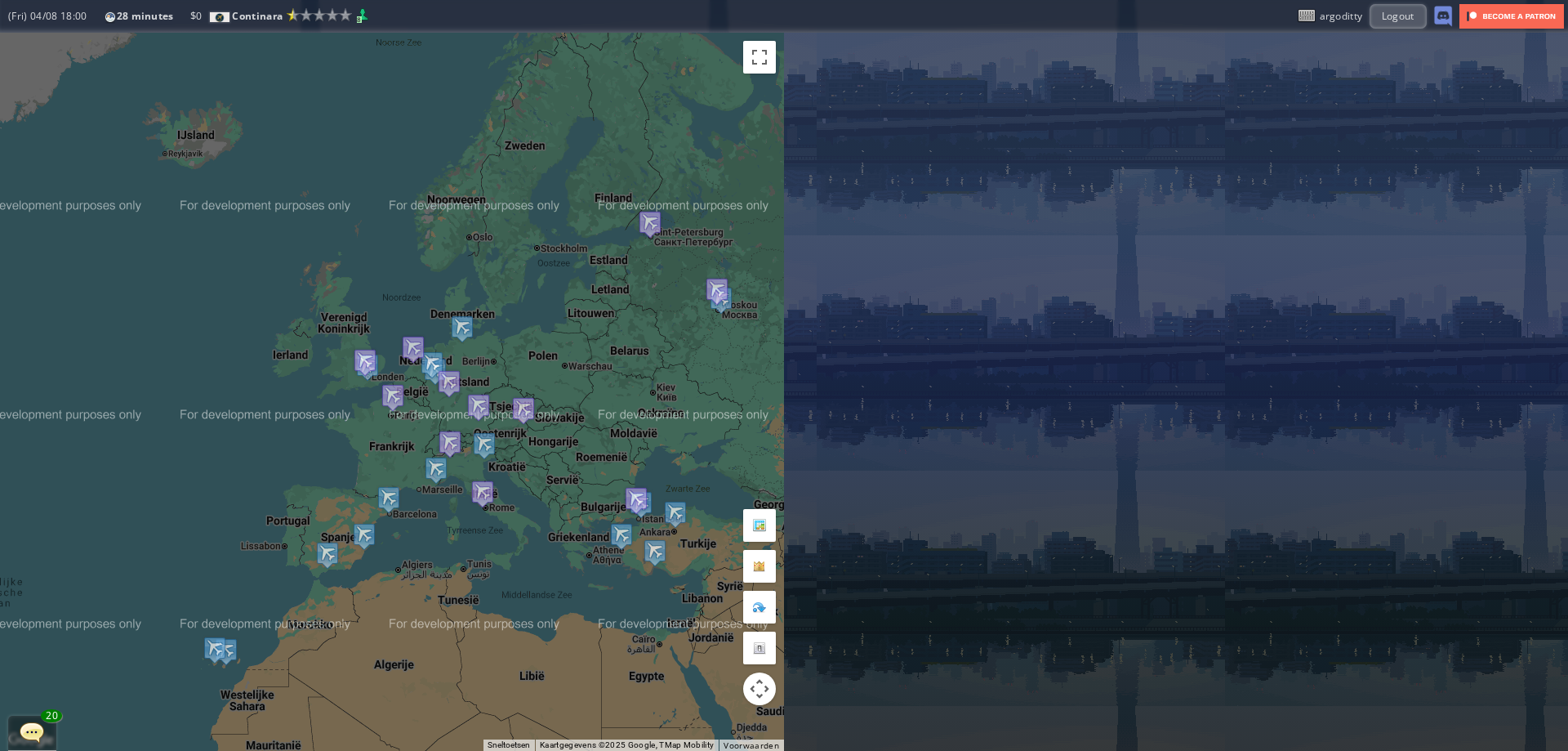 click on "Druk op de pijltoetsen om te navigeren." at bounding box center [392, 391] 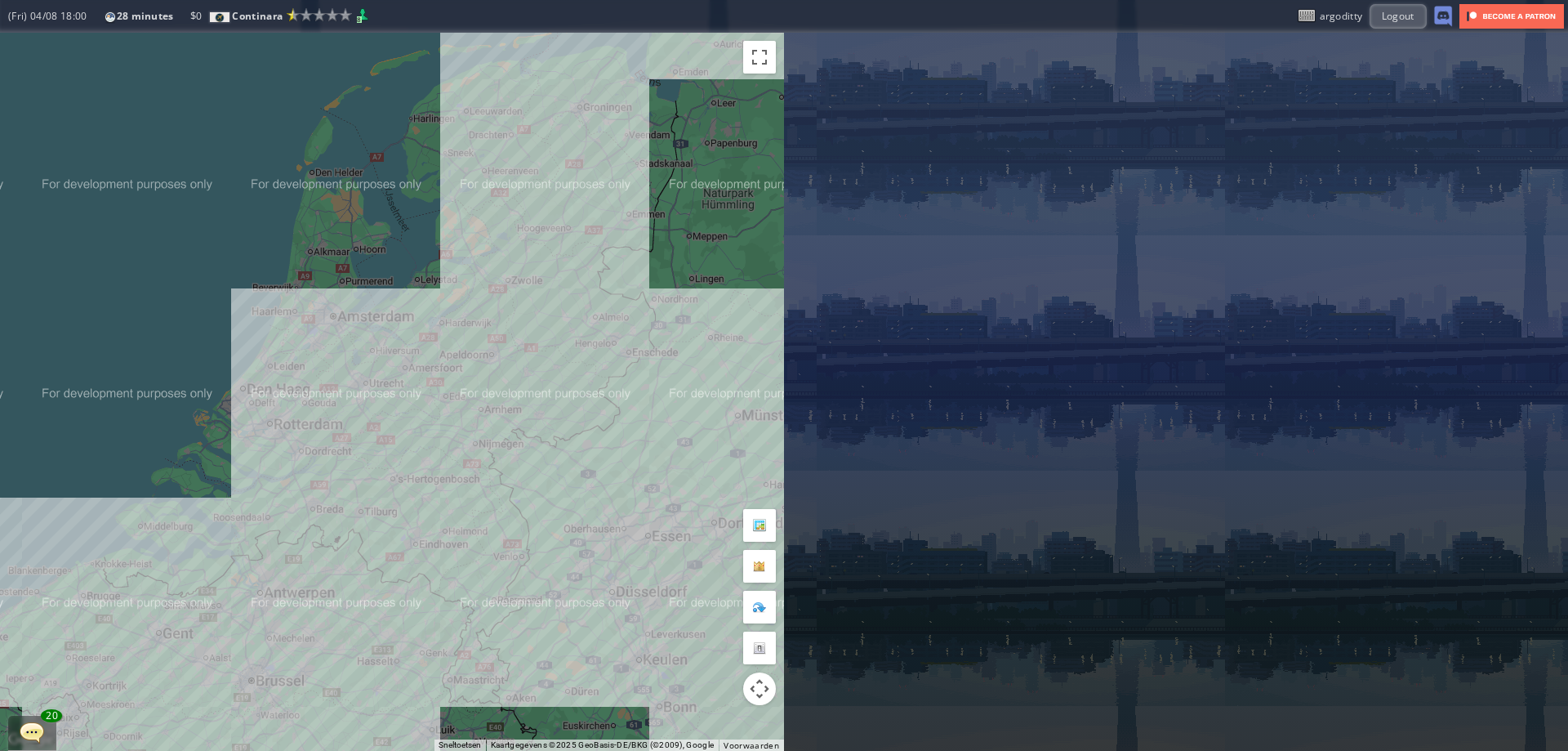 click on "Druk op de pijltoetsen om te navigeren." at bounding box center (392, 391) 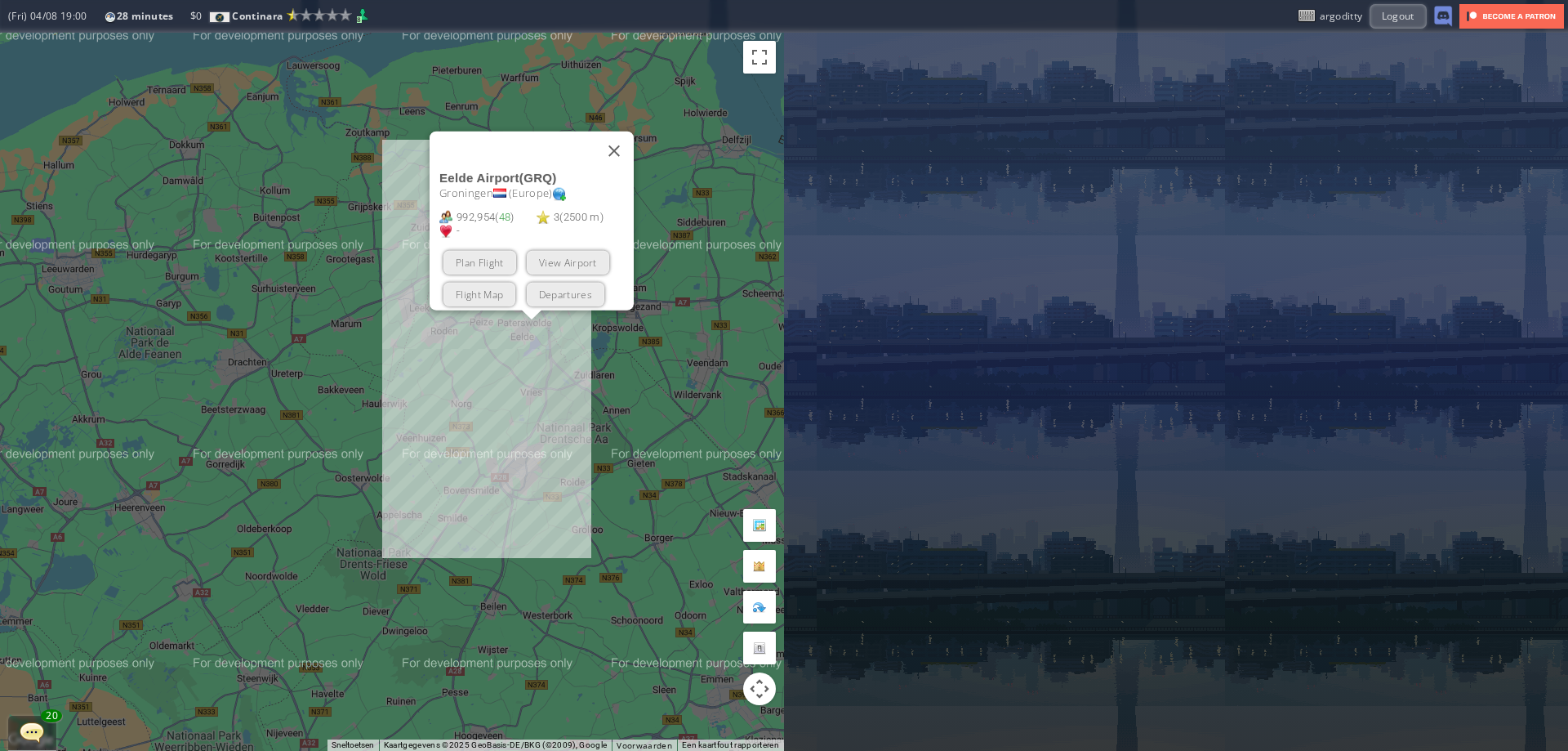 drag, startPoint x: 553, startPoint y: 291, endPoint x: 567, endPoint y: 418, distance: 127.76932 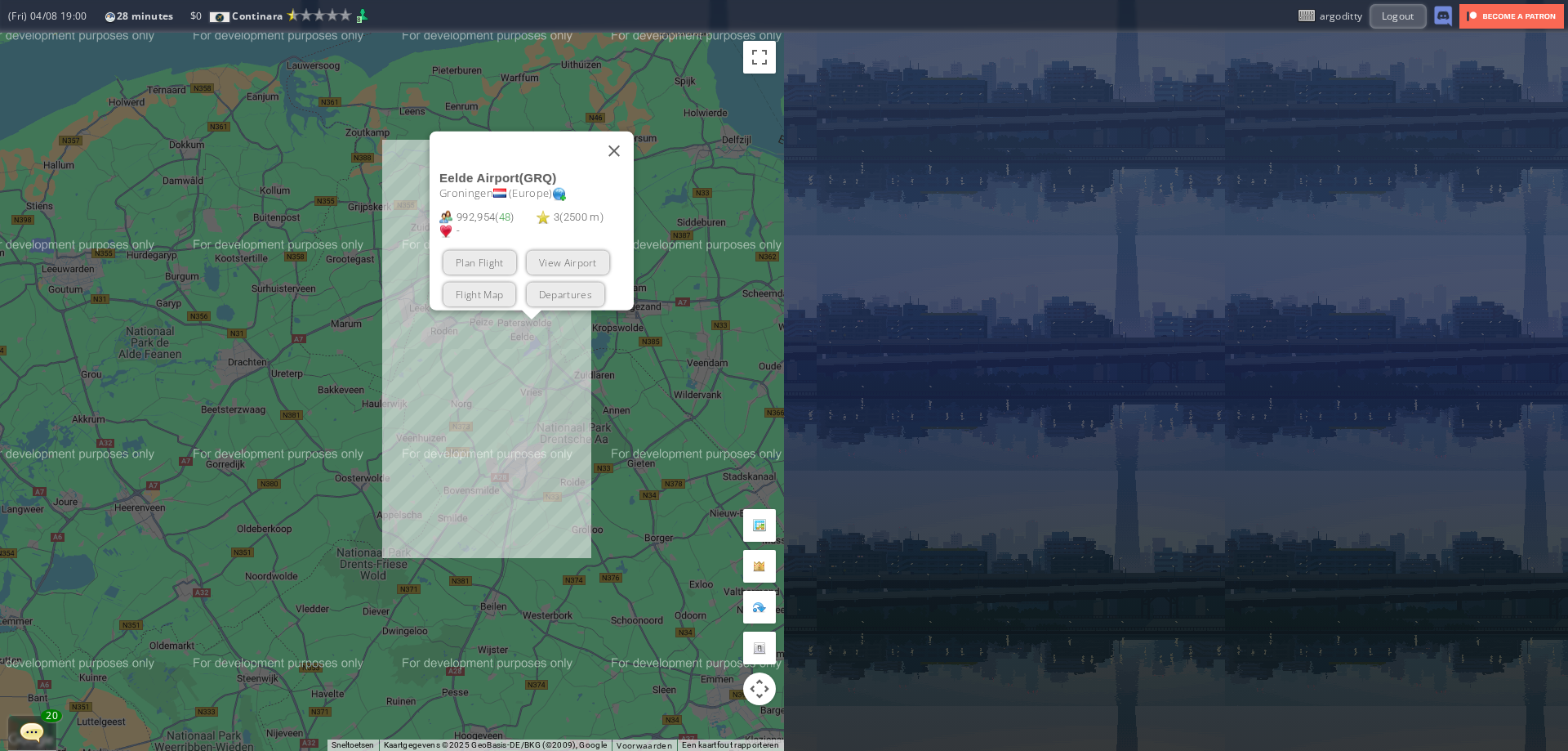 click on "Druk op de pijltoetsen om te navigeren.
Eelde Airport  ( GRQ )
Groningen  ( Europe )
992,954  ( 48 )
3  ( 2500 m )
-
Plan Flight
View Airport
Flight Map
Departures" at bounding box center [392, 391] 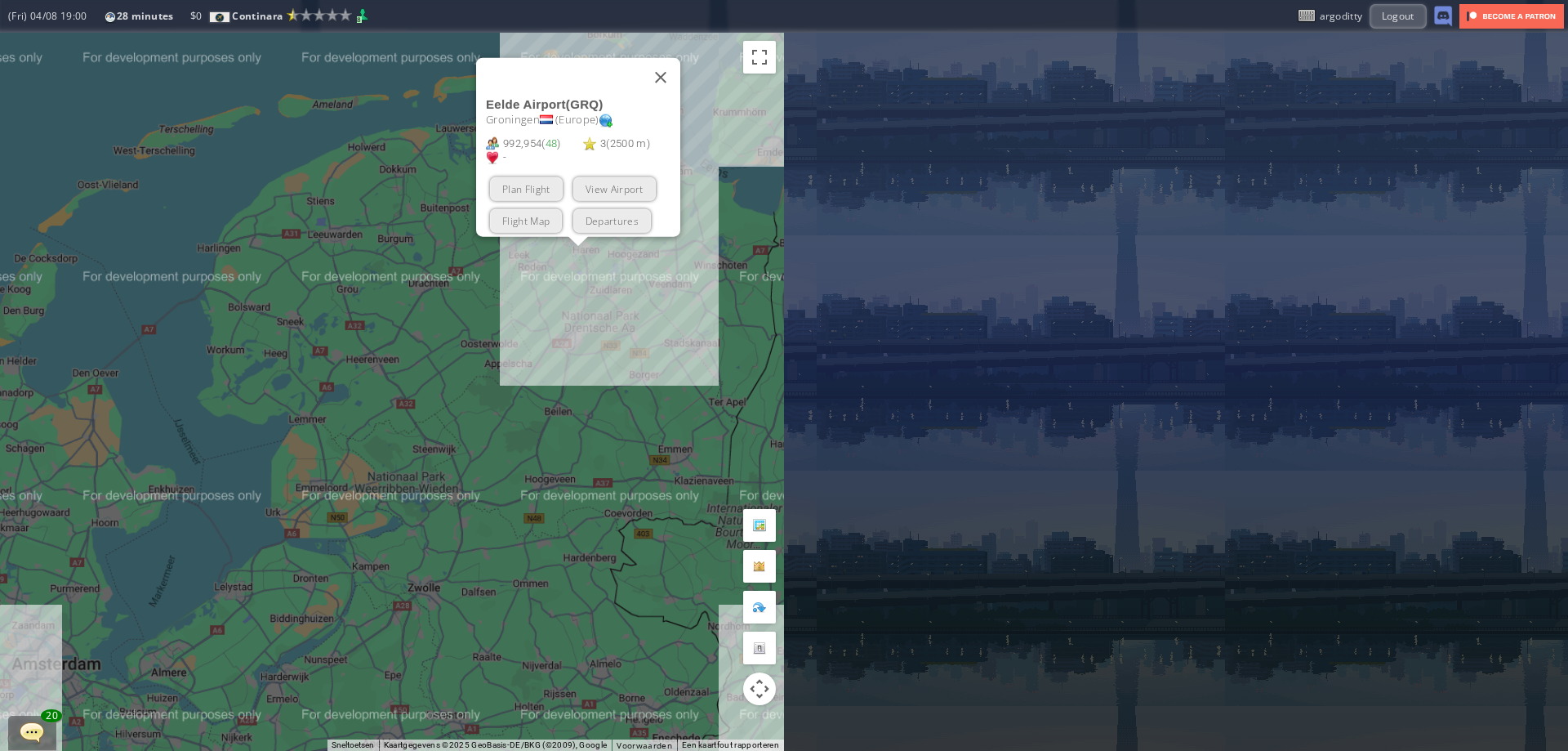 drag, startPoint x: 412, startPoint y: 508, endPoint x: 510, endPoint y: 382, distance: 159.6246 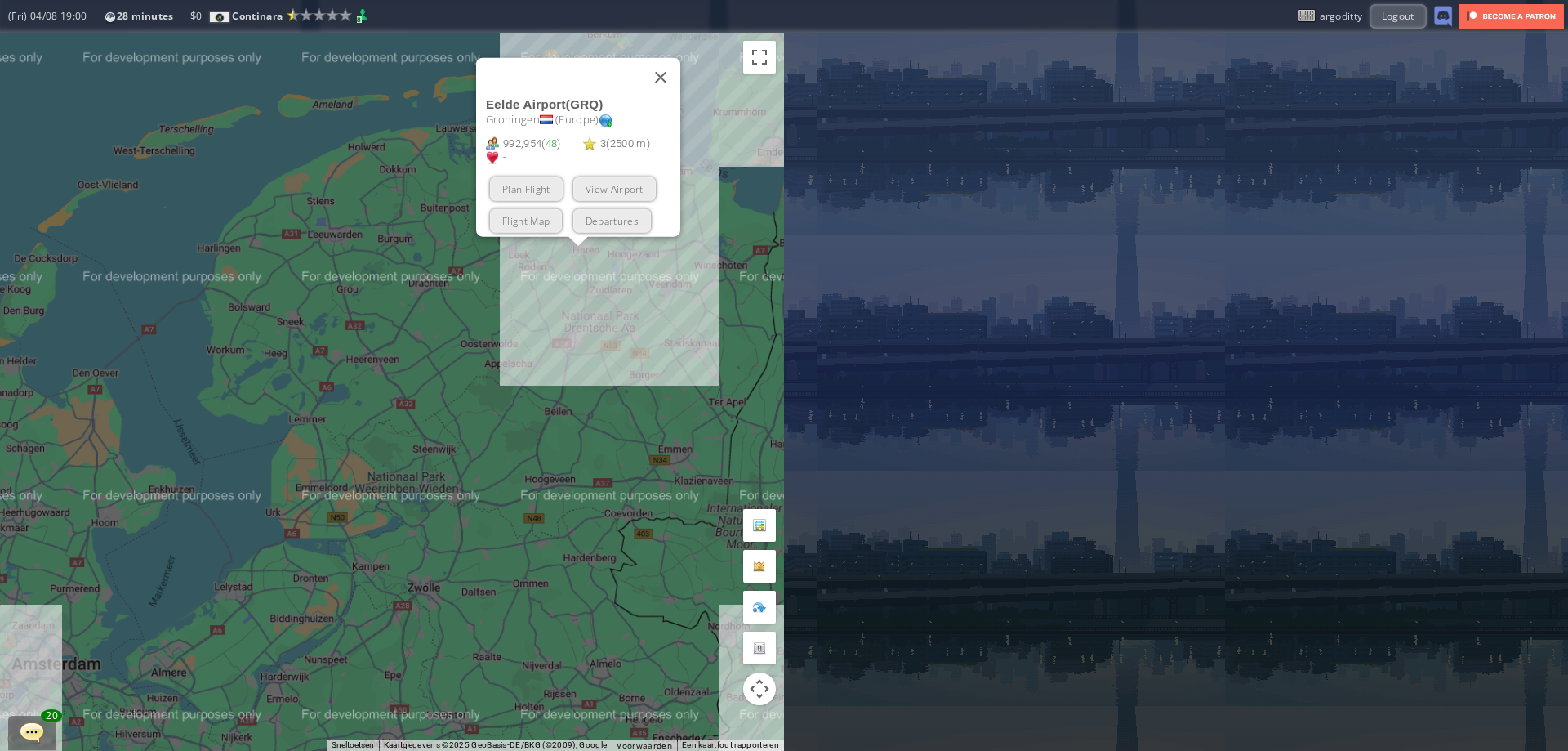 click on "Druk op de pijltoetsen om te navigeren.
Eelde Airport  ( GRQ )
Groningen  ( Europe )
992,954  ( 48 )
3  ( 2500 m )
-
Plan Flight
View Airport
Flight Map
Departures" at bounding box center [392, 391] 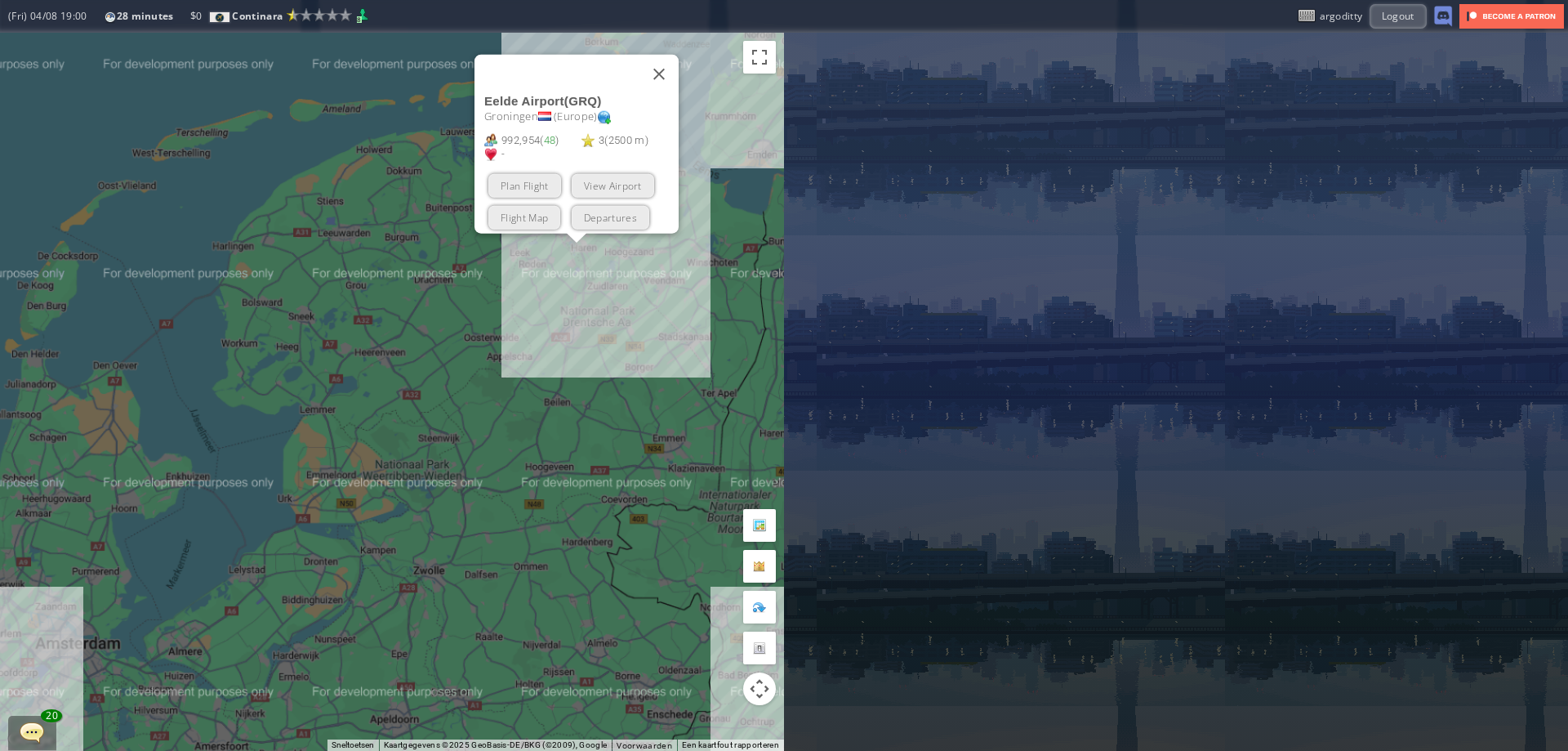 click on "Druk op de pijltoetsen om te navigeren.
Eelde Airport  ( GRQ )
Groningen  ( Europe )
992,954  ( 48 )
3  ( 2500 m )
-
Plan Flight
View Airport
Flight Map
Departures" at bounding box center [392, 391] 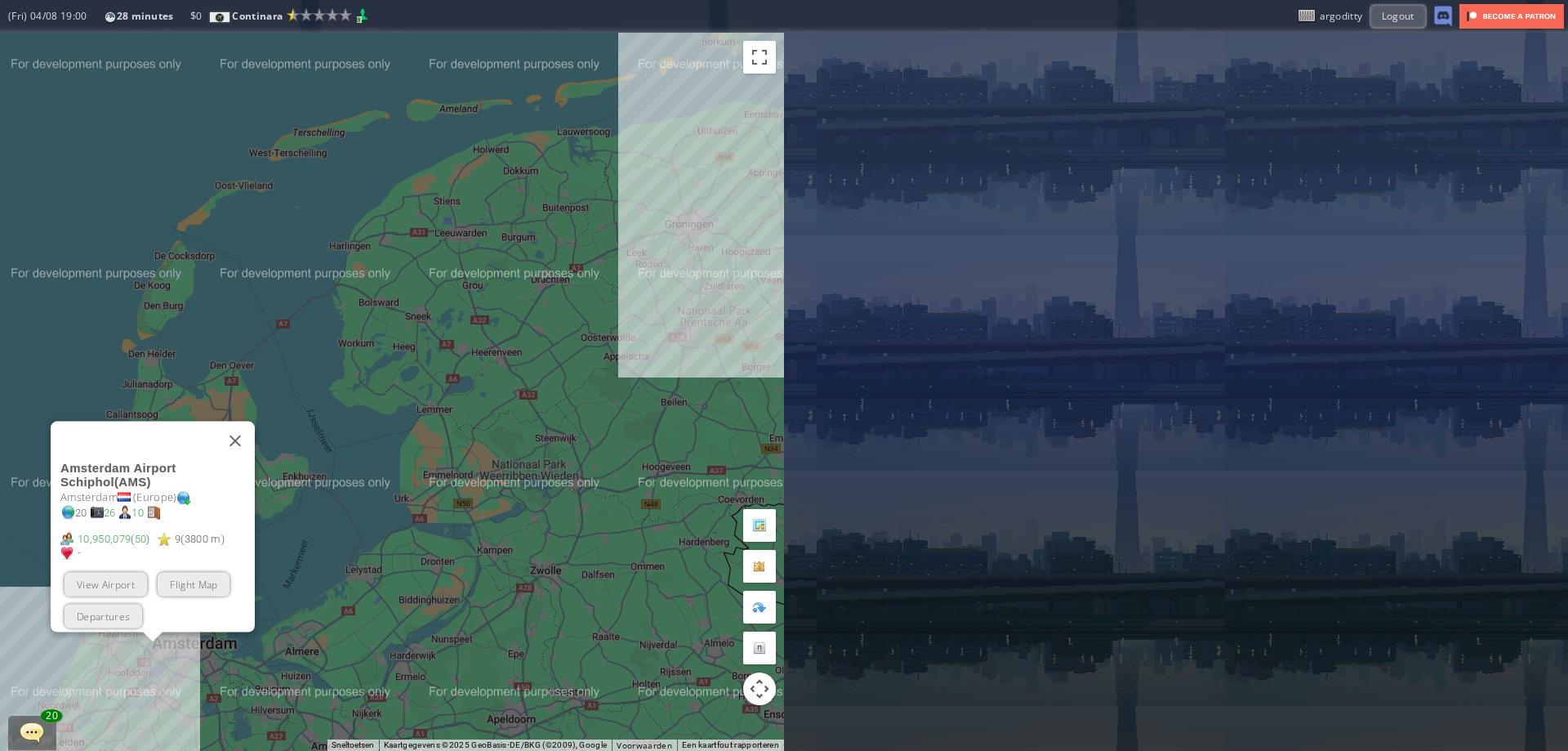 click on "Druk op de pijltoetsen om te navigeren.
Amsterdam Airport Schiphol  ( AMS )
Amsterdam  ( Europe )
20 26 10
10,950,079  ( 50 )
9  ( 3800 m )
-
Plan Flight
View Airport
Flight Map
Departures" at bounding box center [392, 391] 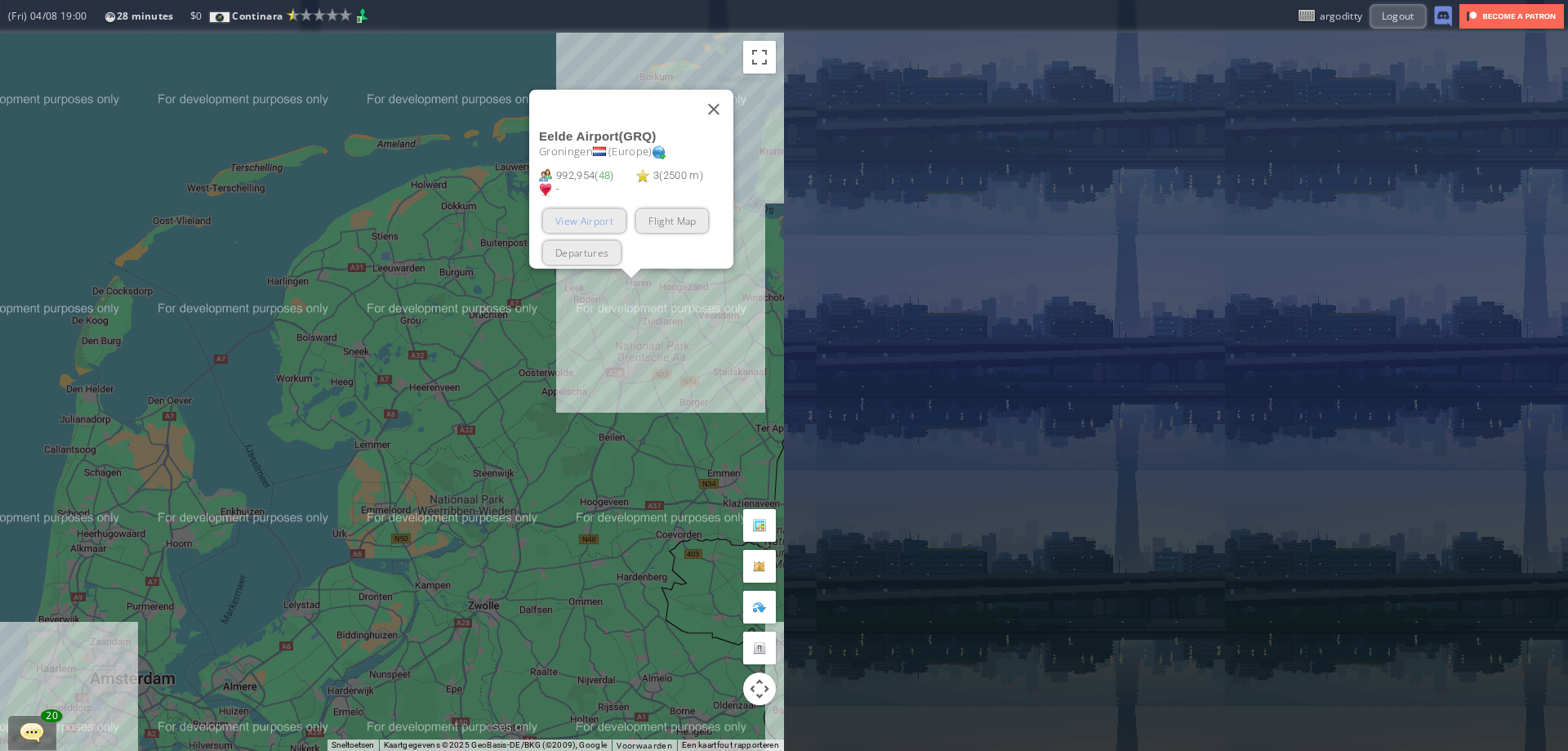 click on "View Airport" at bounding box center [584, 220] 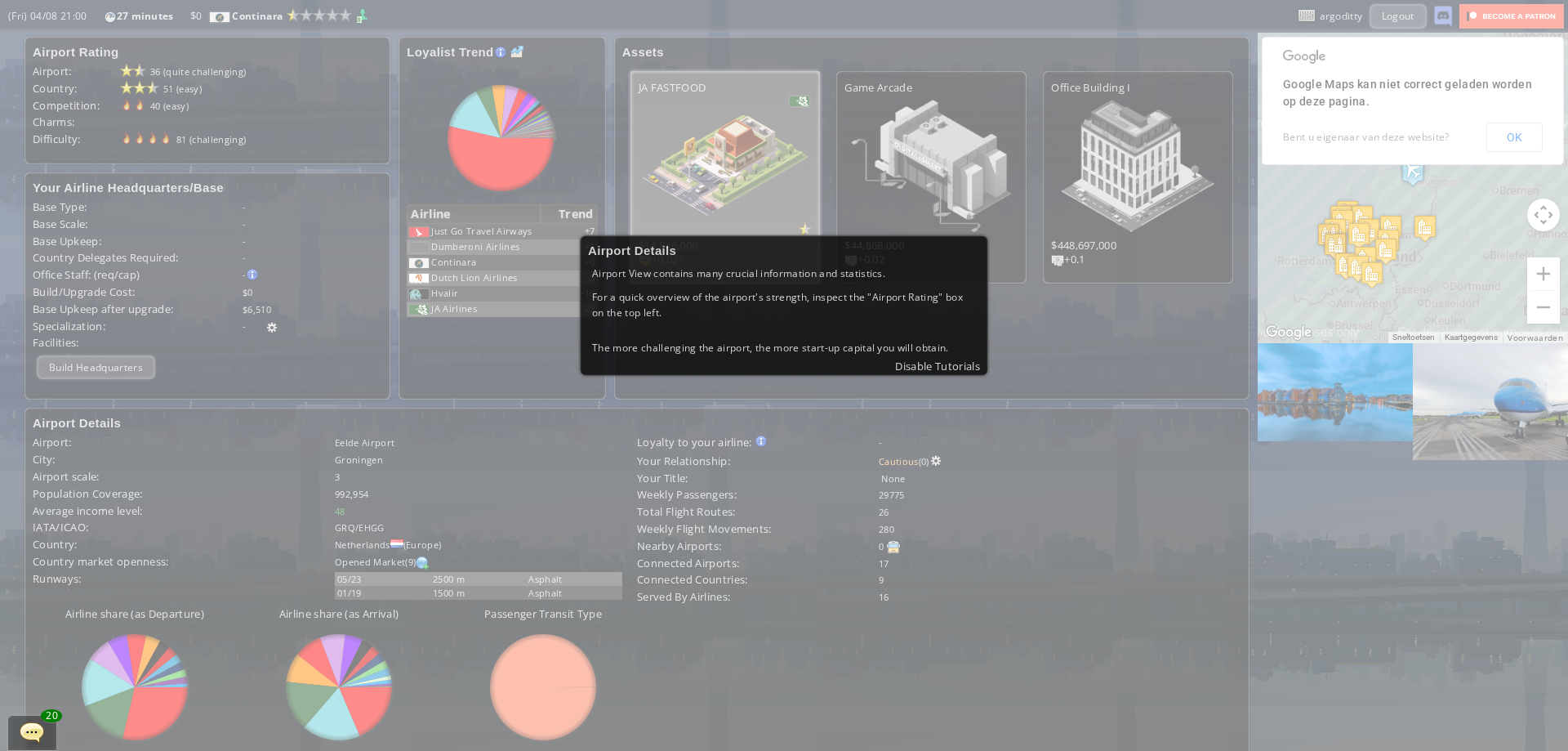 click on "Airport Details
Airport View contains many crucial information and statistics.
For a quick overview of the airport's strength, inspect the "Airport Rating" box on the top left.
The more challenging the airport, the more start-up capital you will obtain.
Disable Tutorials" at bounding box center (784, 375) 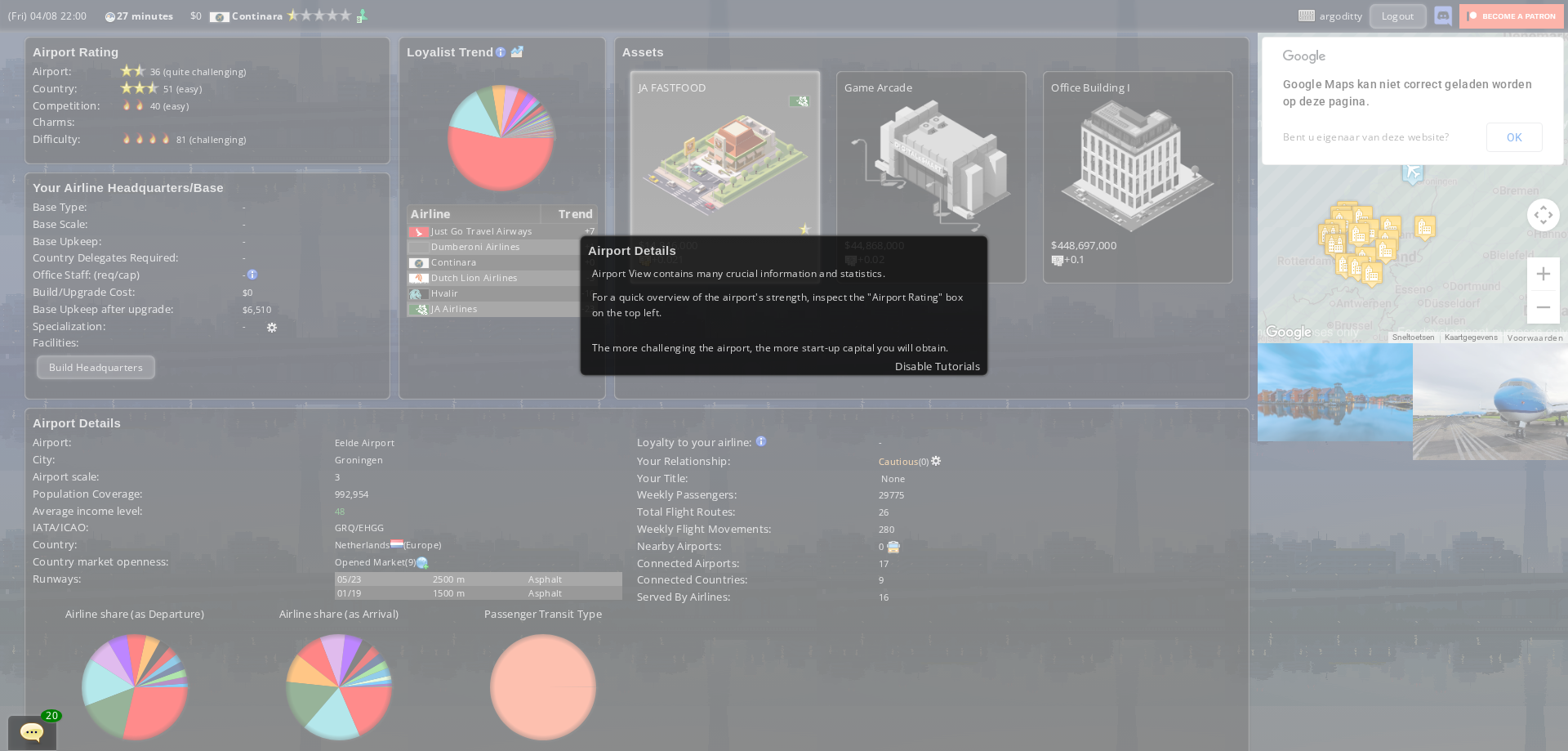 click on "Airport Details
Airport View contains many crucial information and statistics.
For a quick overview of the airport's strength, inspect the "Airport Rating" box on the top left.
The more challenging the airport, the more start-up capital you will obtain.
Disable Tutorials" at bounding box center [784, 375] 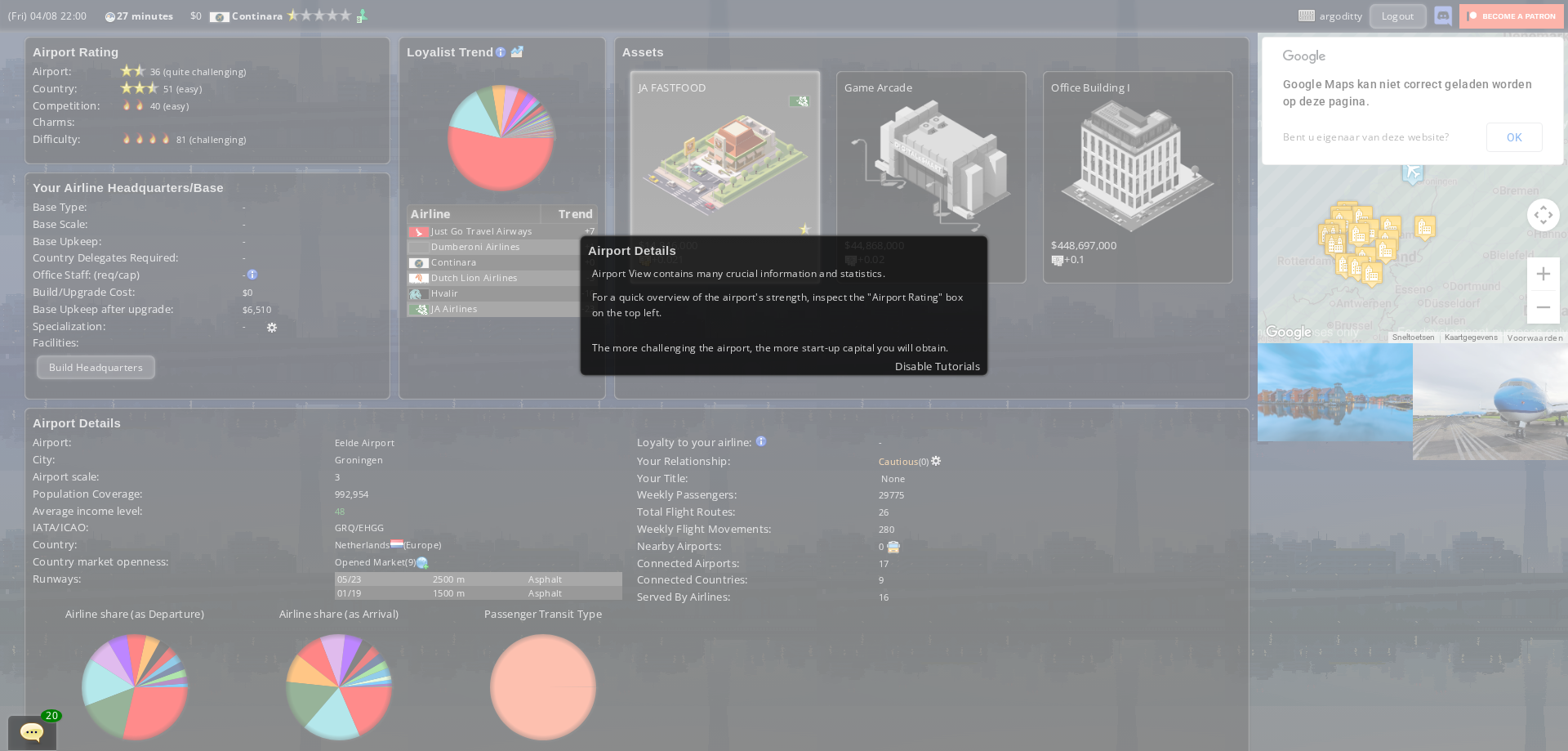 click on "For a quick overview of the airport's strength, inspect the "Airport Rating" box on the top left." at bounding box center (784, 305) 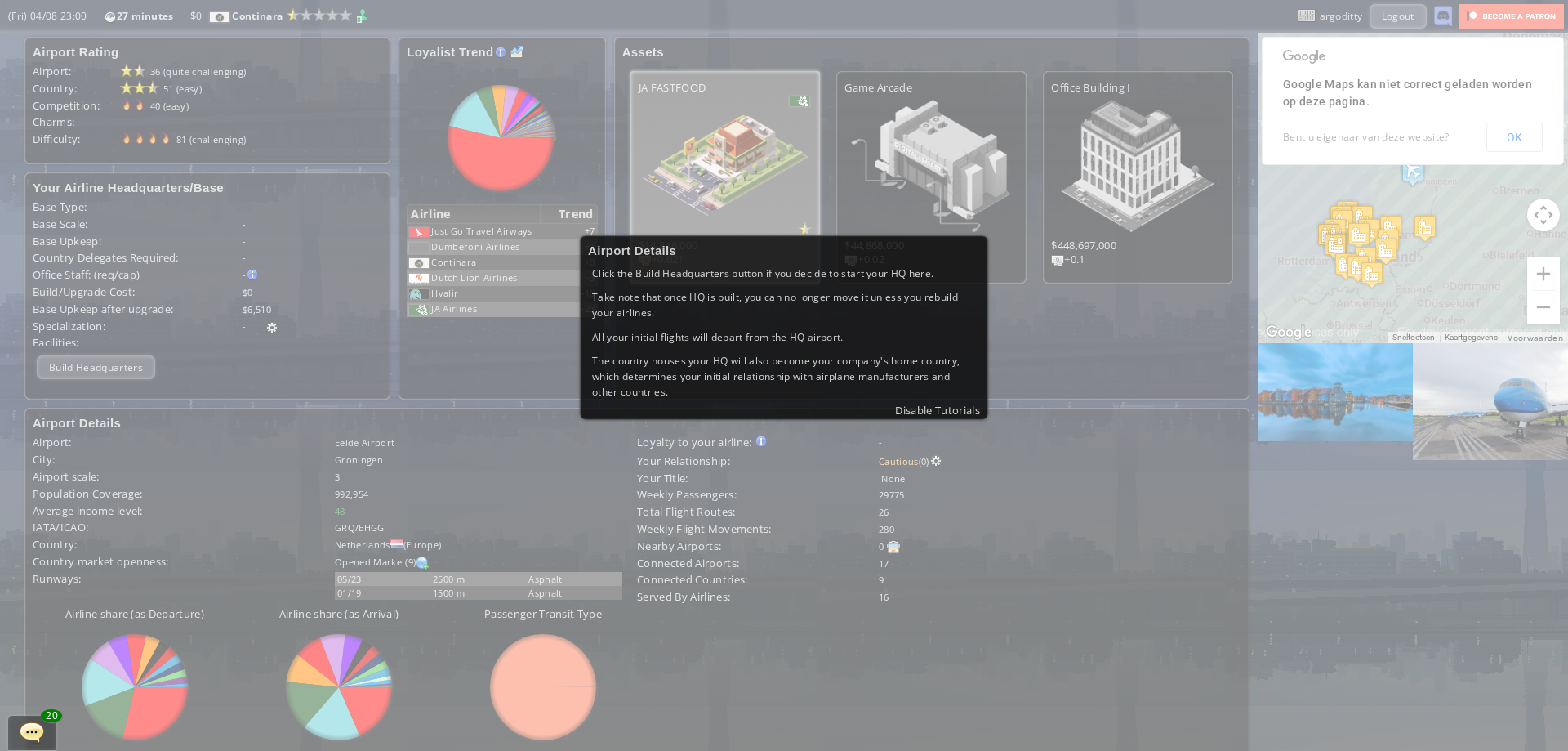 click on "The country houses your HQ will also become your company's home country, which determines your initial relationship with airplane manufacturers and other countries." at bounding box center [784, 377] 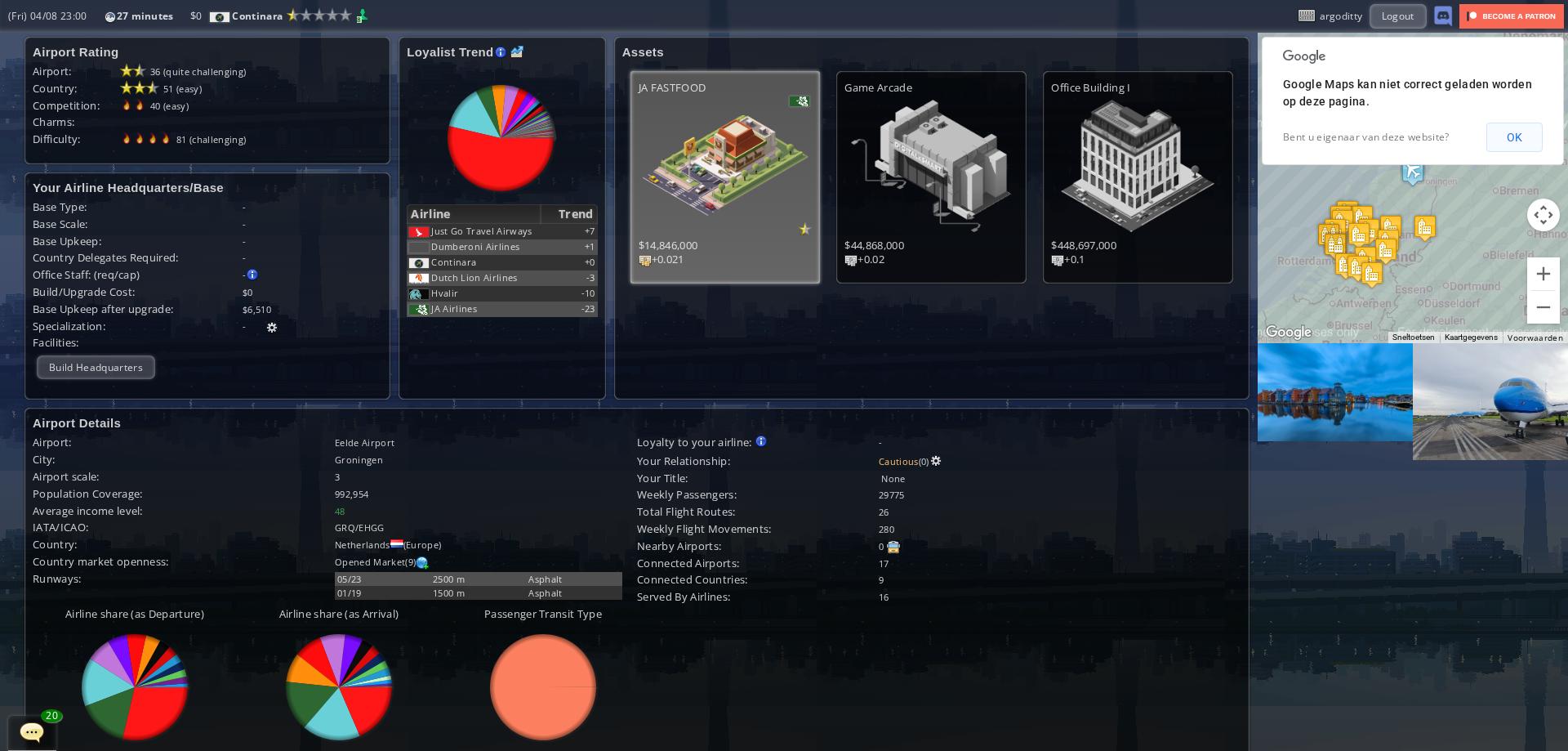 click on "OK" at bounding box center [1514, 137] 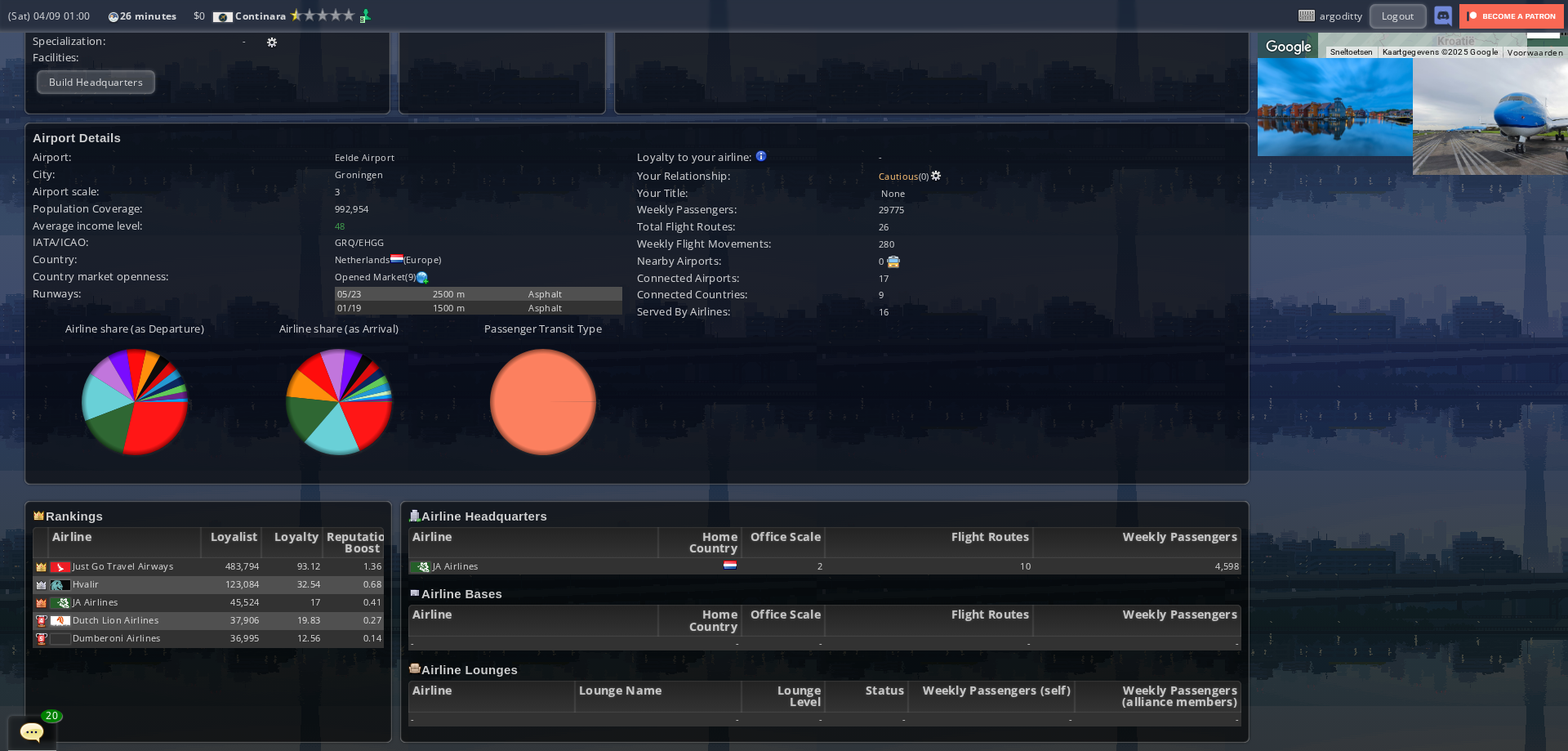 scroll, scrollTop: 0, scrollLeft: 0, axis: both 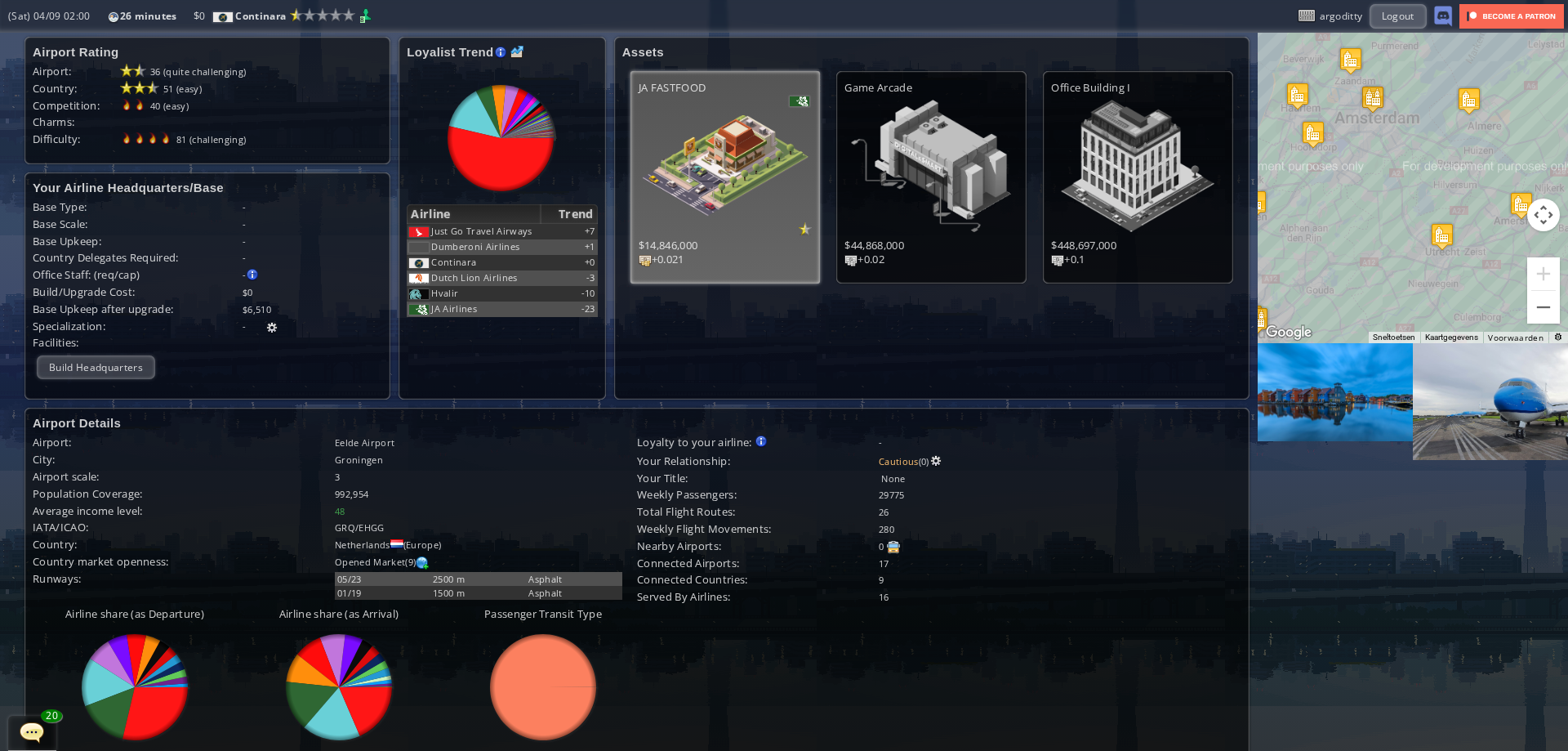 click at bounding box center (1373, 99) 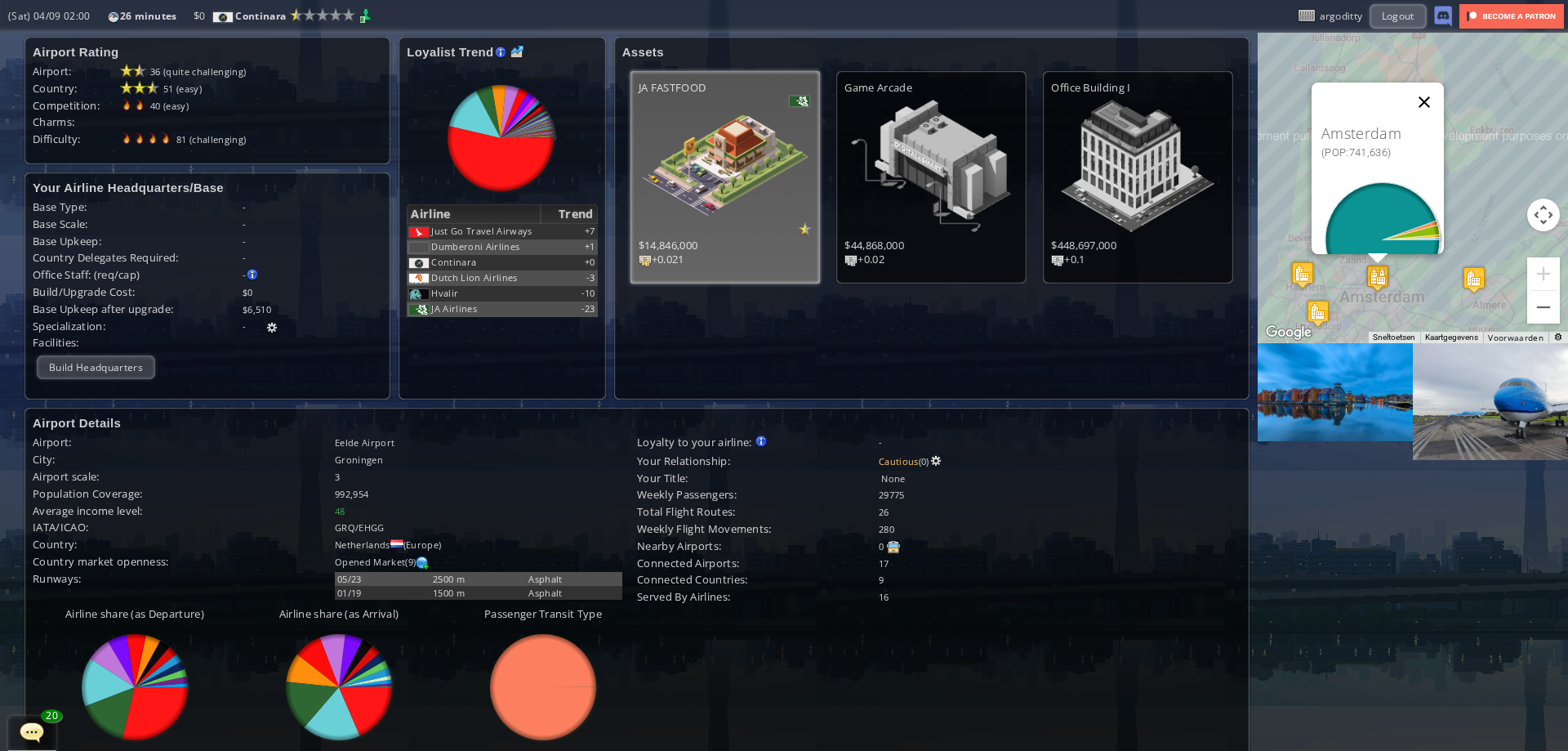 click at bounding box center (1424, 102) 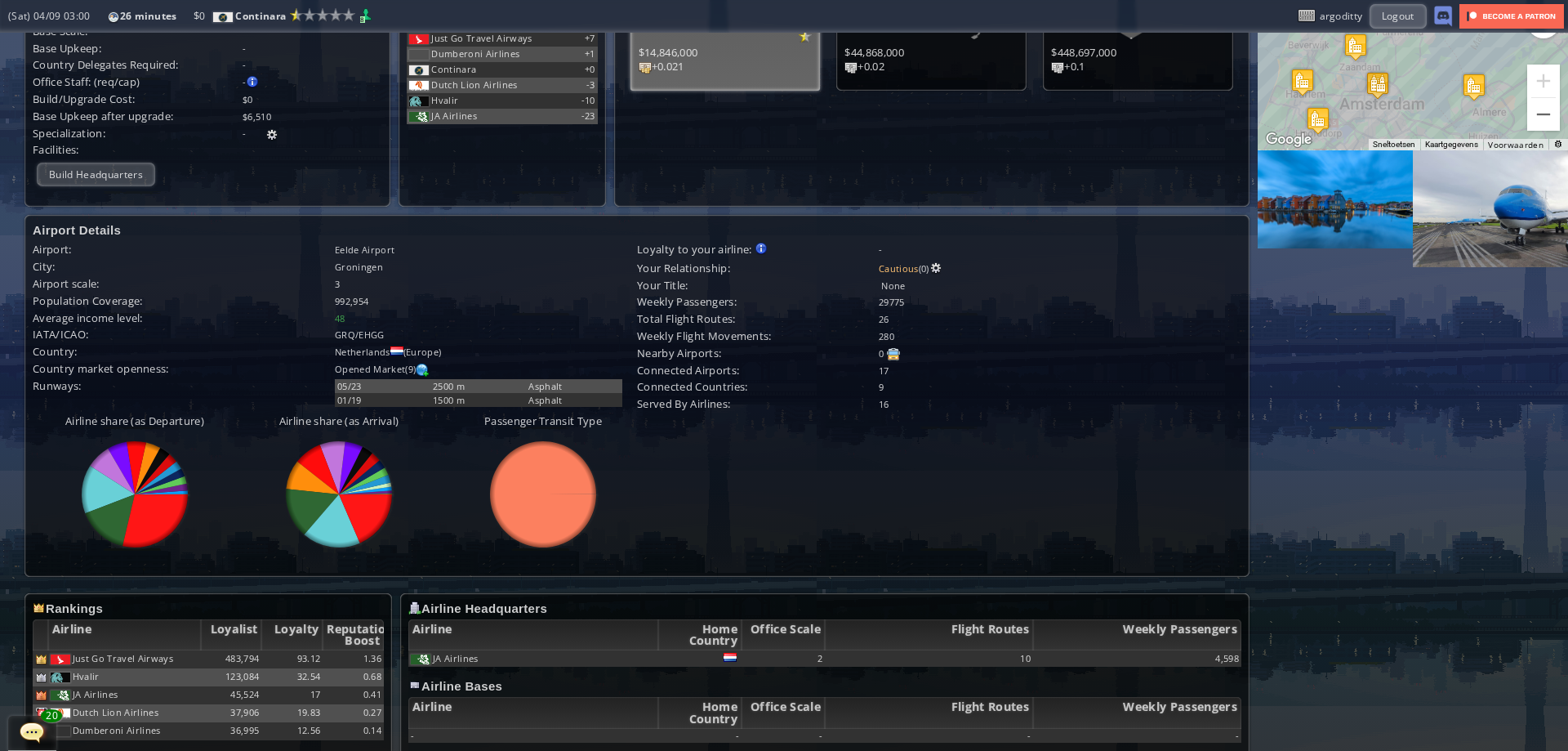 scroll, scrollTop: 0, scrollLeft: 0, axis: both 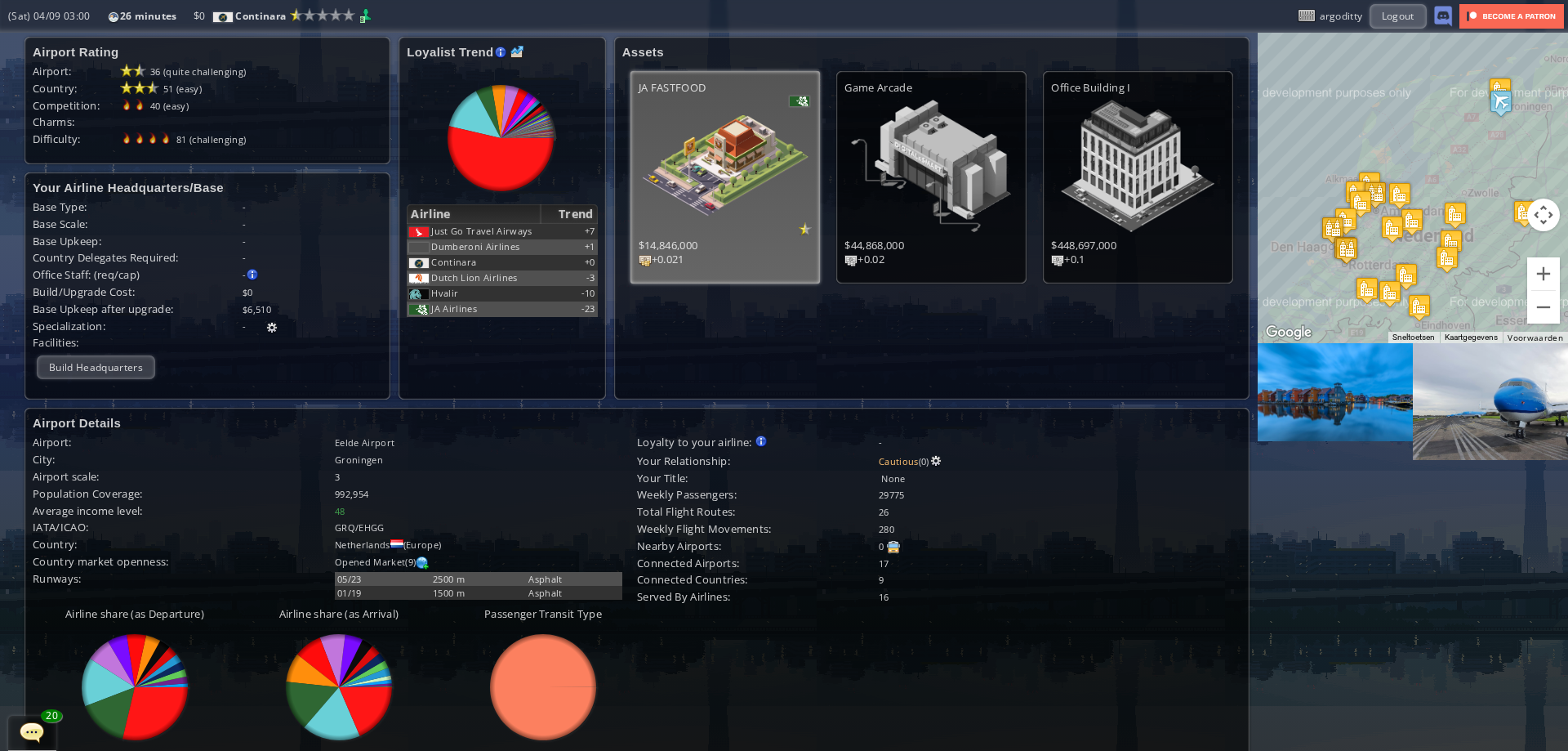 drag, startPoint x: 1480, startPoint y: 154, endPoint x: 1392, endPoint y: 165, distance: 88.685 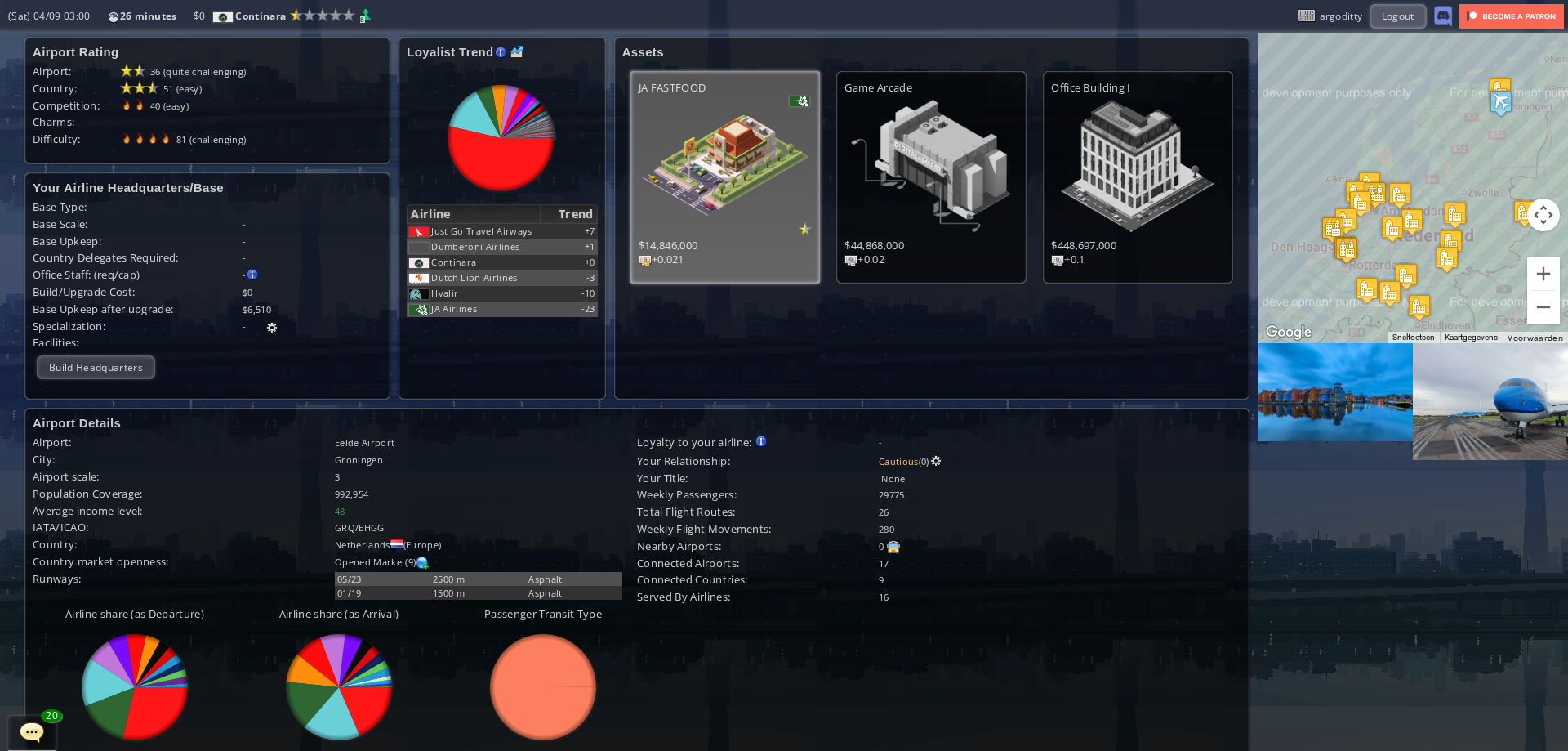 click on "Druk op de pijltoetsen om te navigeren." at bounding box center (1413, 188) 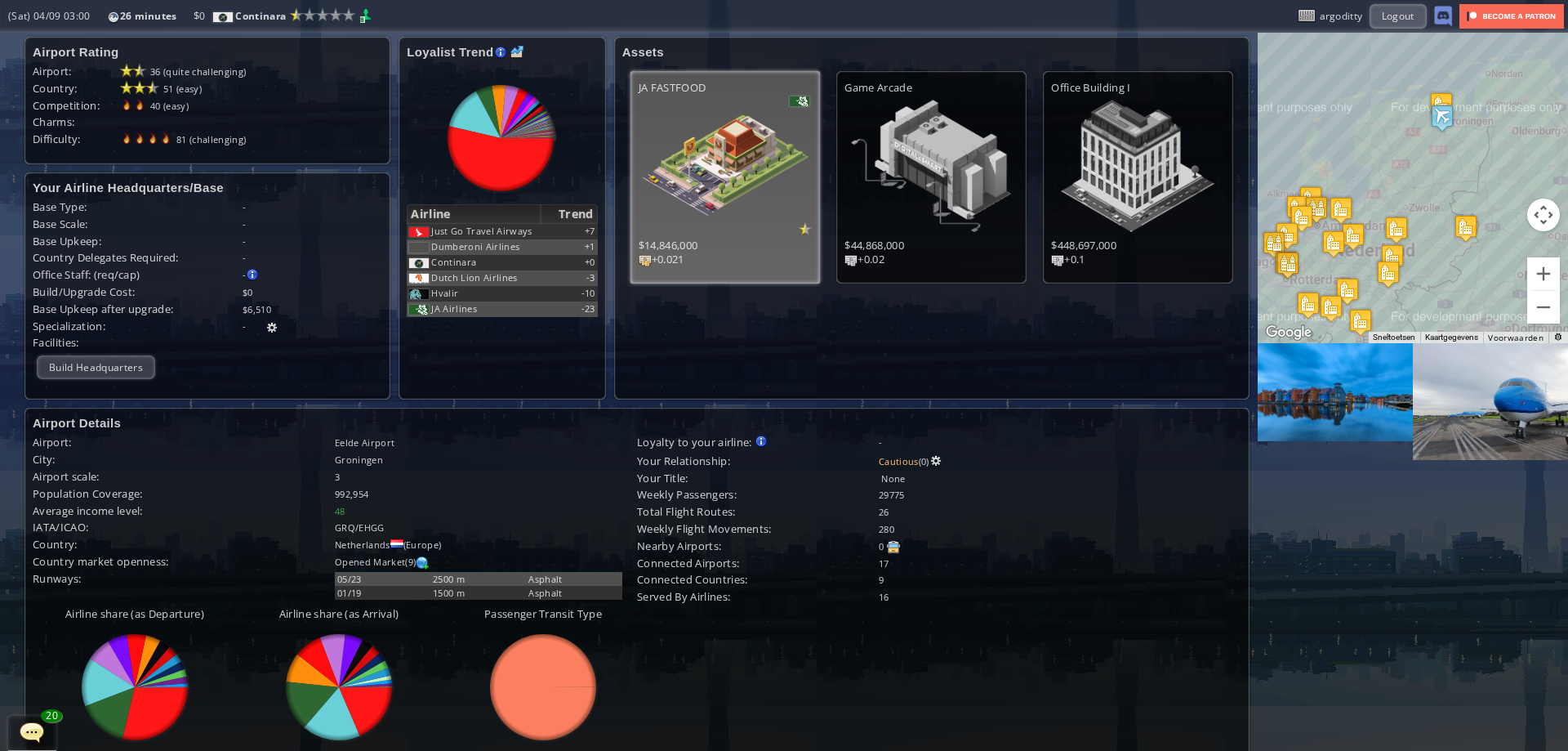 click at bounding box center (1442, 118) 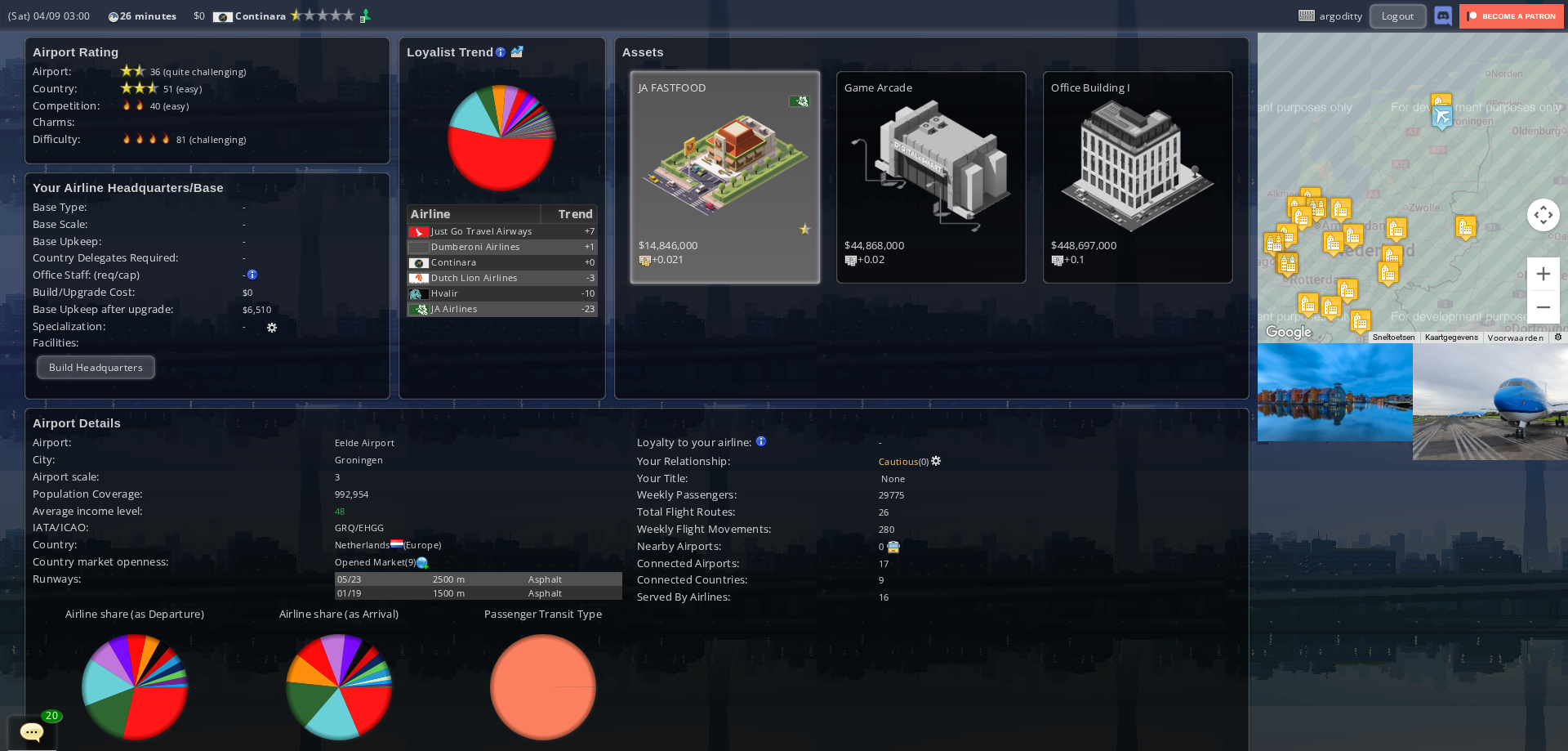 click at bounding box center [1441, 105] 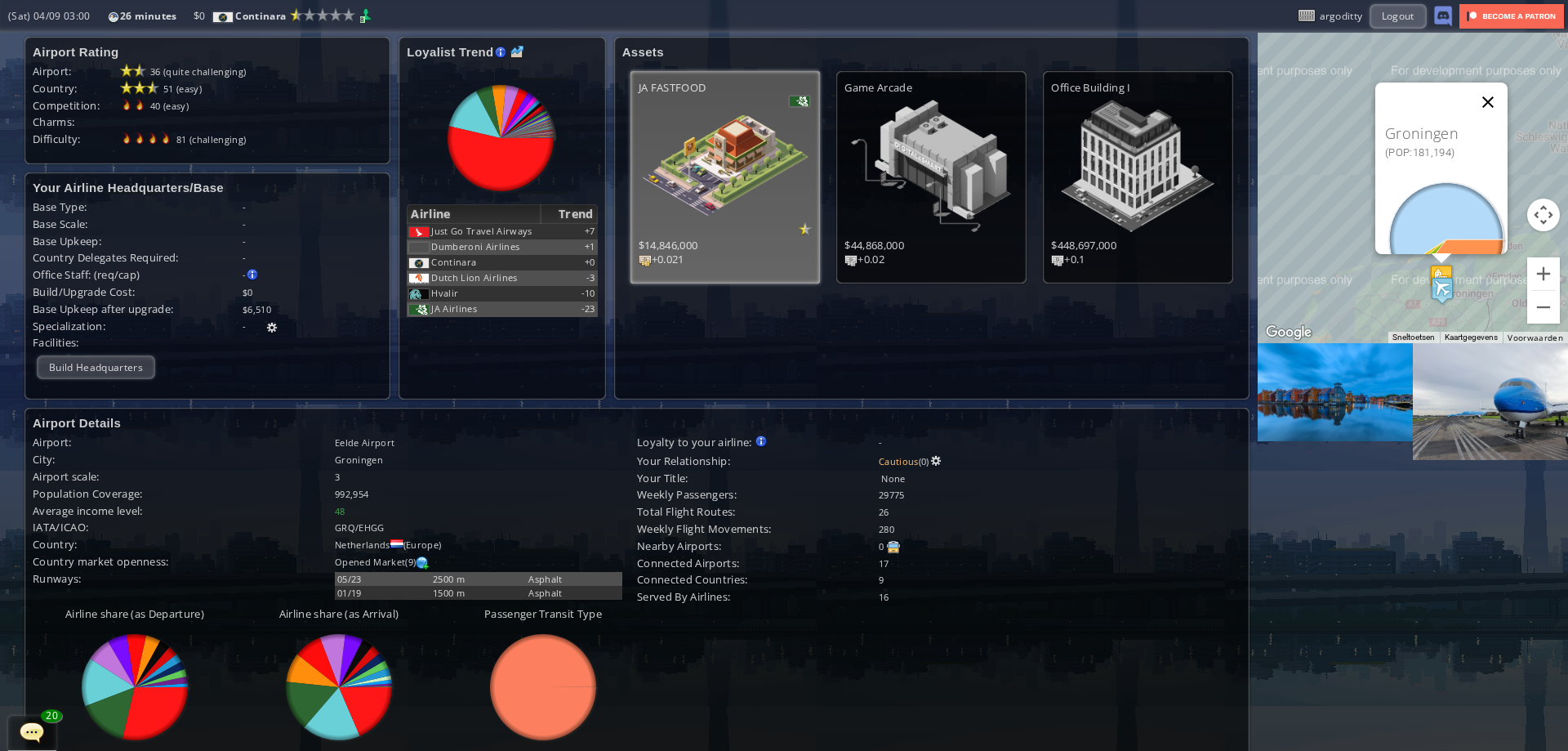 click at bounding box center [1488, 102] 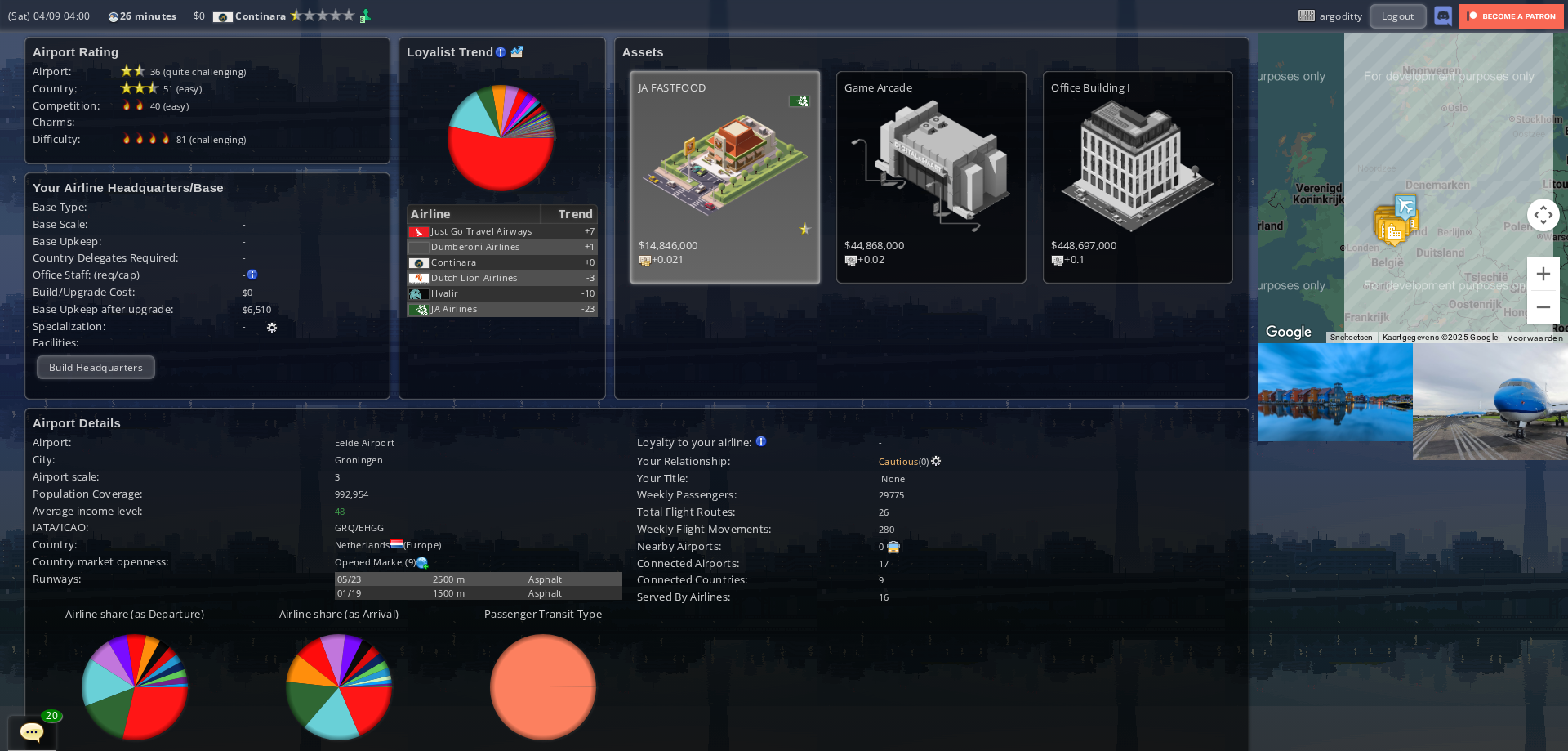 click at bounding box center [1335, 392] 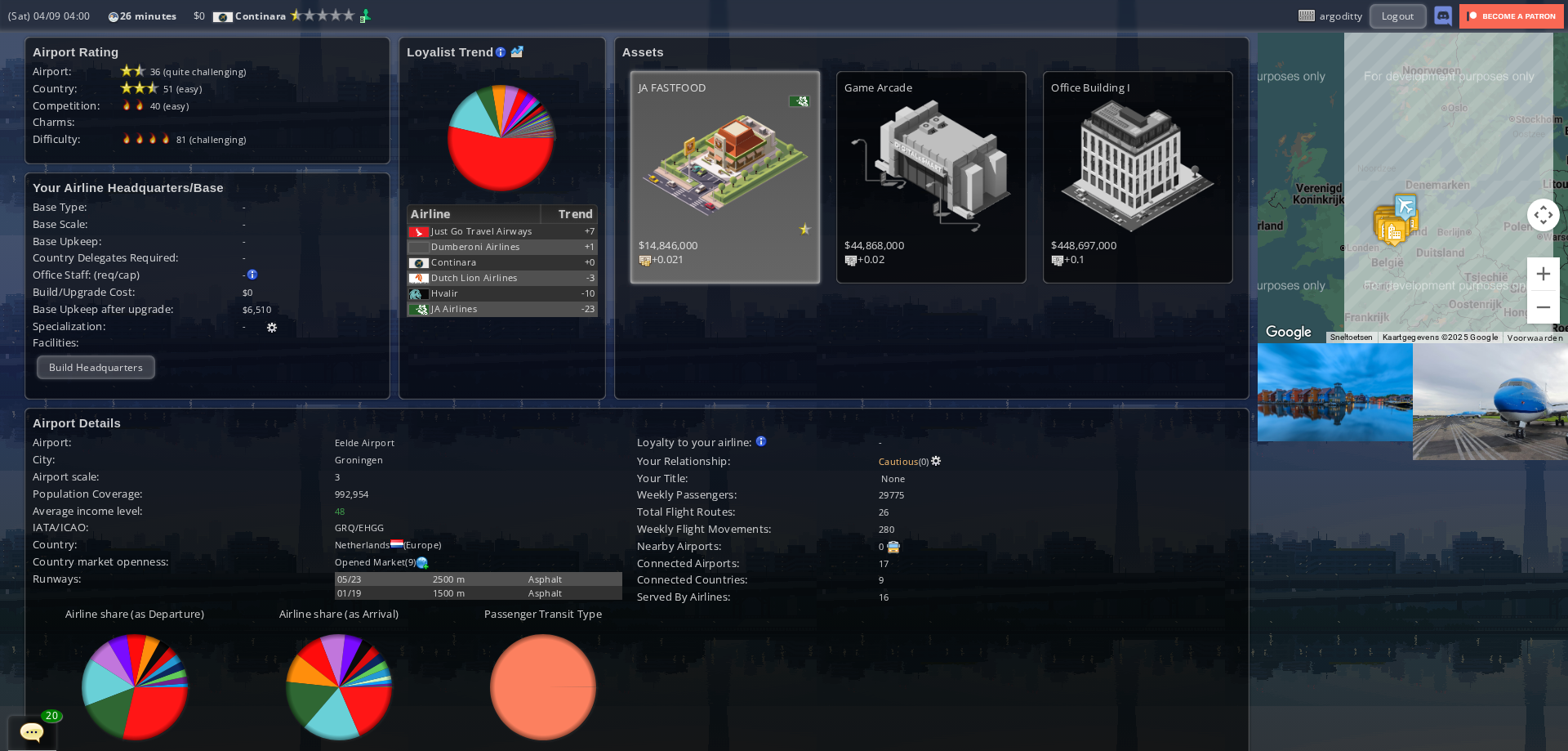 click at bounding box center (1490, 401) 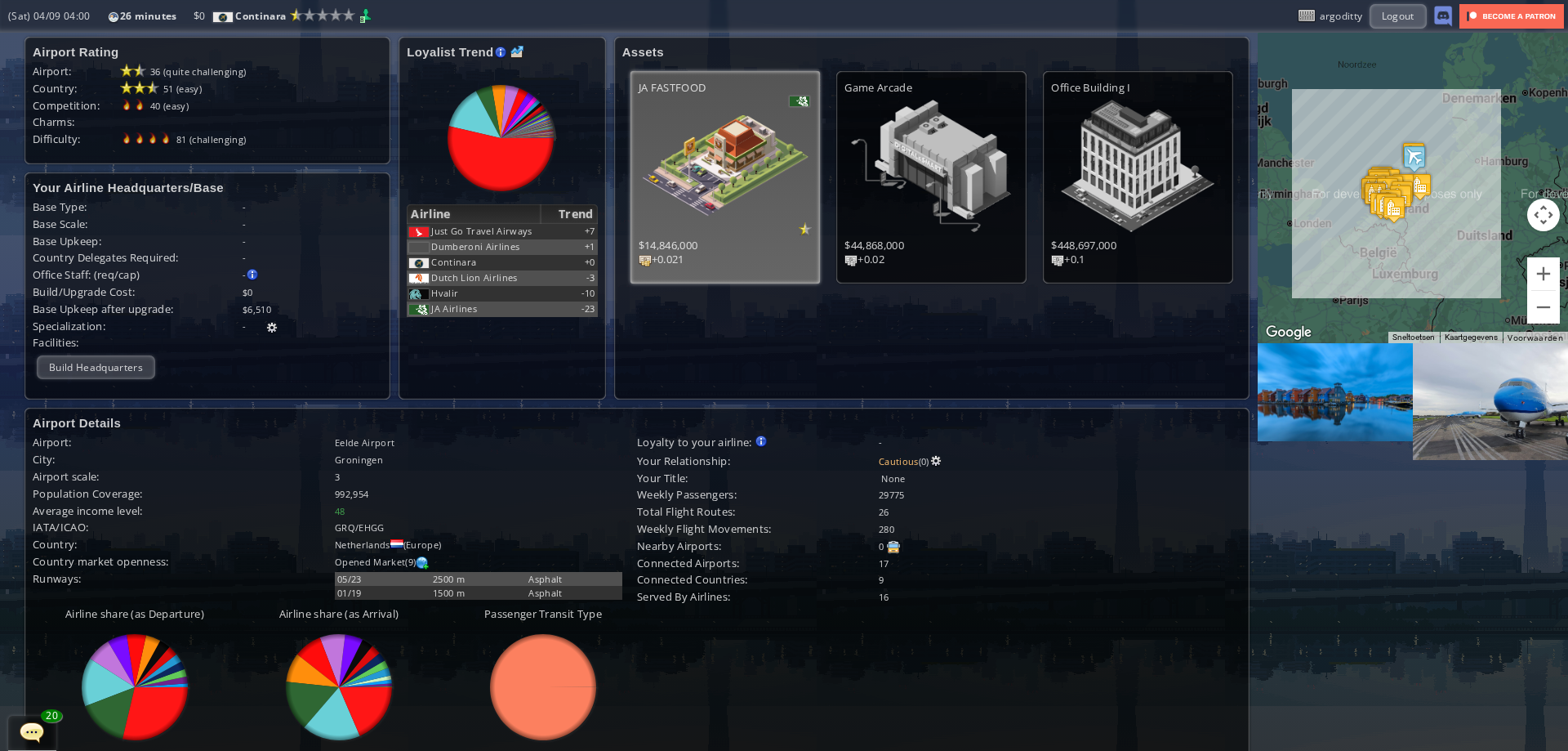 drag, startPoint x: 1438, startPoint y: 250, endPoint x: 1372, endPoint y: 240, distance: 66.75328 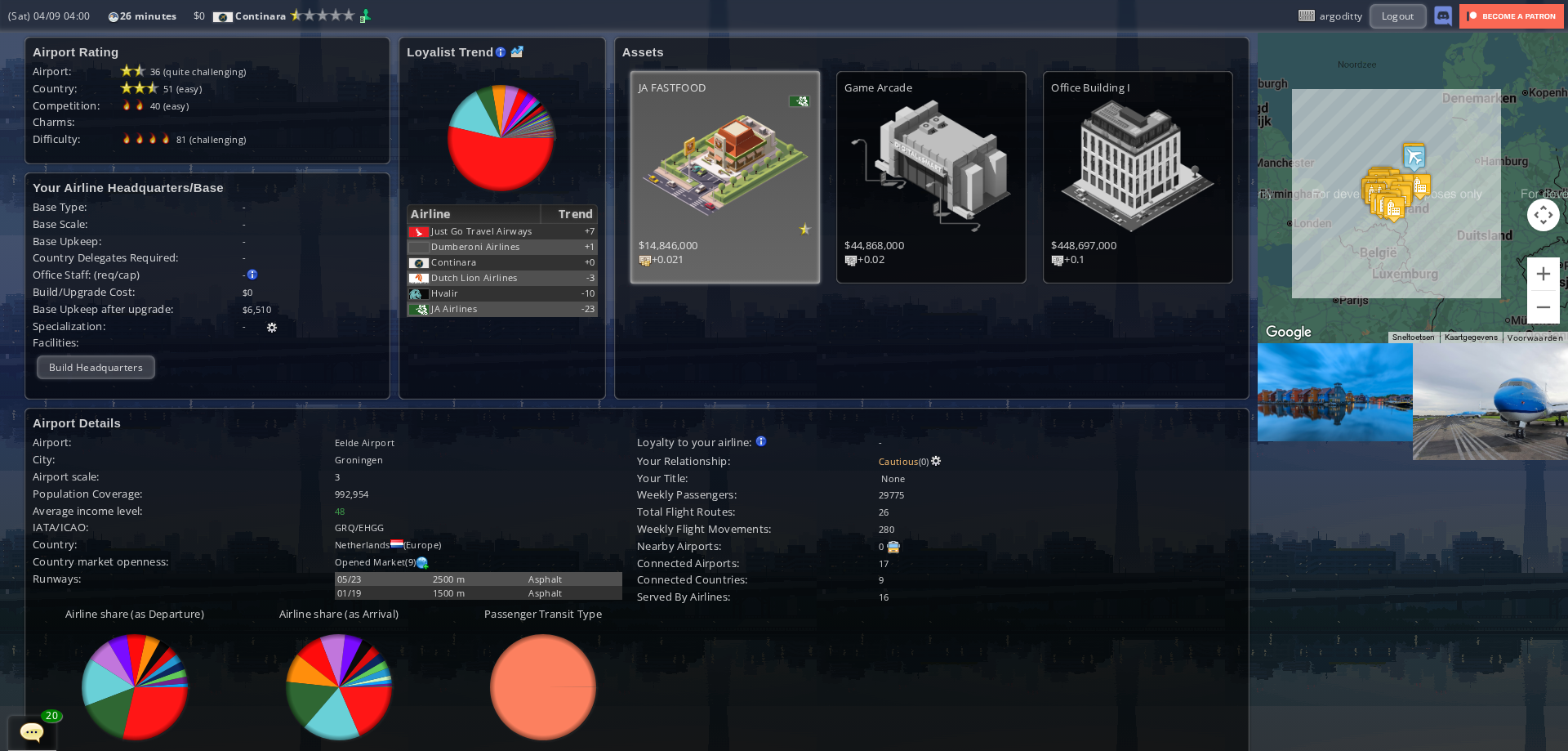 click on "Druk op de pijltoetsen om te navigeren." at bounding box center [1413, 188] 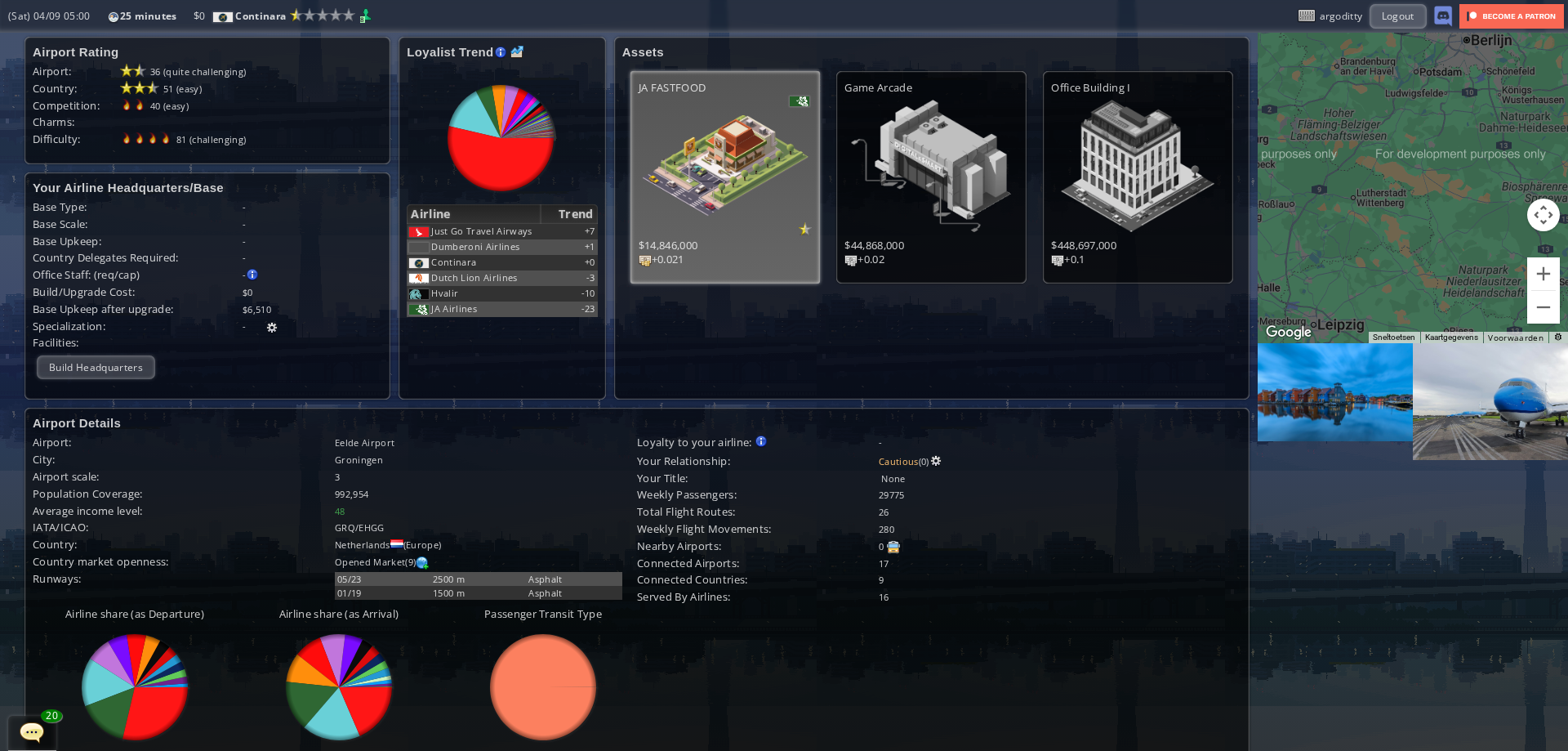 click on "Druk op de pijltoetsen om te navigeren." at bounding box center [1413, 188] 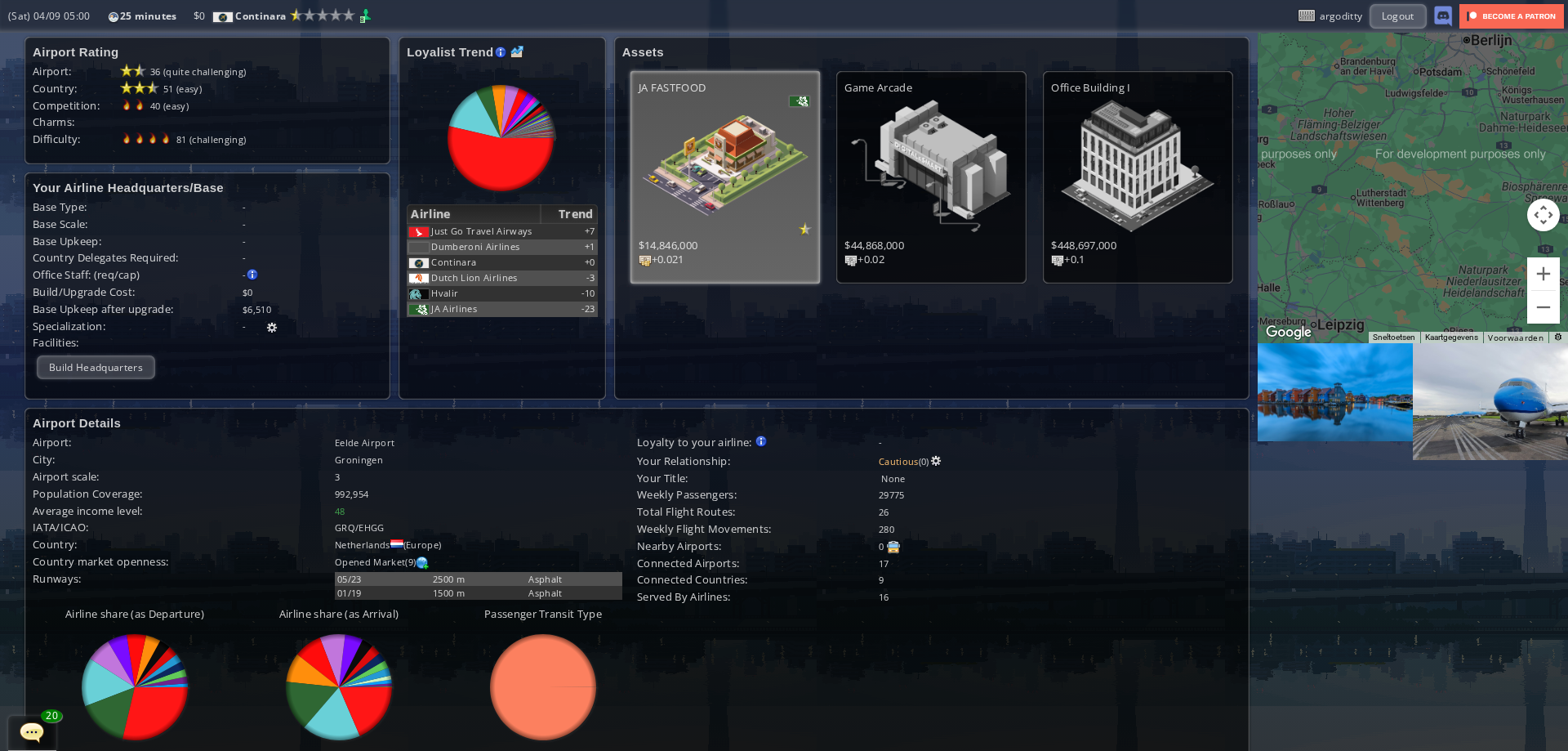 click on "Druk op de pijltoetsen om te navigeren." at bounding box center (1413, 188) 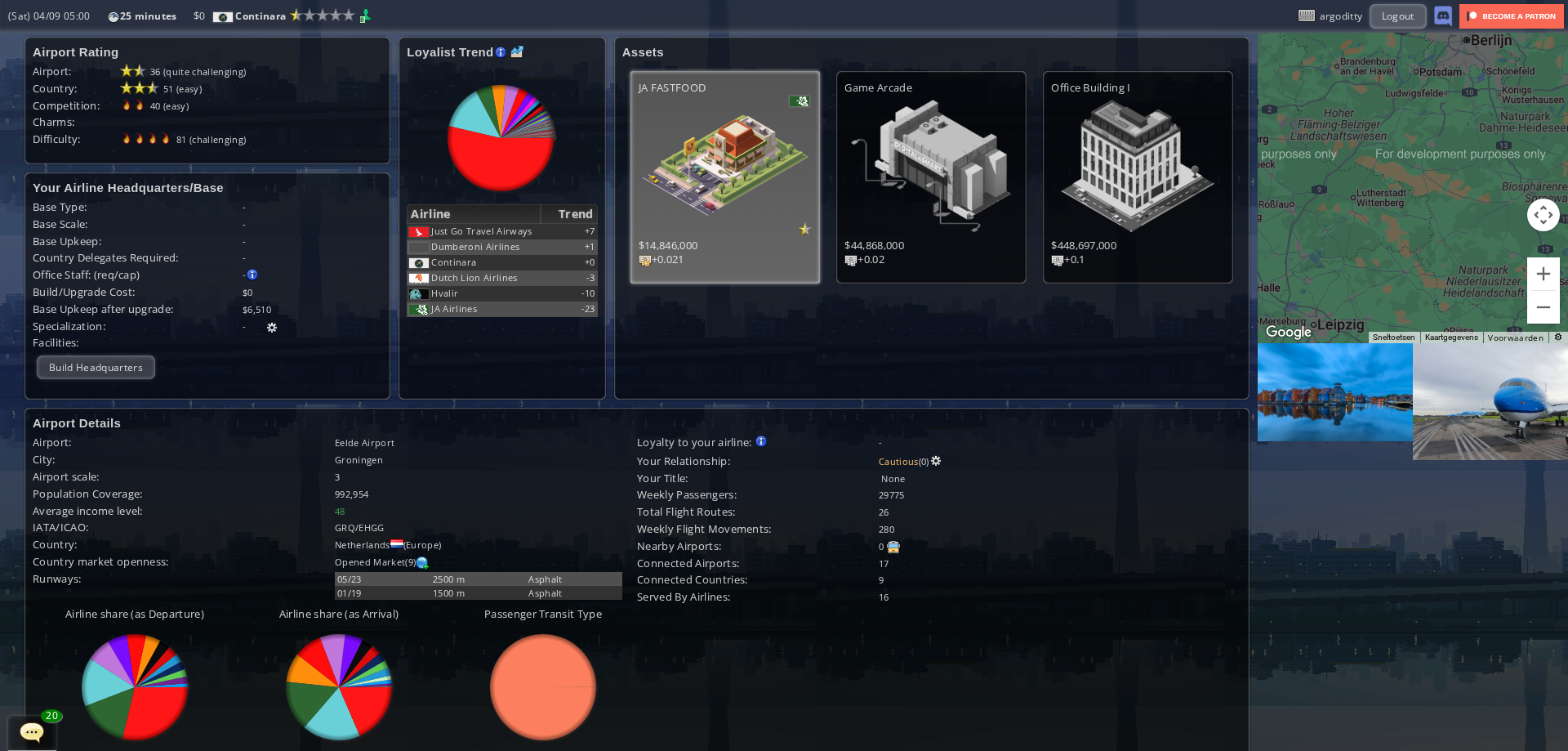 click on "Druk op de pijltoetsen om te navigeren." at bounding box center (1413, 188) 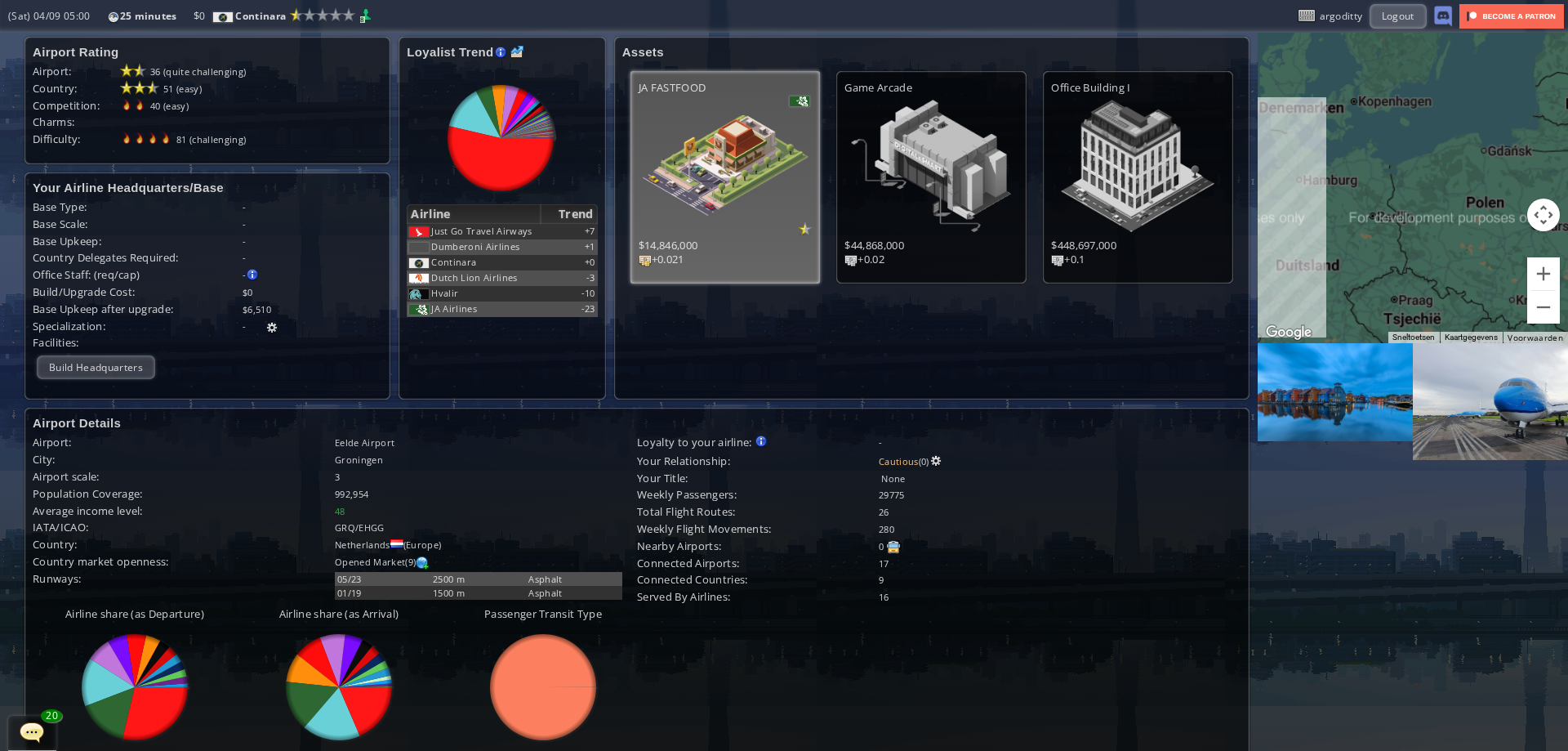 drag, startPoint x: 1343, startPoint y: 235, endPoint x: 1387, endPoint y: 236, distance: 44.01136 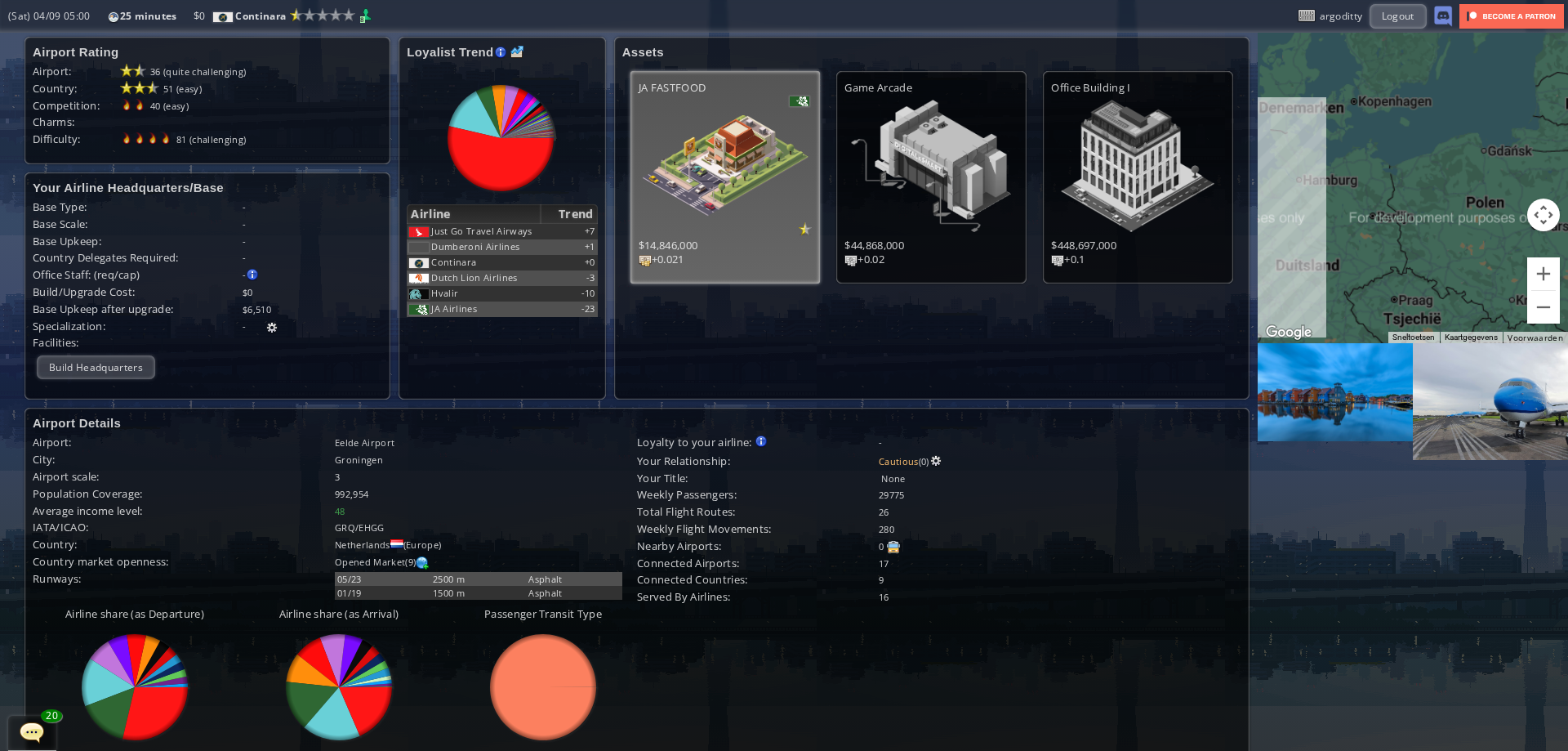 click on "Druk op de pijltoetsen om te navigeren." at bounding box center [1413, 188] 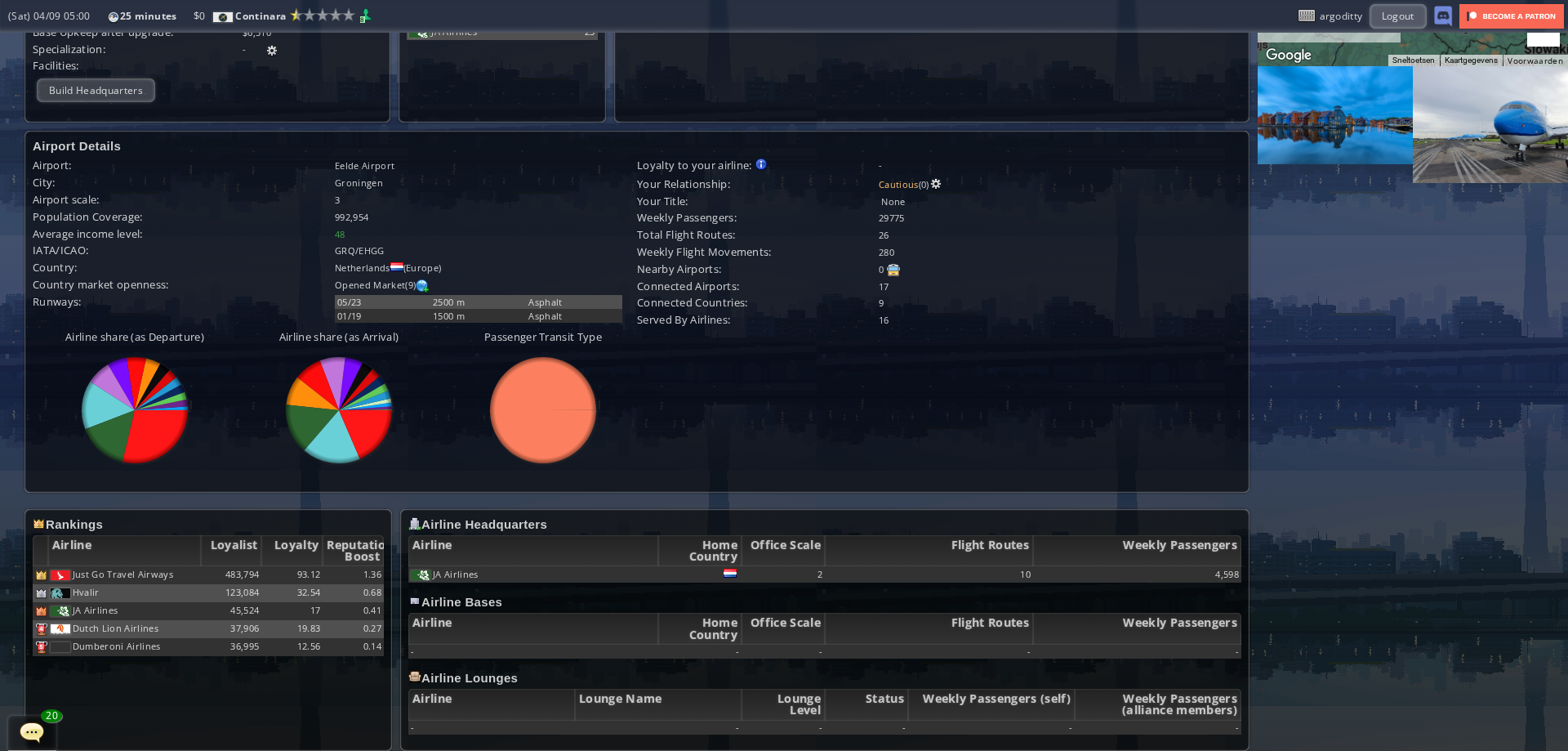 scroll, scrollTop: 285, scrollLeft: 0, axis: vertical 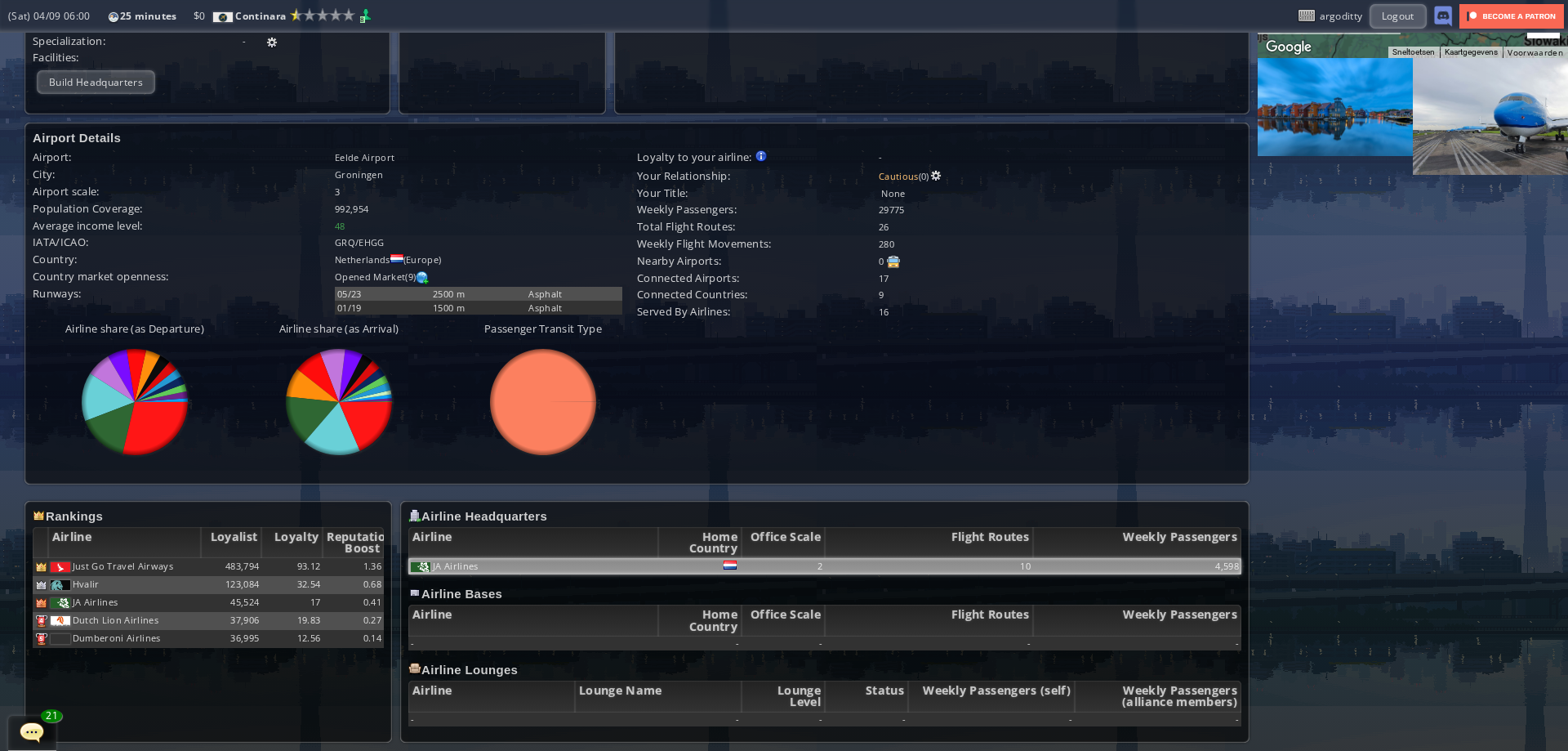 click on "JA Airlines" at bounding box center [456, 565] 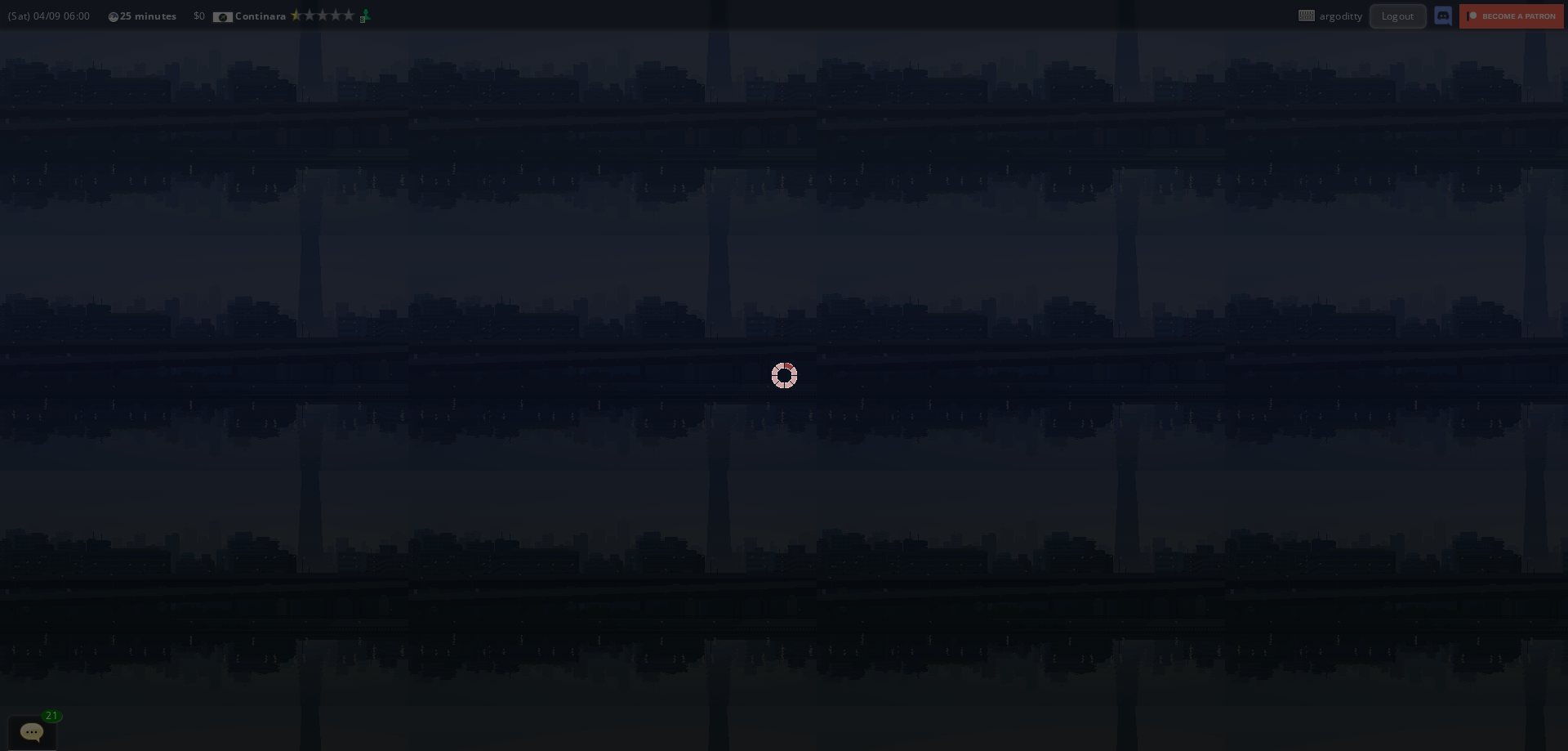 scroll, scrollTop: 0, scrollLeft: 0, axis: both 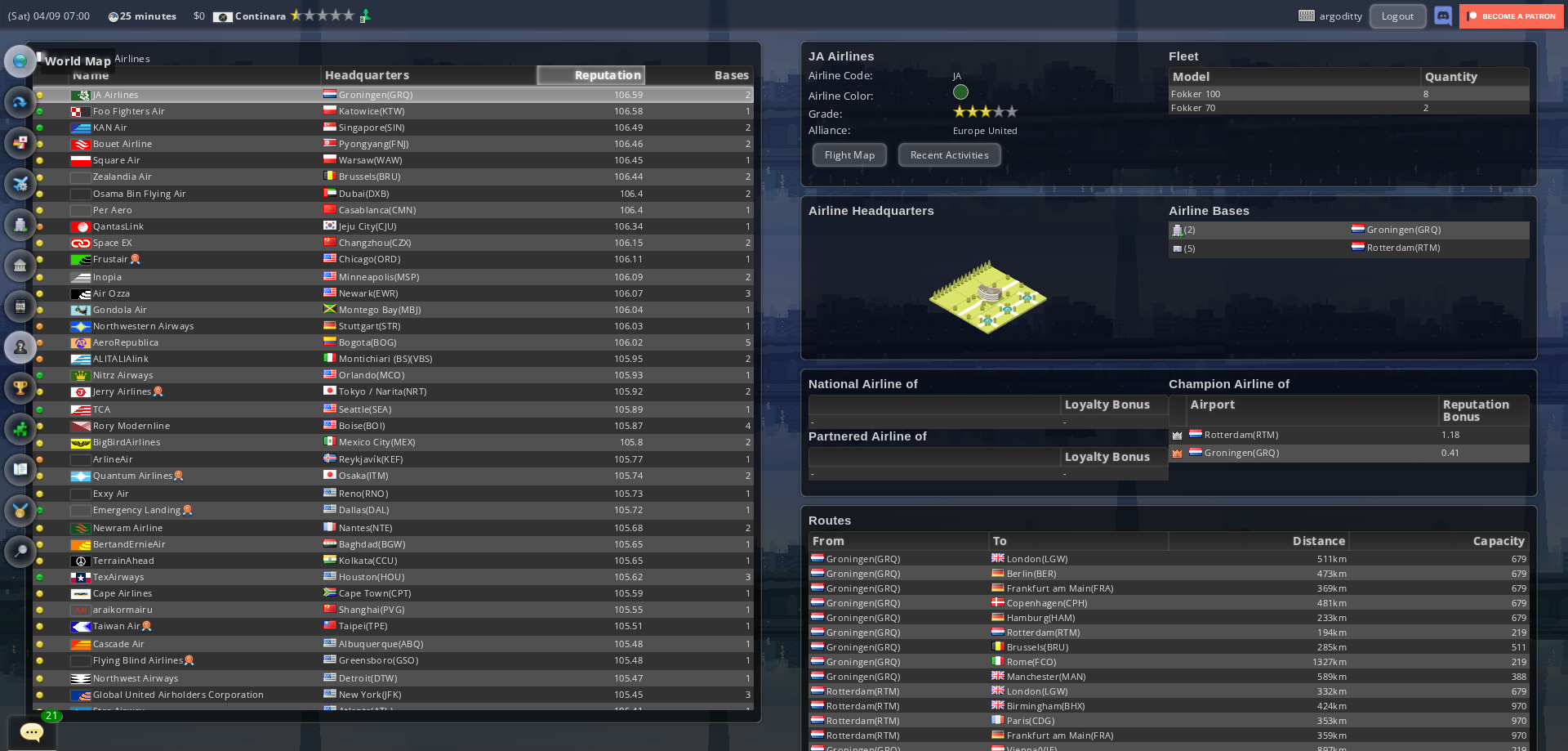 click at bounding box center [20, 61] 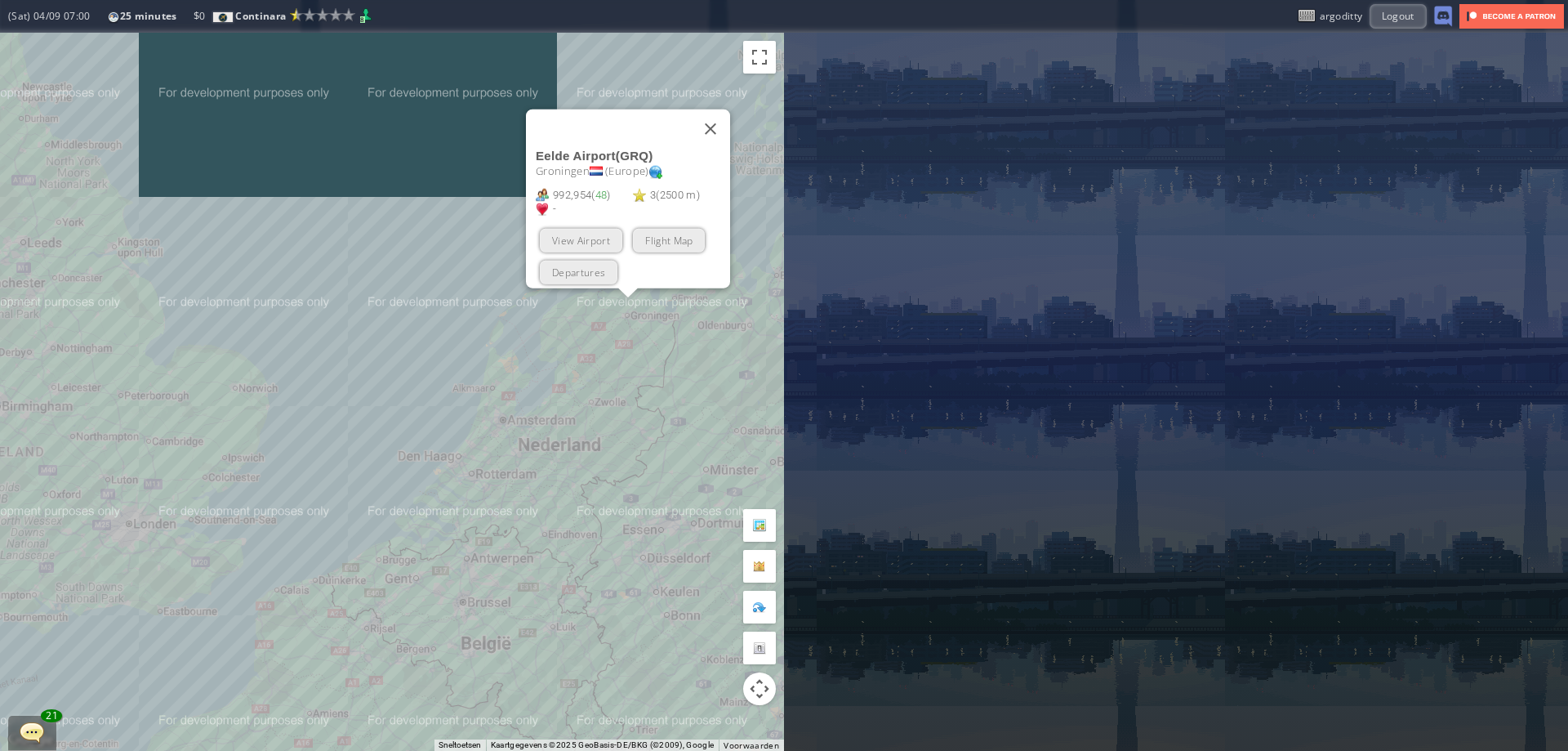 click on "Druk op de pijltoetsen om te navigeren.
Eelde Airport  ( GRQ )
Groningen  ( Europe )
992,954  ( 48 )
3  ( 2500 m )
-
Plan Flight
View Airport
Flight Map
Departures" at bounding box center [392, 391] 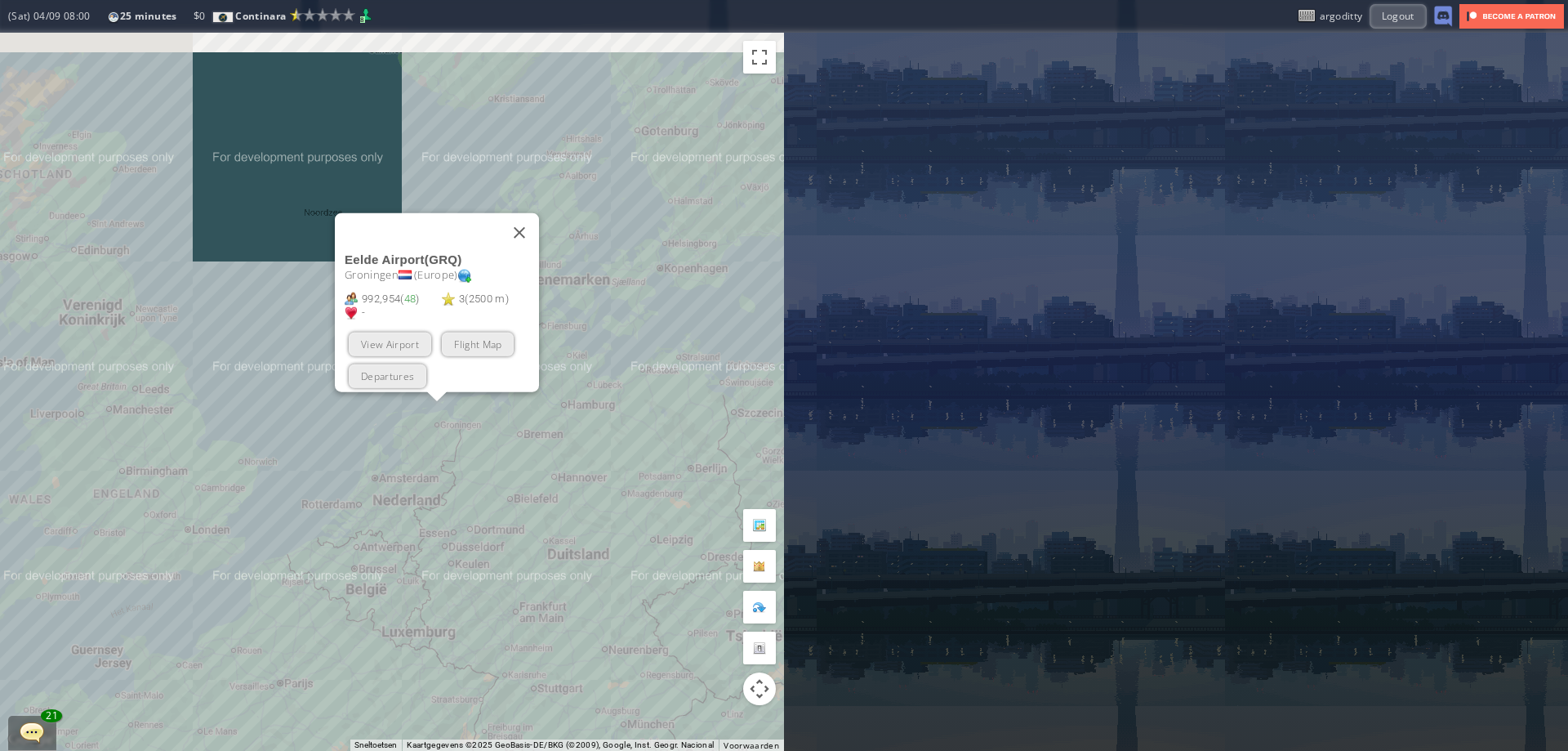 drag, startPoint x: 493, startPoint y: 419, endPoint x: 488, endPoint y: 445, distance: 26.476405 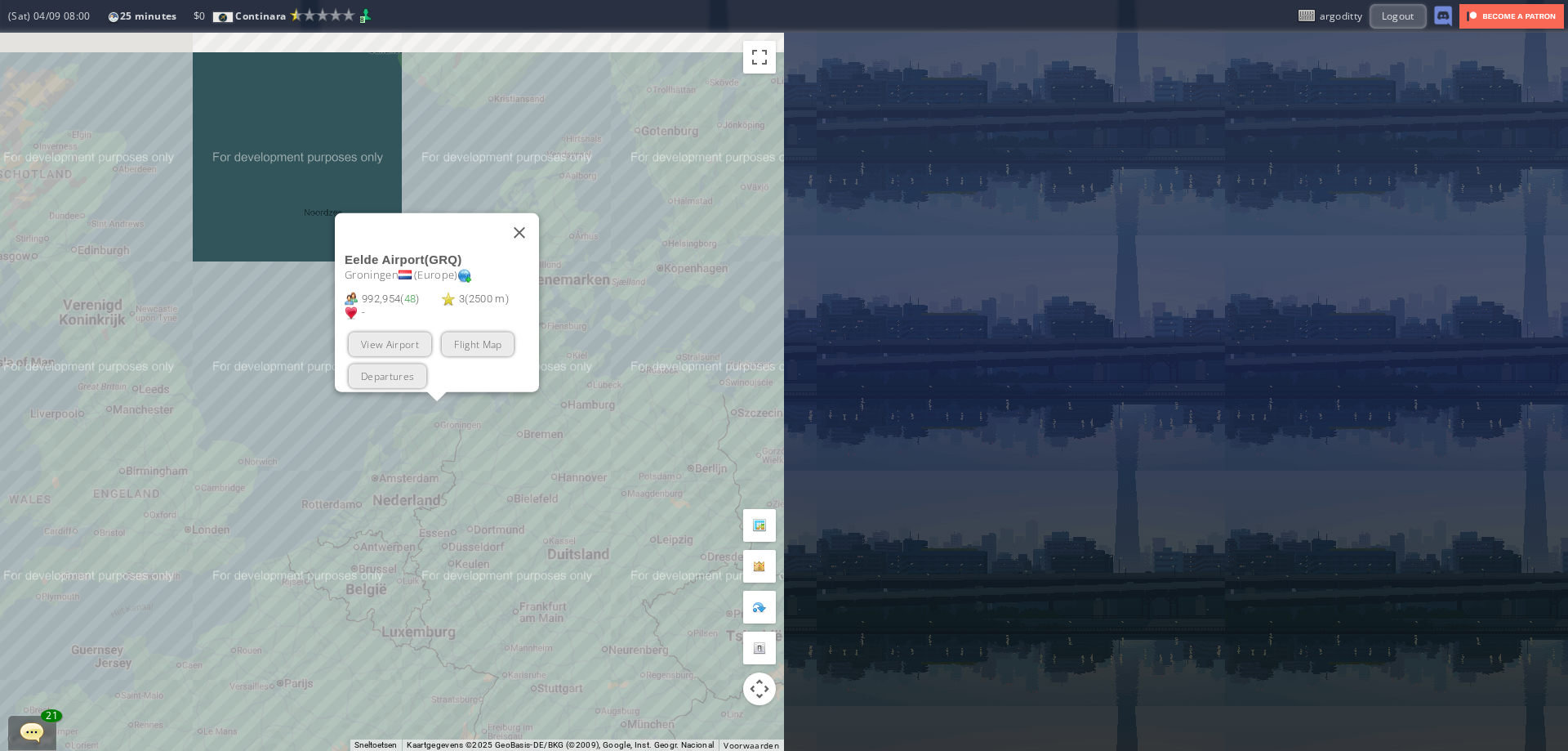 click on "Druk op de pijltoetsen om te navigeren.
Eelde Airport  ( GRQ )
Groningen  ( Europe )
992,954  ( 48 )
3  ( 2500 m )
-
Plan Flight
View Airport
Flight Map
Departures" at bounding box center (392, 391) 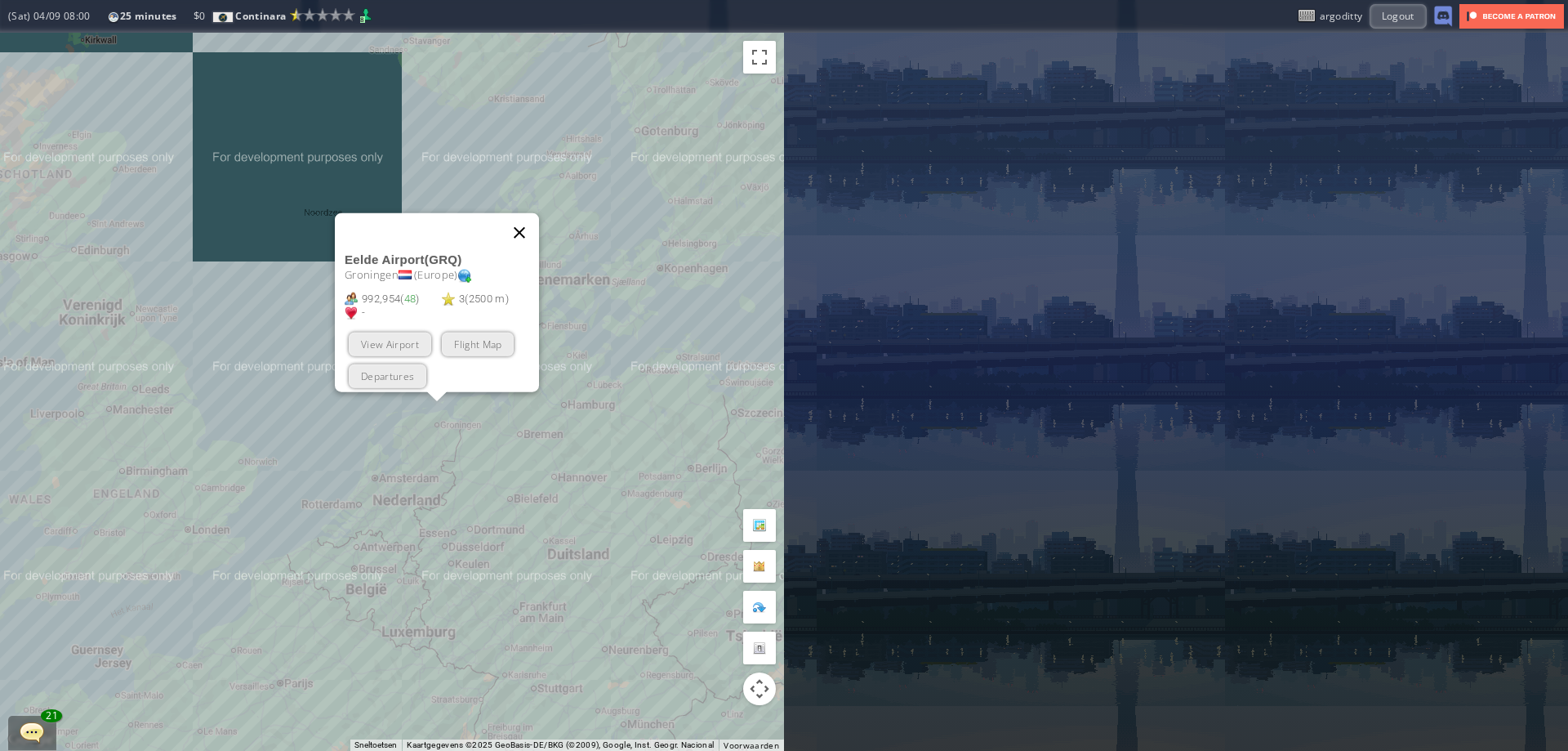 click at bounding box center (519, 232) 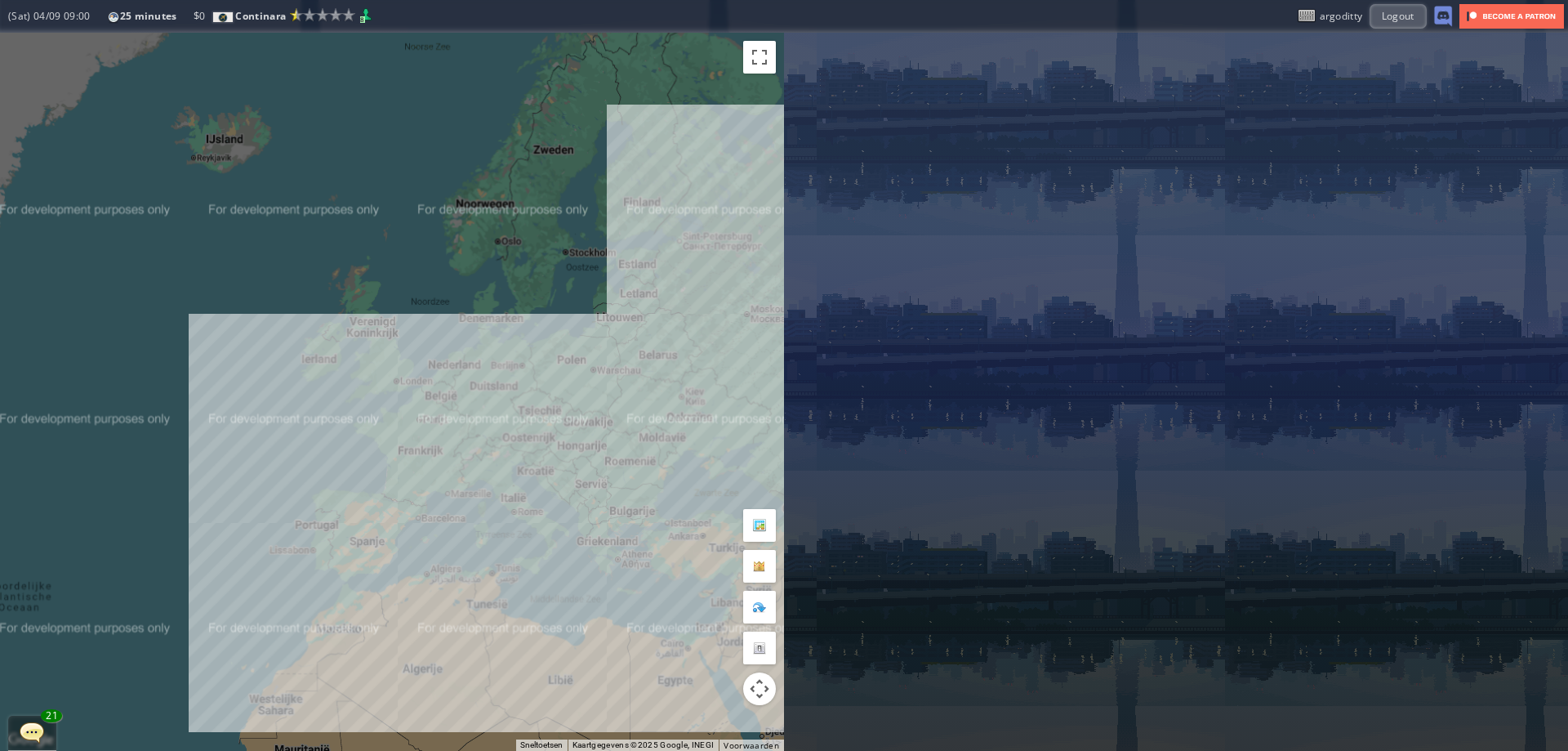 drag, startPoint x: 320, startPoint y: 389, endPoint x: 413, endPoint y: 328, distance: 111.2205 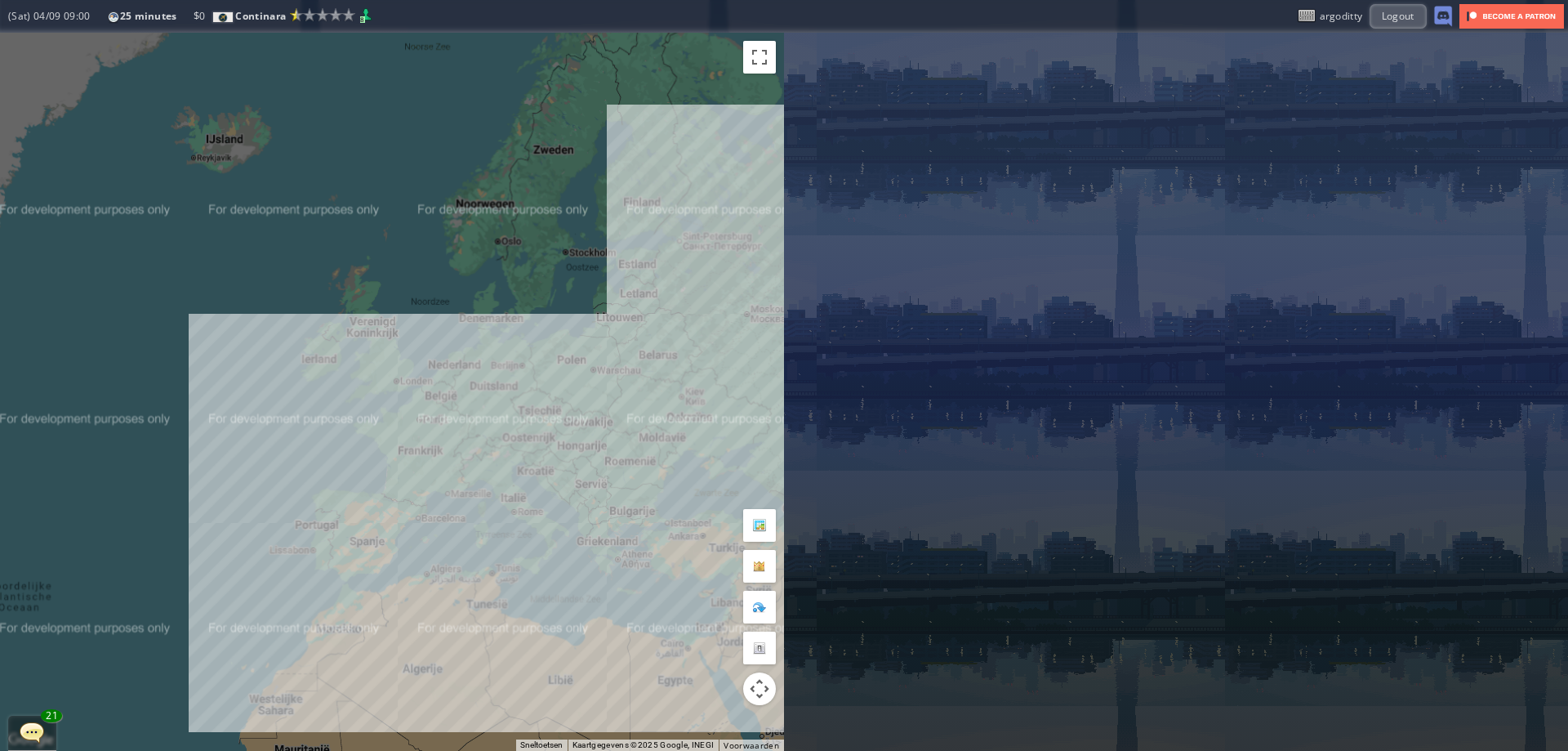 click on "Druk op de pijltoetsen om te navigeren." at bounding box center (392, 391) 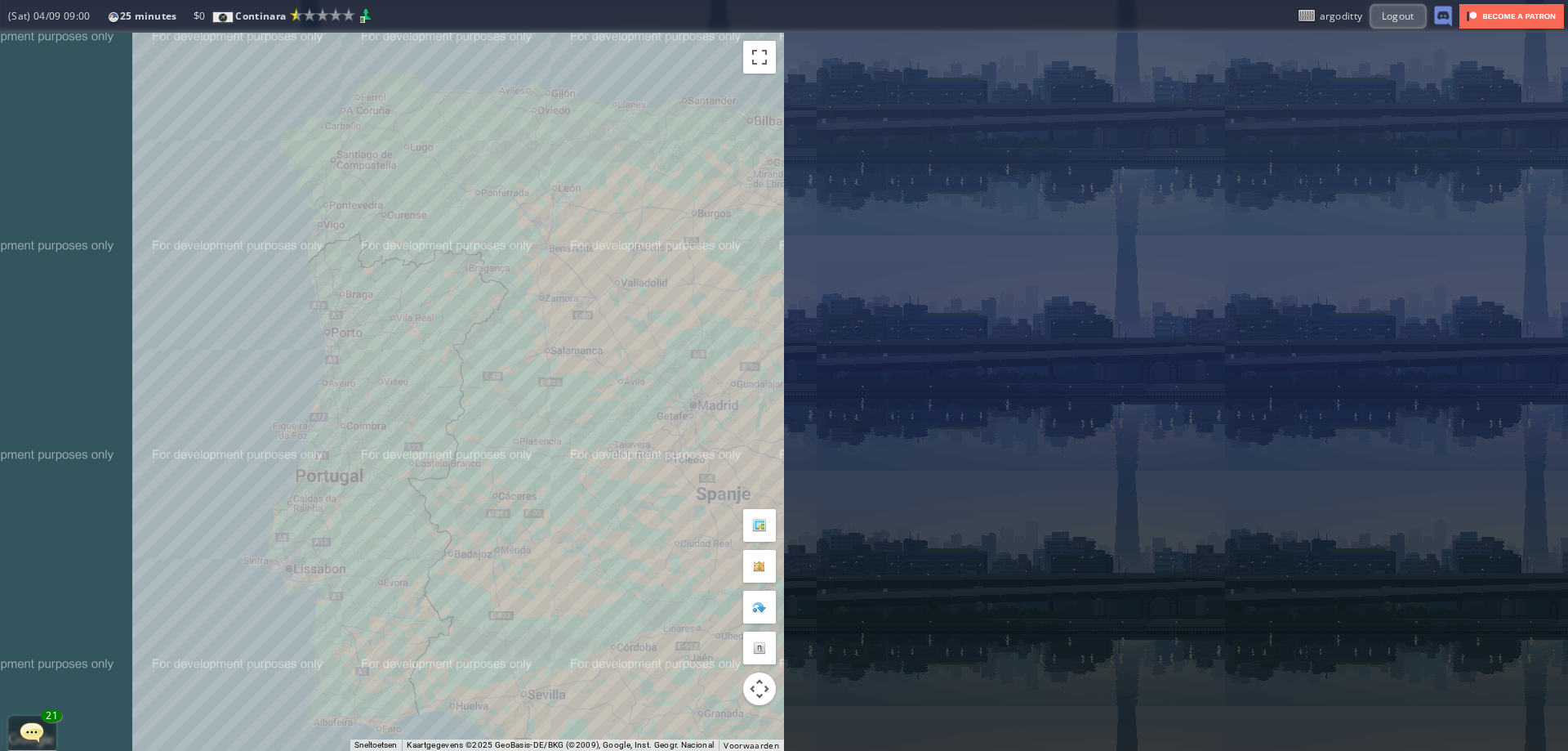 click on "Druk op de pijltoetsen om te navigeren." at bounding box center (392, 391) 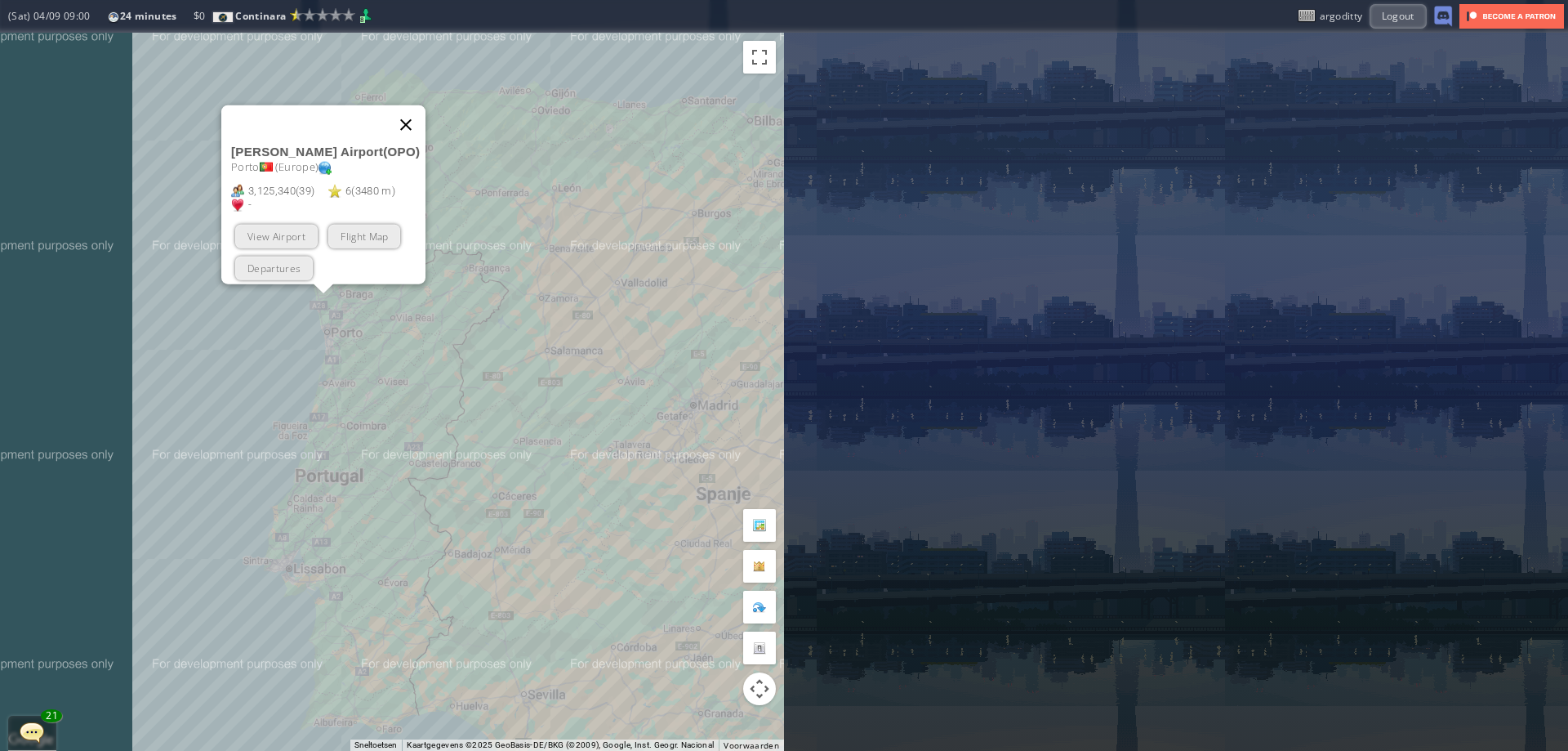 click at bounding box center [406, 124] 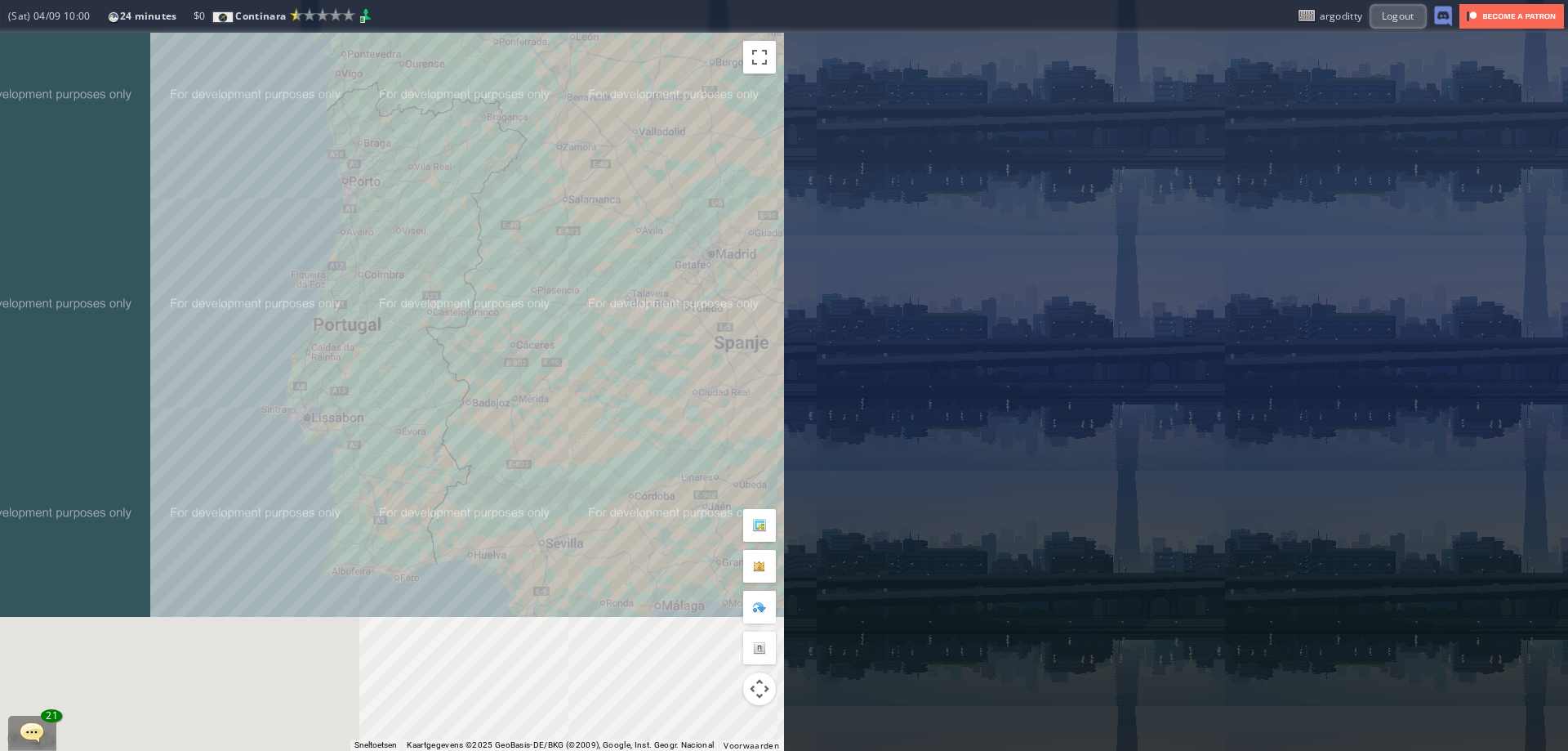 drag, startPoint x: 378, startPoint y: 516, endPoint x: 402, endPoint y: 345, distance: 172.676 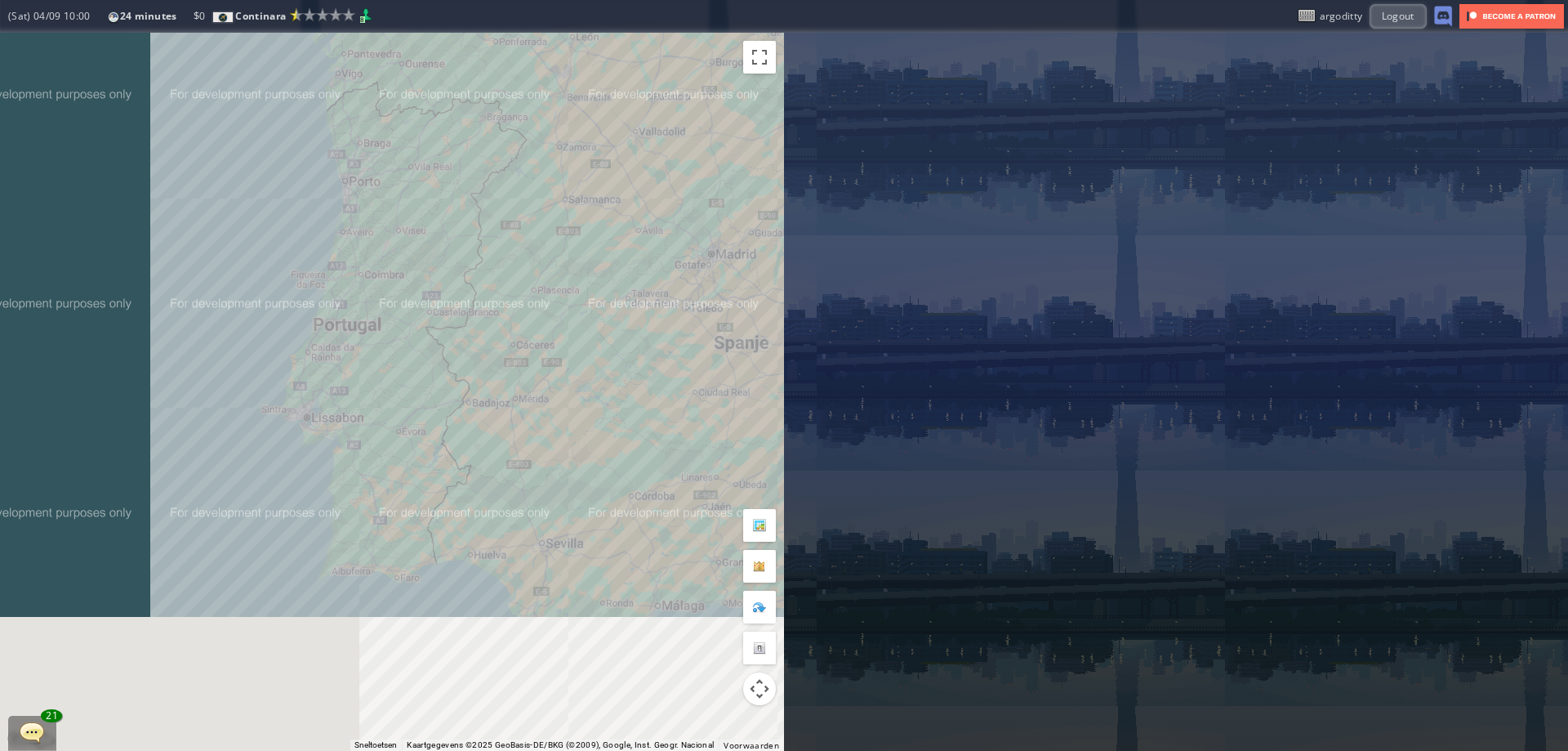 click on "Druk op de pijltoetsen om te navigeren." at bounding box center (392, 391) 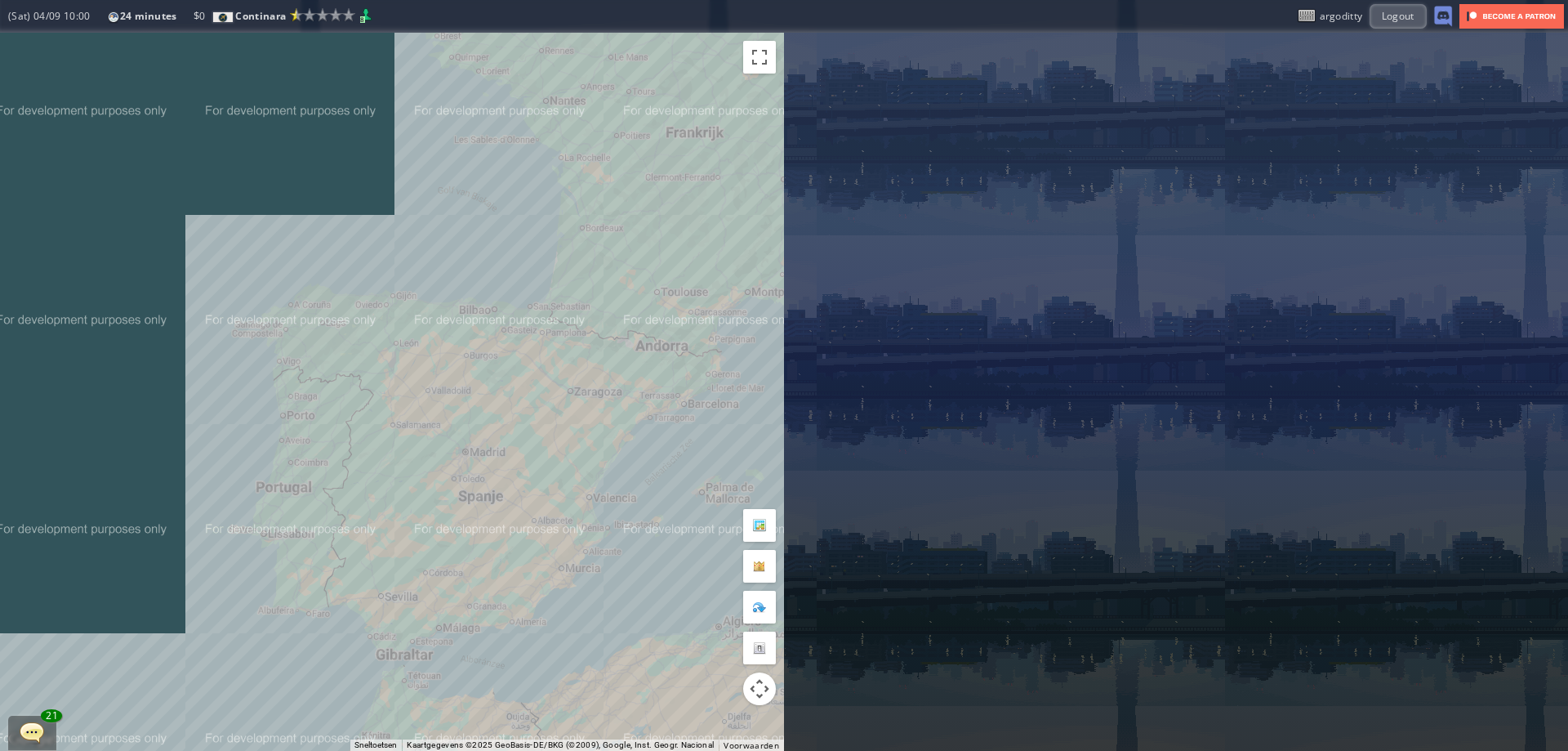 drag, startPoint x: 430, startPoint y: 252, endPoint x: 376, endPoint y: 508, distance: 261.63333 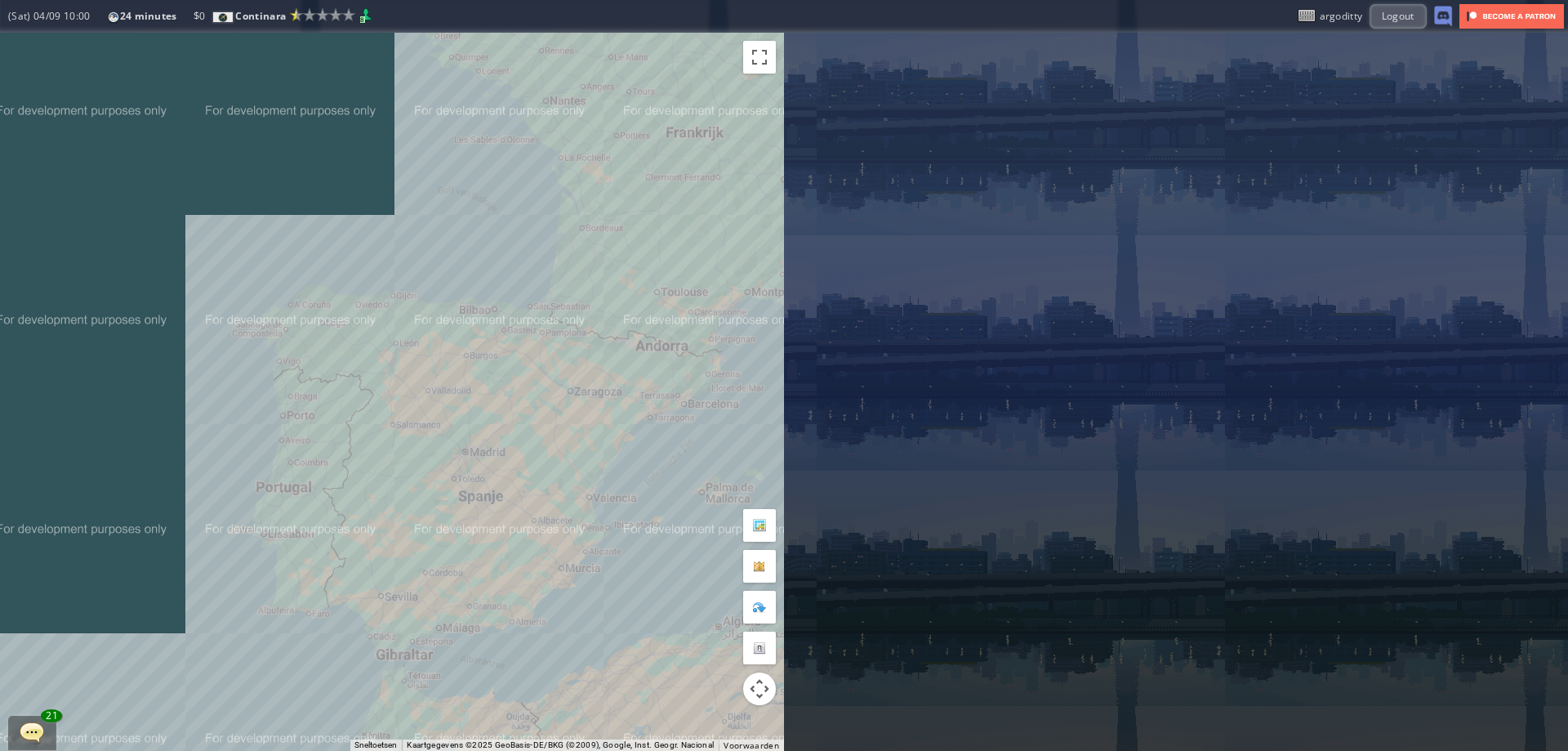 click on "Druk op de pijltoetsen om te navigeren." at bounding box center (392, 391) 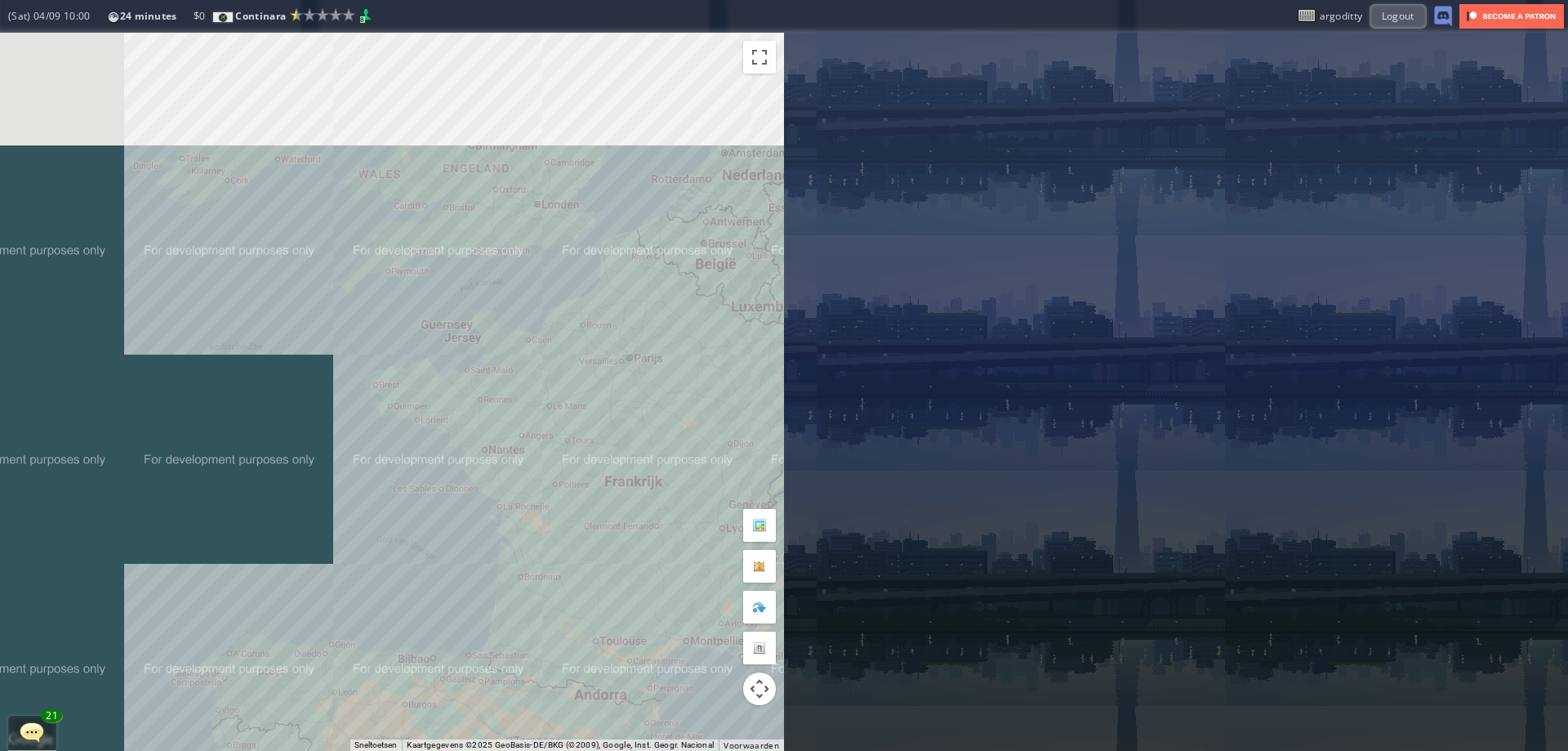 drag, startPoint x: 405, startPoint y: 329, endPoint x: 383, endPoint y: 509, distance: 181.33946 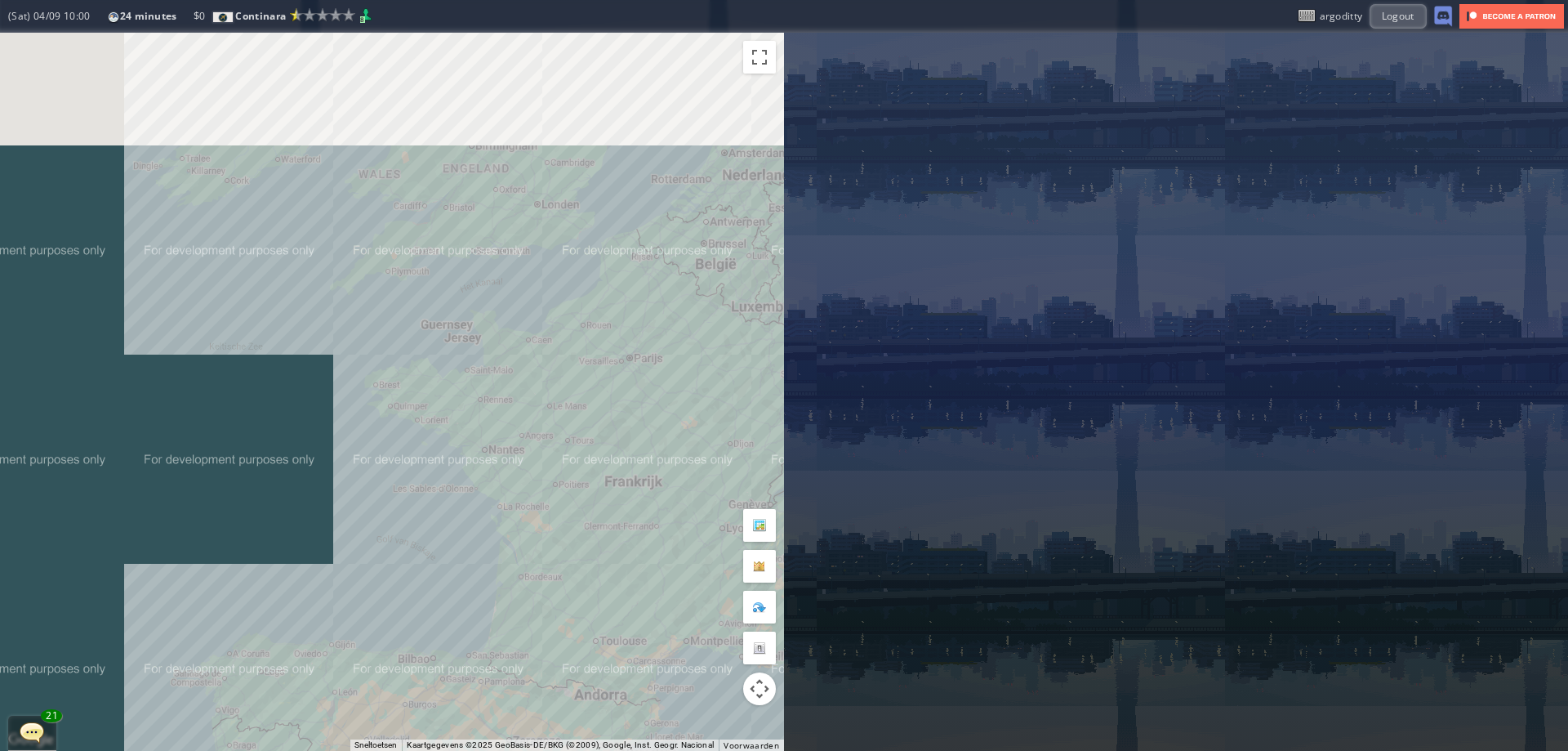 click on "Druk op de pijltoetsen om te navigeren." at bounding box center (392, 391) 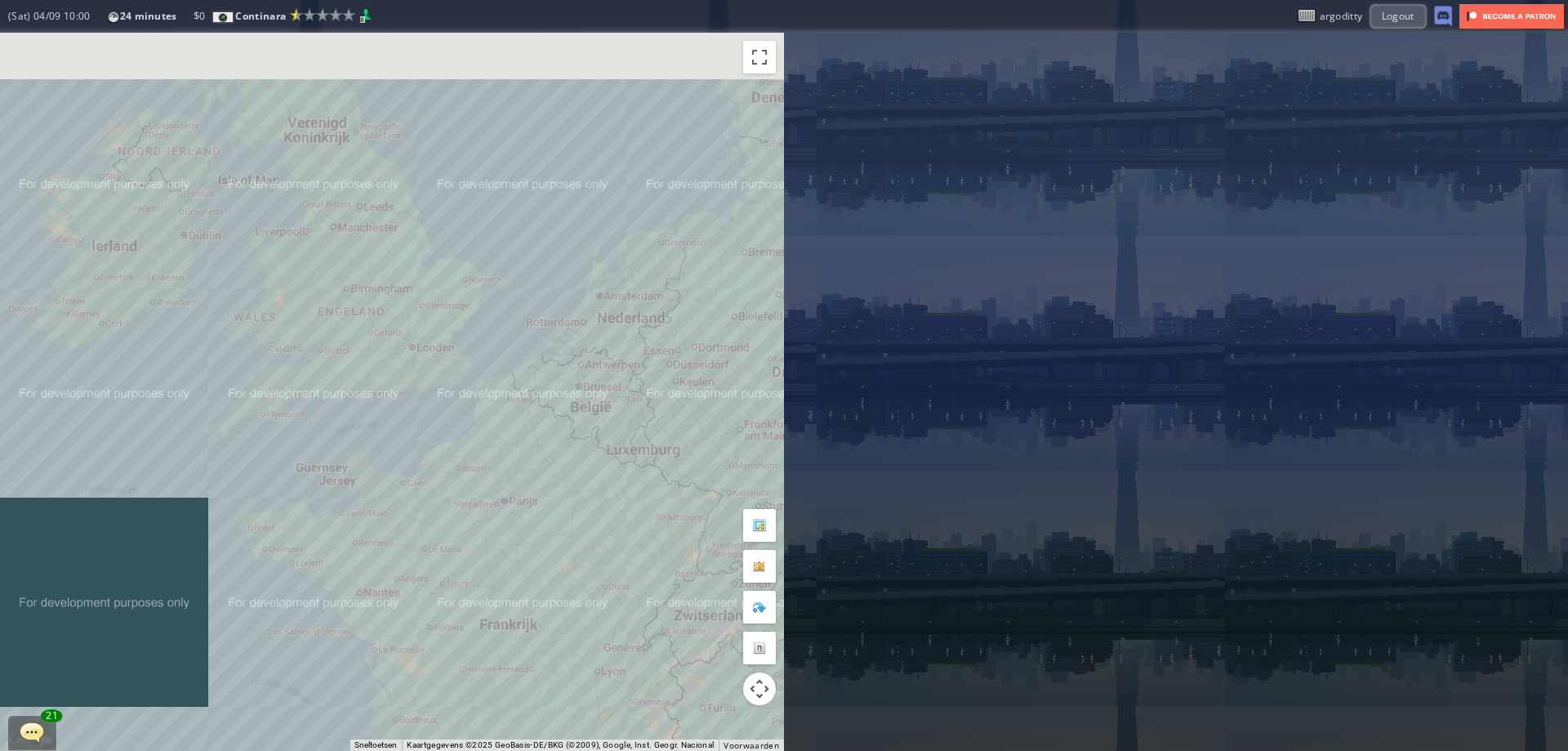 drag, startPoint x: 645, startPoint y: 300, endPoint x: 425, endPoint y: 503, distance: 299.34762 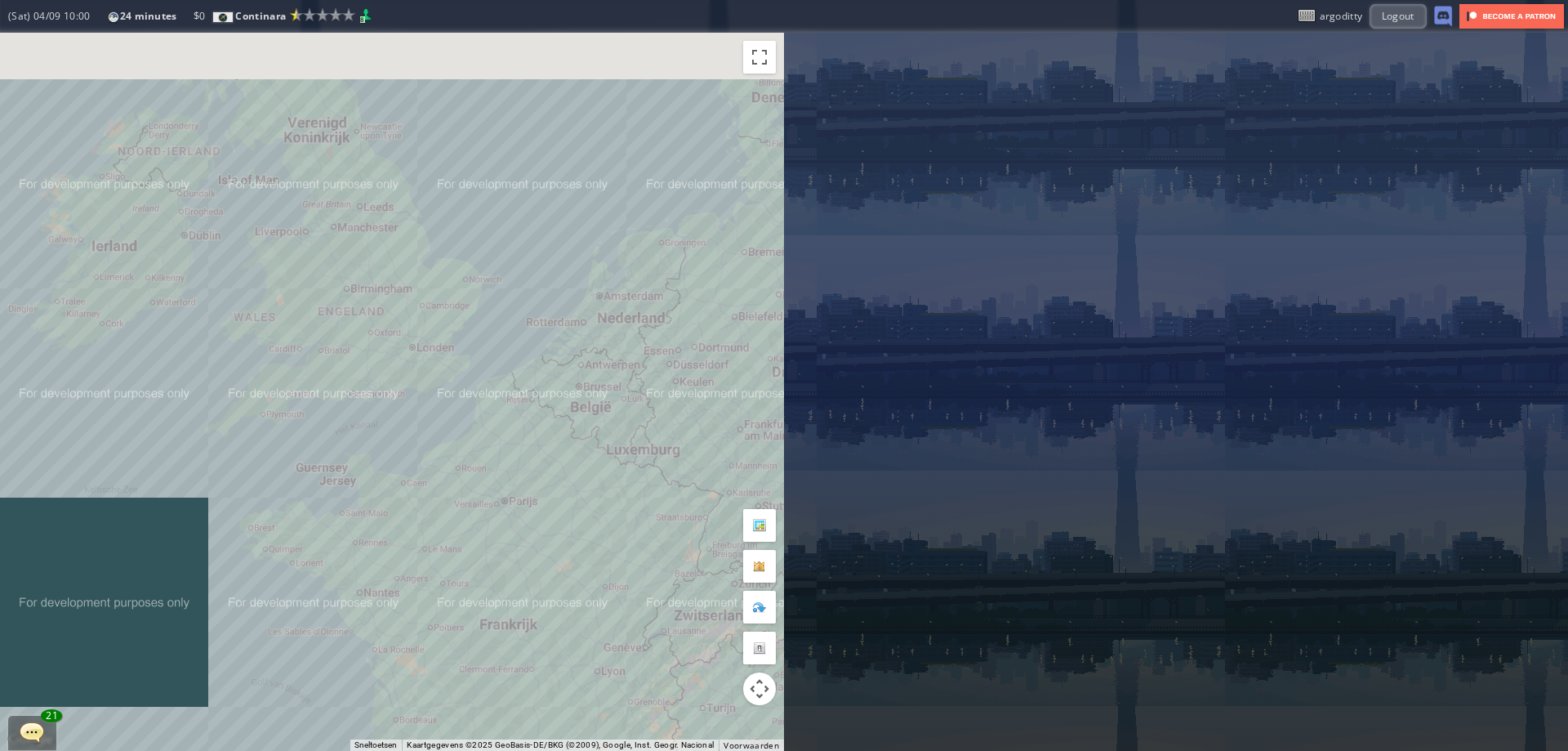 click on "Druk op de pijltoetsen om te navigeren." at bounding box center (392, 391) 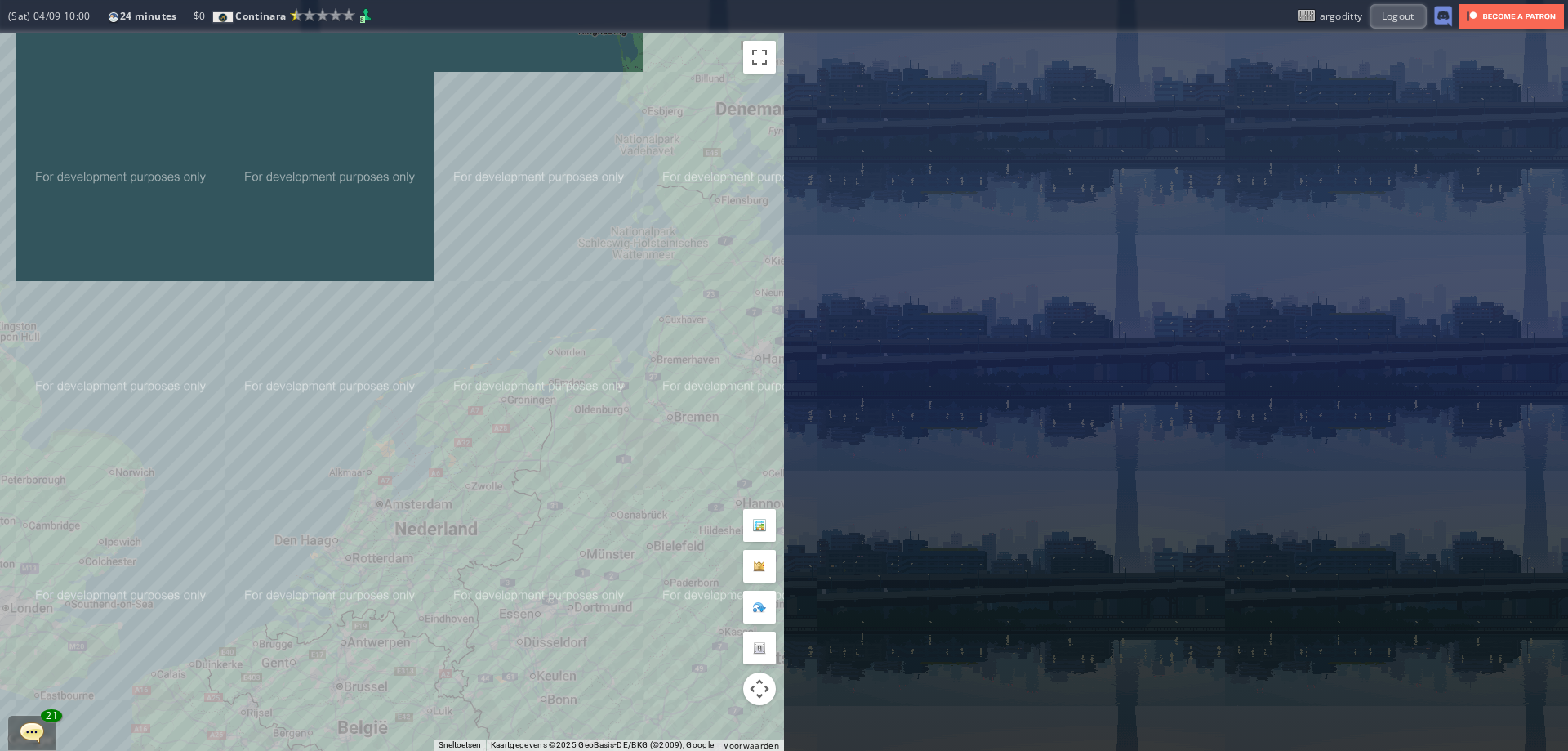 click on "Druk op de pijltoetsen om te navigeren." at bounding box center [392, 391] 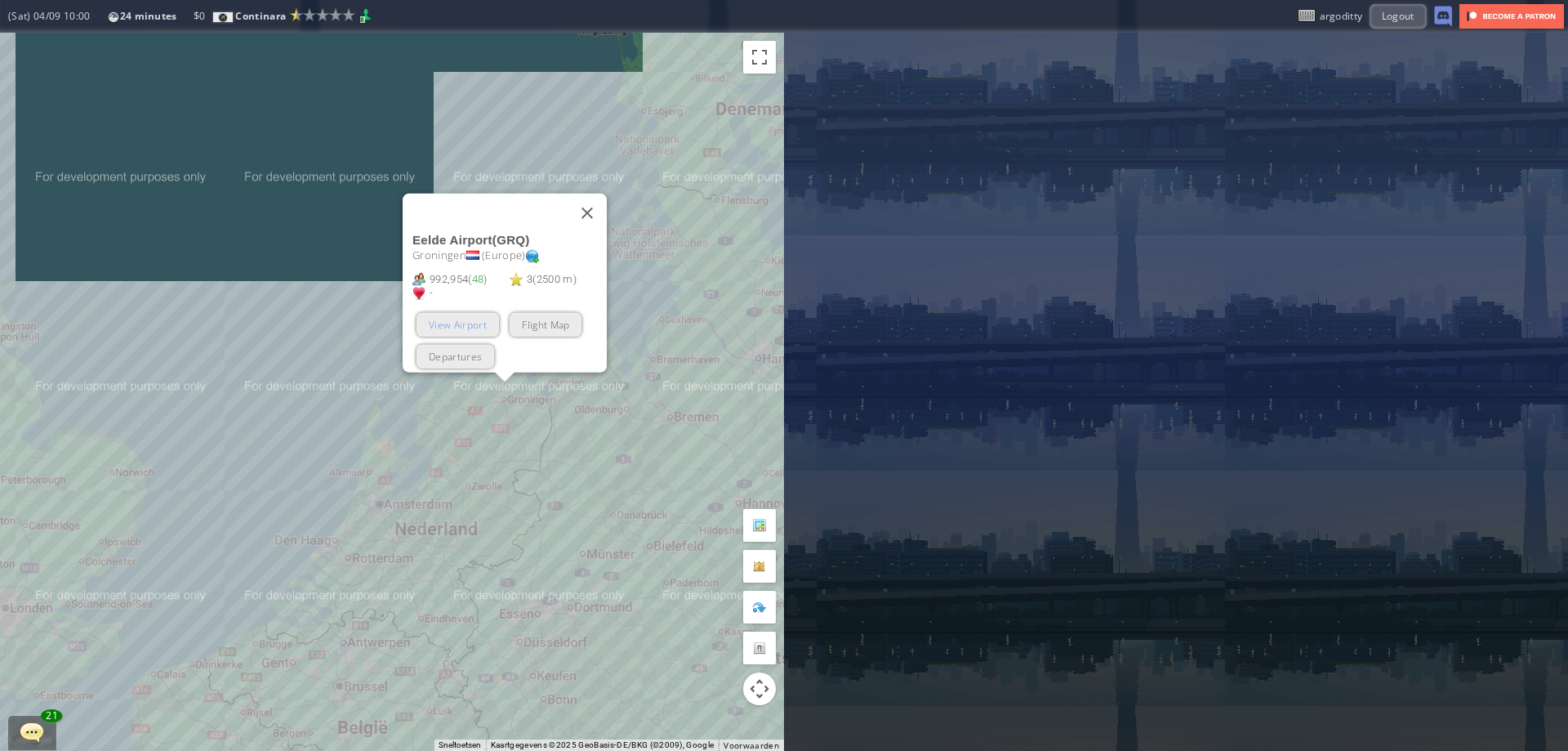 click on "View Airport" at bounding box center (457, 324) 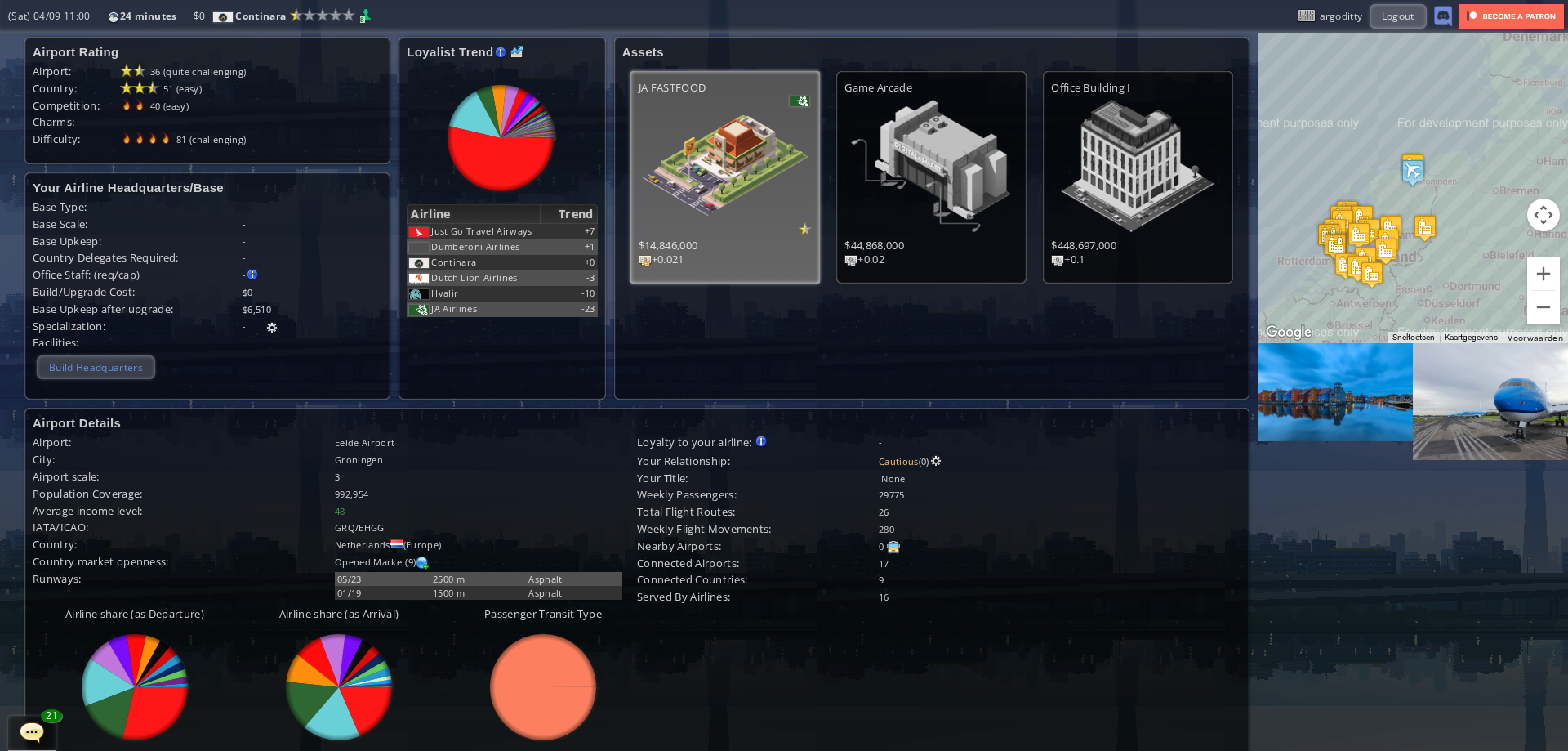 click on "Build Headquarters" at bounding box center [96, 367] 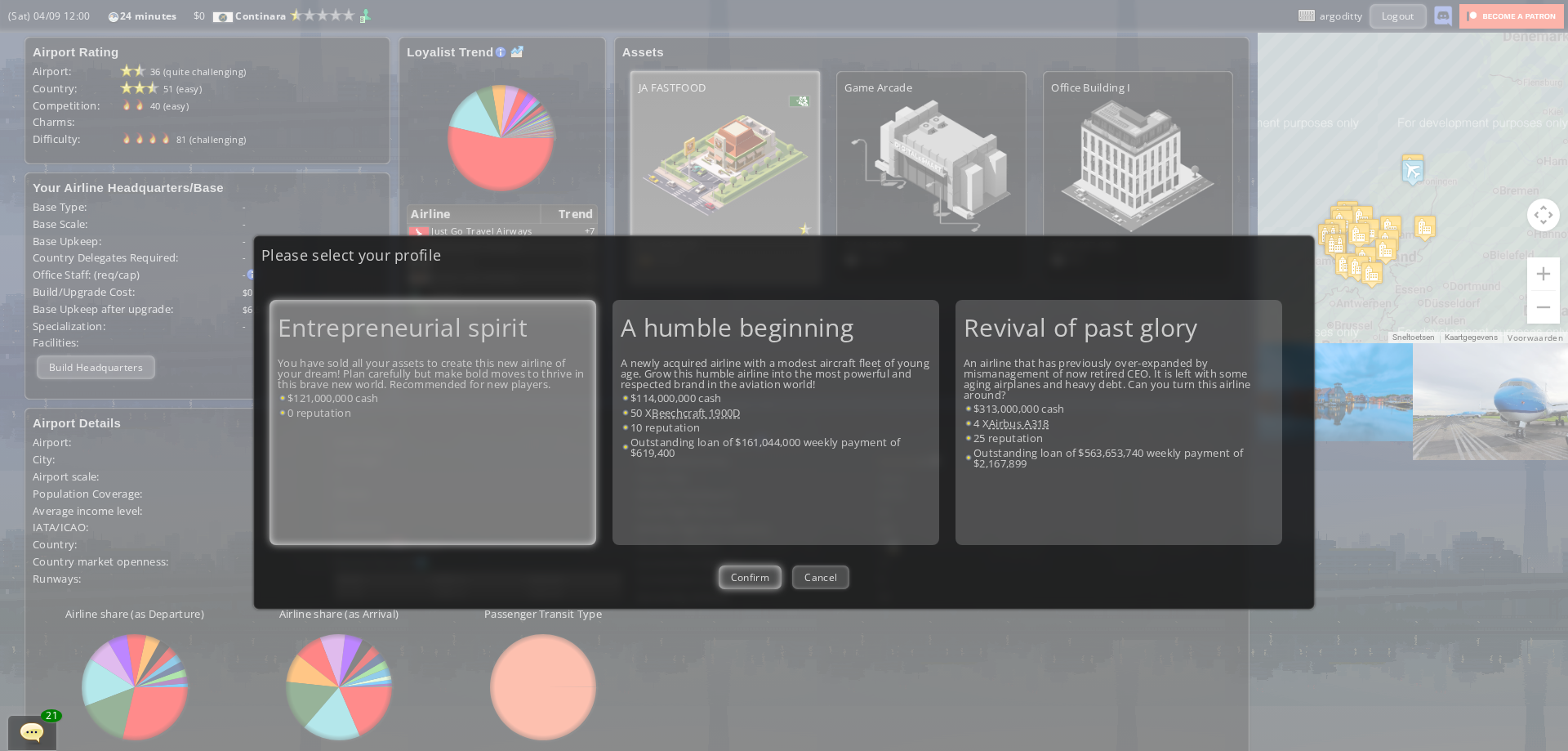 click on "Confirm" at bounding box center [750, 577] 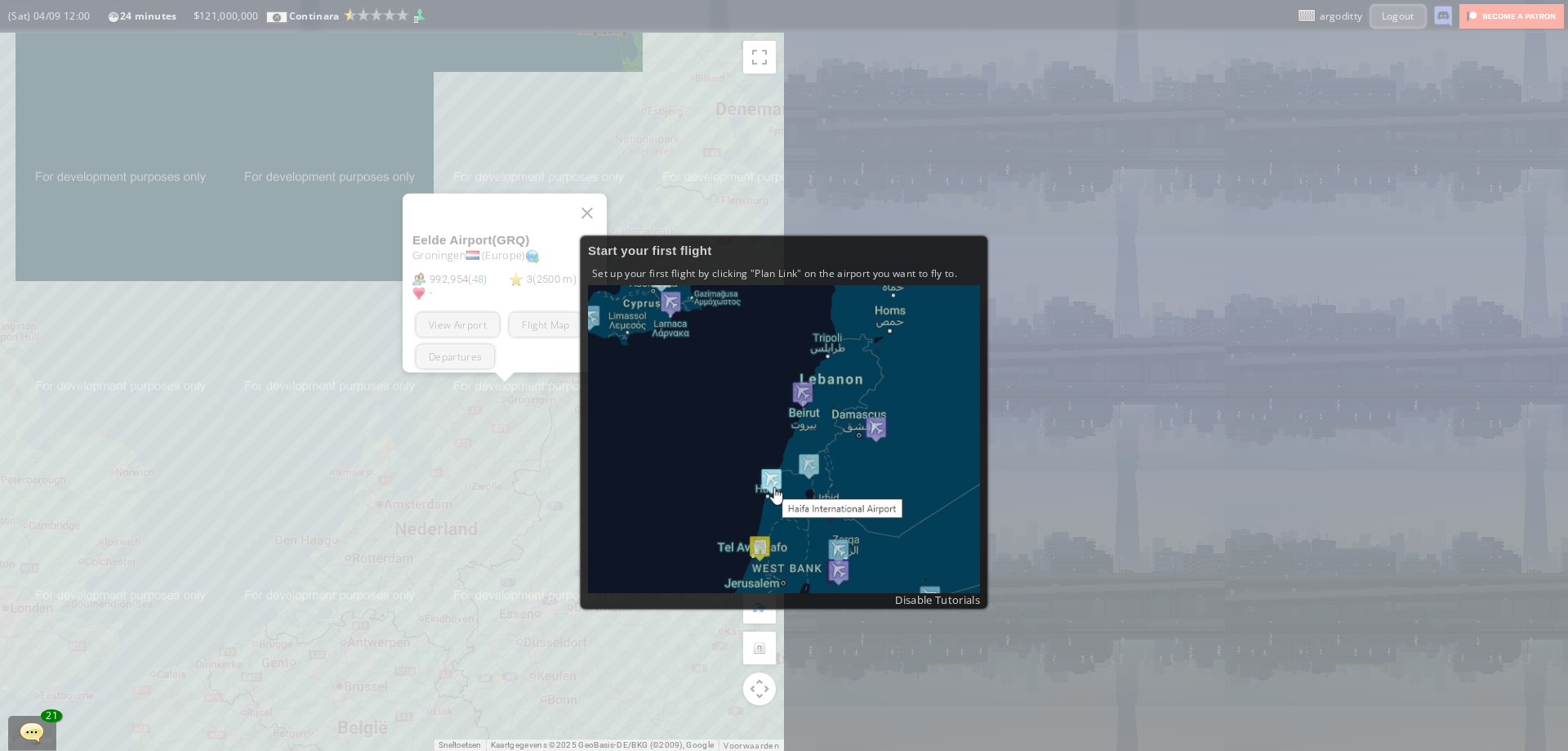 click at bounding box center [784, 439] 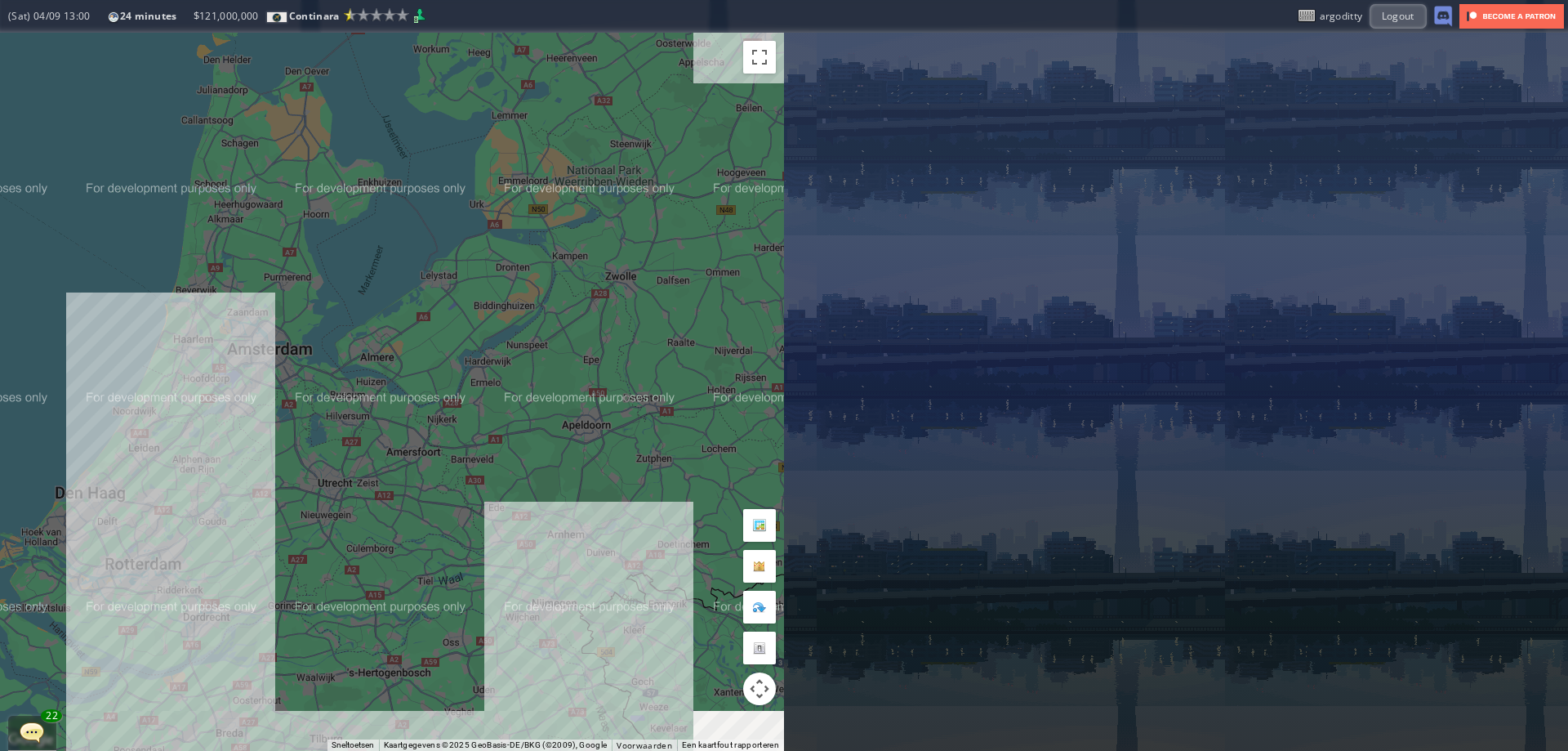 drag, startPoint x: 414, startPoint y: 520, endPoint x: 429, endPoint y: 168, distance: 352.3195 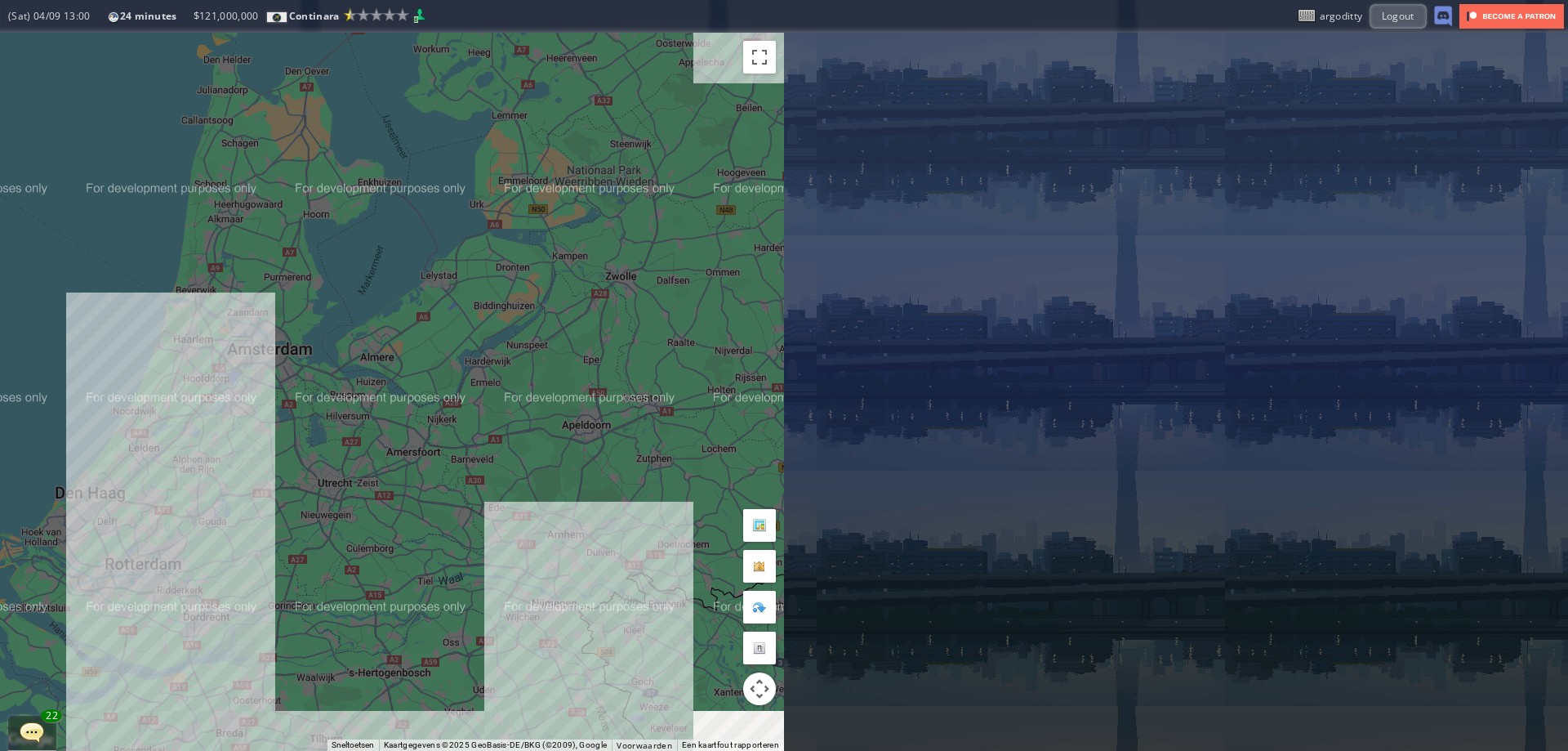 click on "Druk op de pijltoetsen om te navigeren.
Eelde Airport  ( GRQ )
Groningen  ( Europe )
992,954  ( 48 )
3  ( 2500 m )
-
Plan Flight
View Airport
Flight Map
Departures" at bounding box center [392, 391] 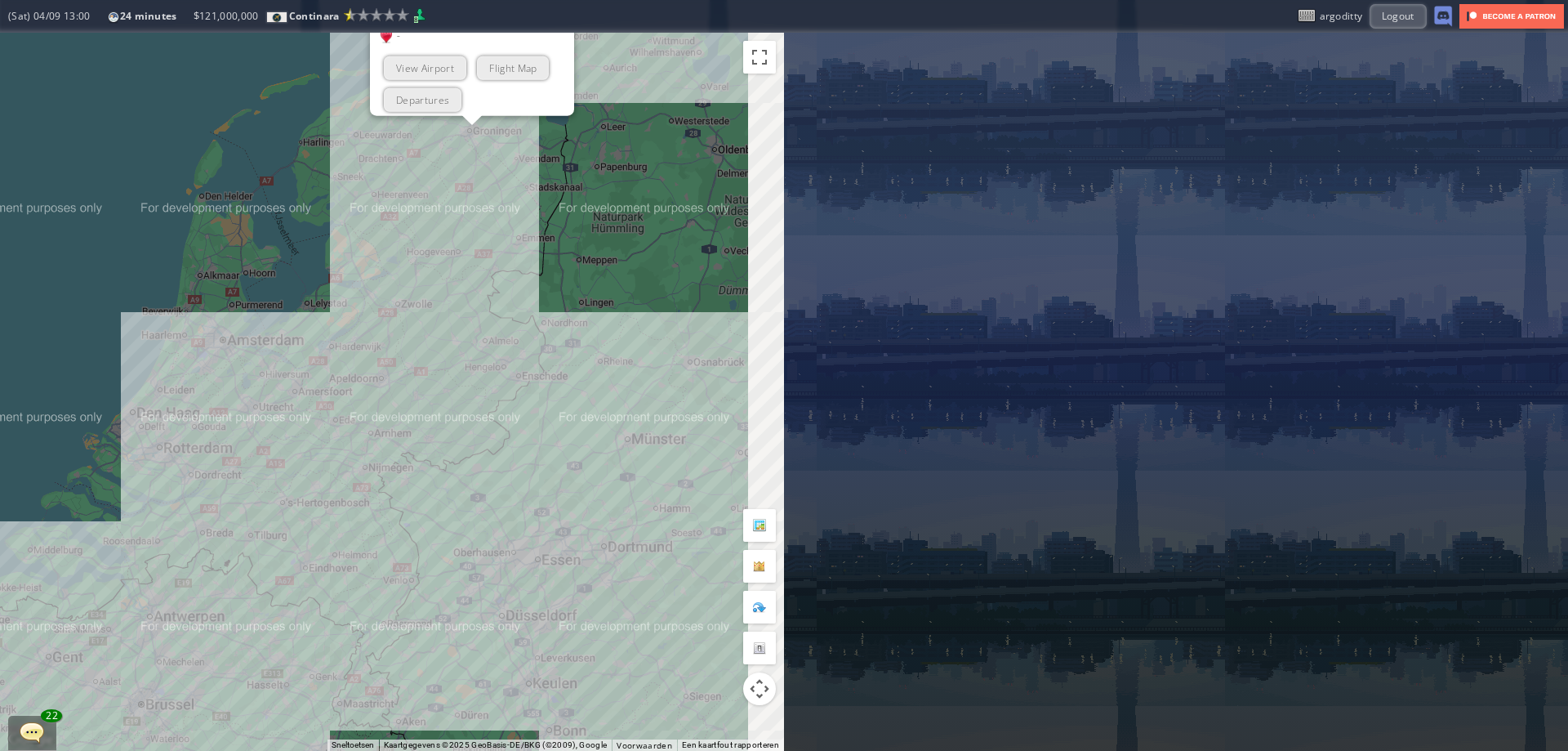 drag, startPoint x: 527, startPoint y: 590, endPoint x: 361, endPoint y: 598, distance: 166.19266 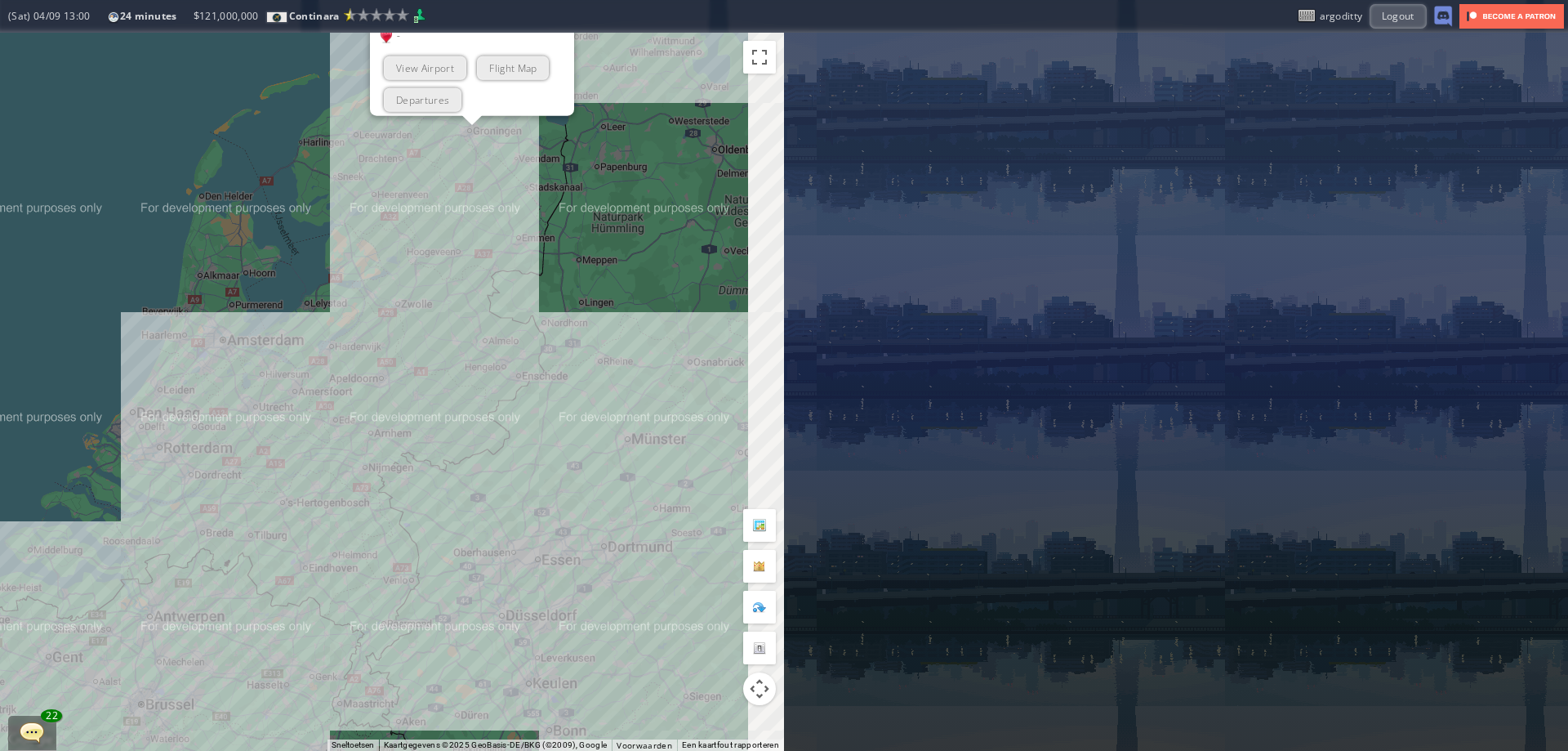 click on "Druk op de pijltoetsen om te navigeren.
Eelde Airport  ( GRQ )
Groningen  ( Europe )
992,954  ( 48 )
3  ( 2500 m )
-
Plan Flight
View Airport
Flight Map
Departures" at bounding box center (392, 391) 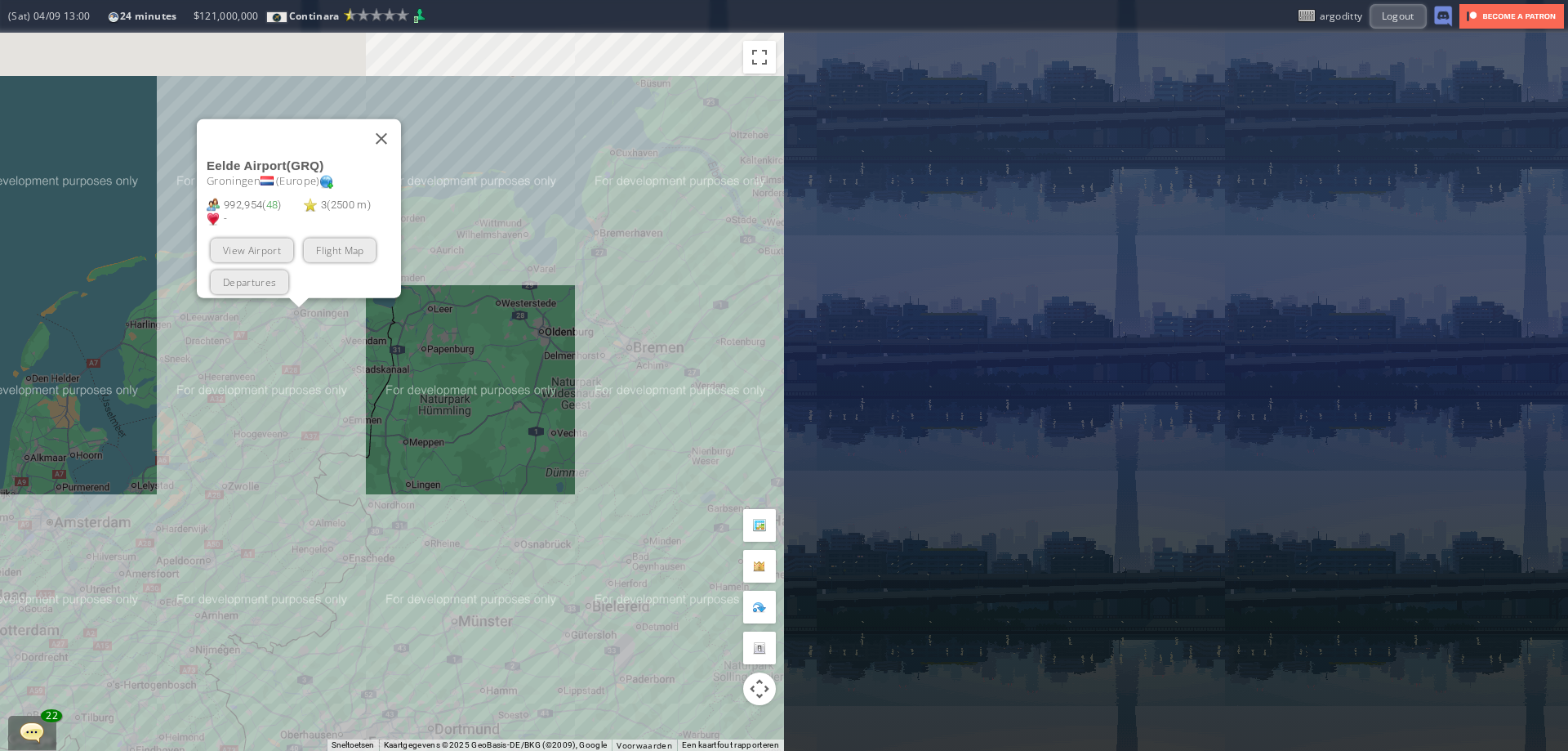 drag, startPoint x: 574, startPoint y: 276, endPoint x: 419, endPoint y: 452, distance: 234.52292 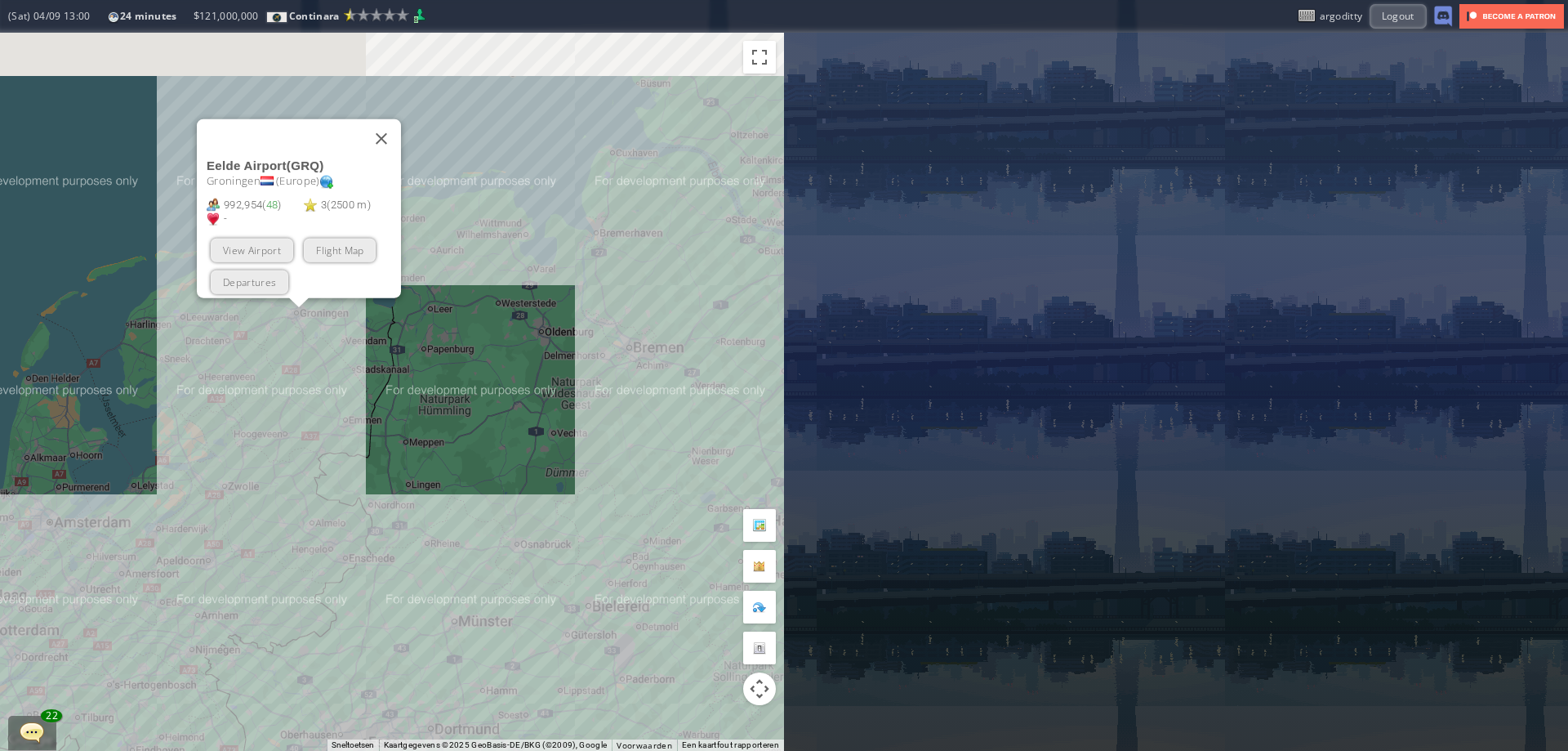 click on "Druk op de pijltoetsen om te navigeren.
Eelde Airport  ( GRQ )
Groningen  ( Europe )
992,954  ( 48 )
3  ( 2500 m )
-
Plan Flight
View Airport
Flight Map
Departures" at bounding box center [392, 391] 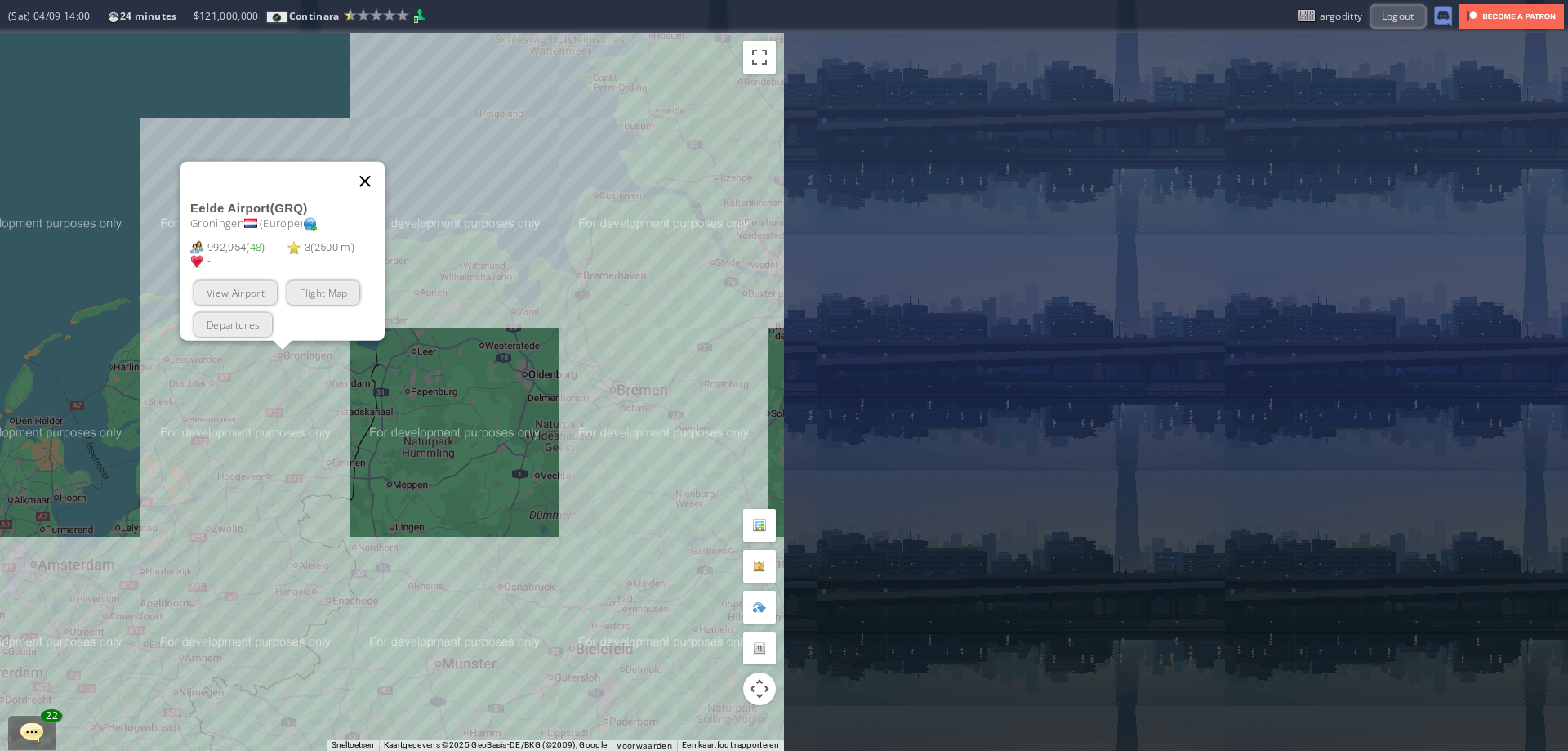 click at bounding box center (365, 181) 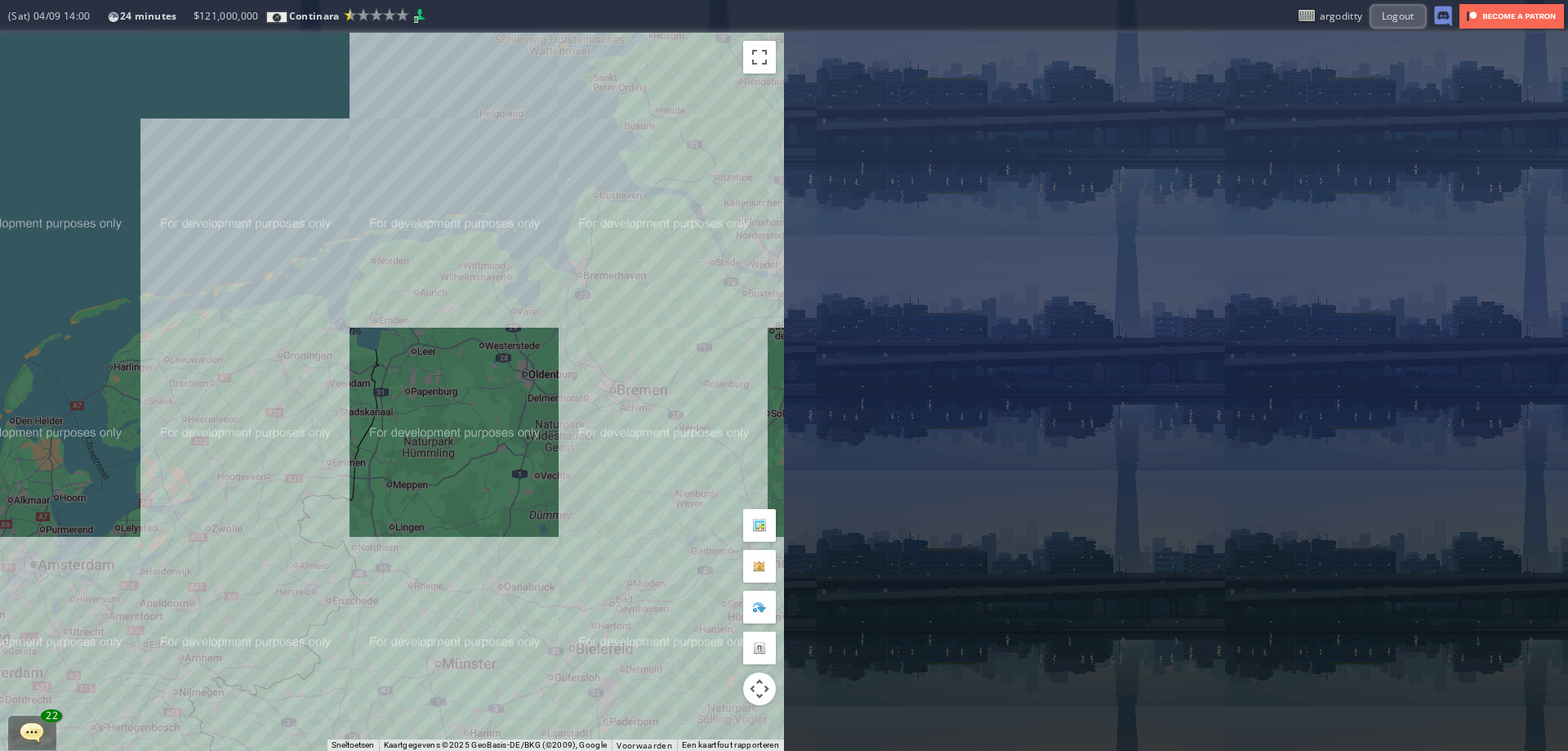 click on "Druk op de pijltoetsen om te navigeren." at bounding box center (392, 391) 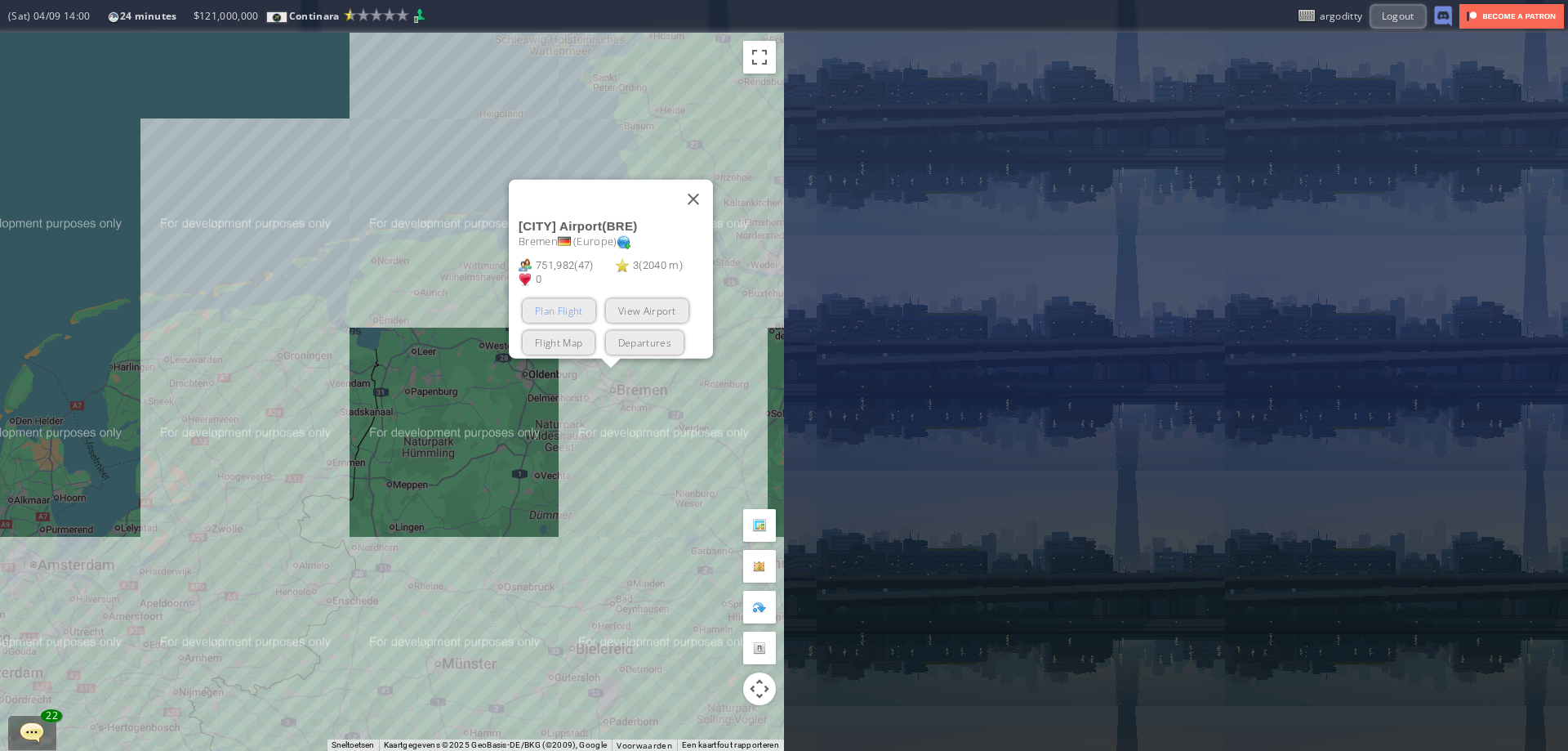 click on "Plan Flight" at bounding box center (559, 310) 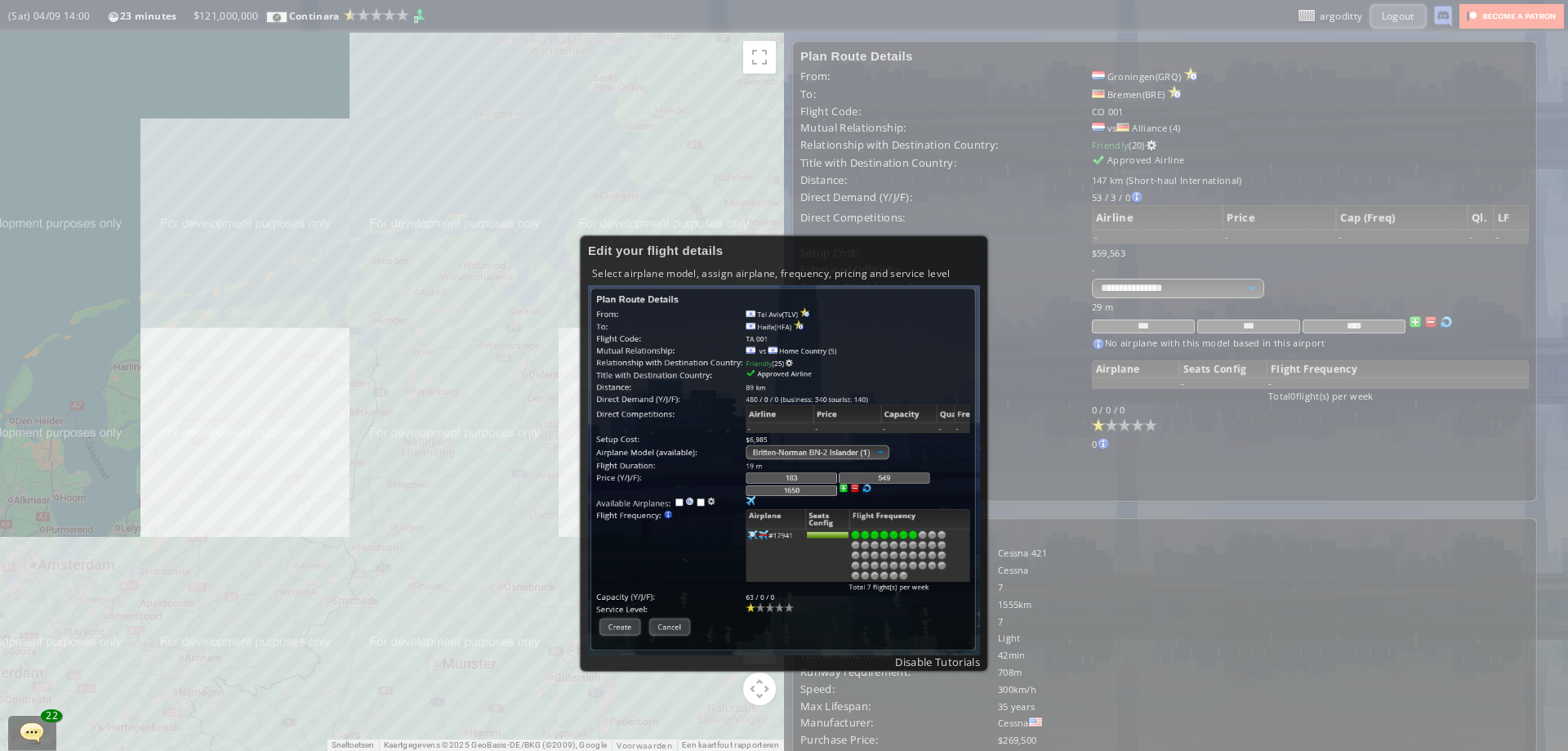 click on "Select airplane model, assign airplane, frequency, pricing and service level" at bounding box center (784, 273) 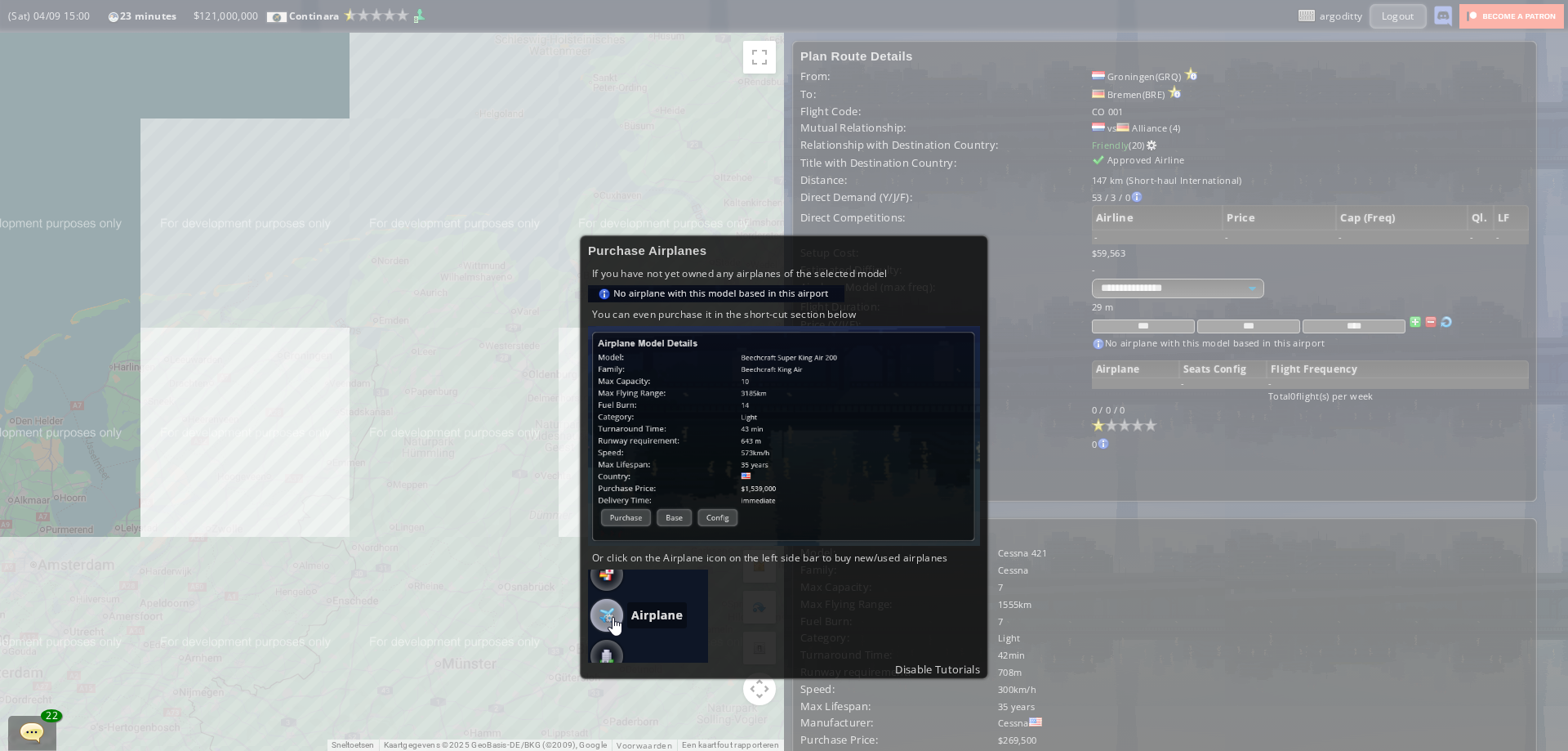 click on "You can even purchase it in the short-cut section below" at bounding box center [784, 273] 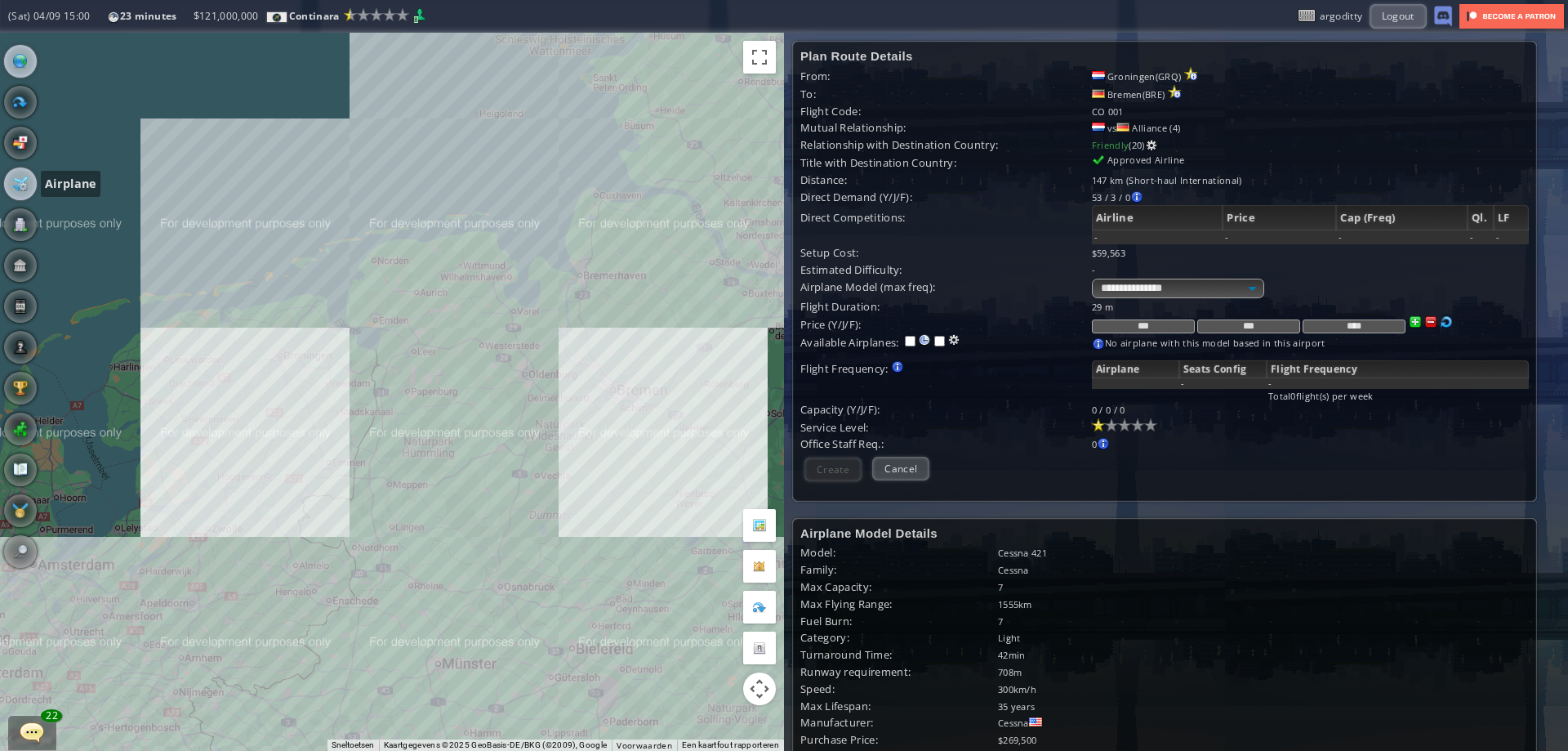 click at bounding box center [20, 184] 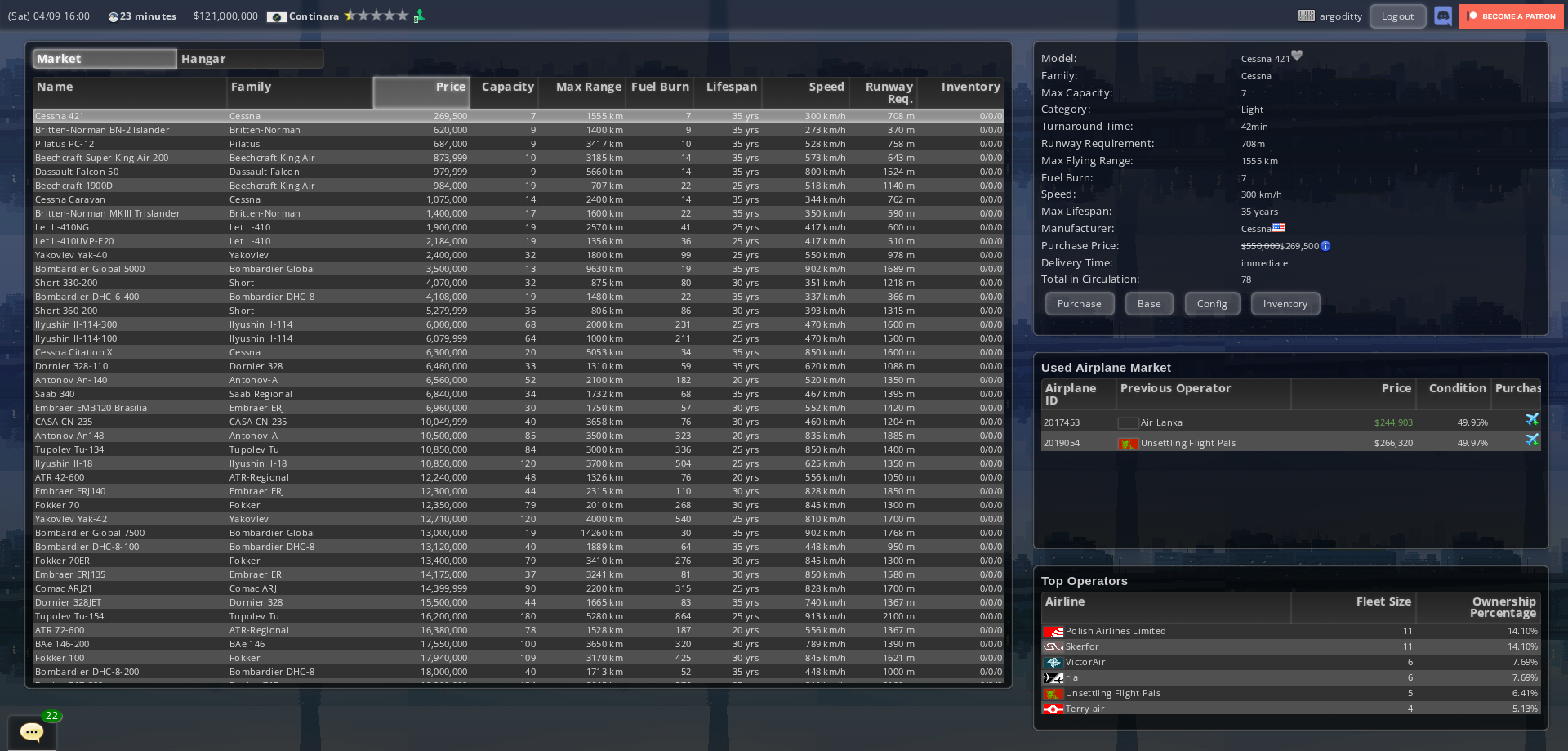 click on "Price" at bounding box center [421, 92] 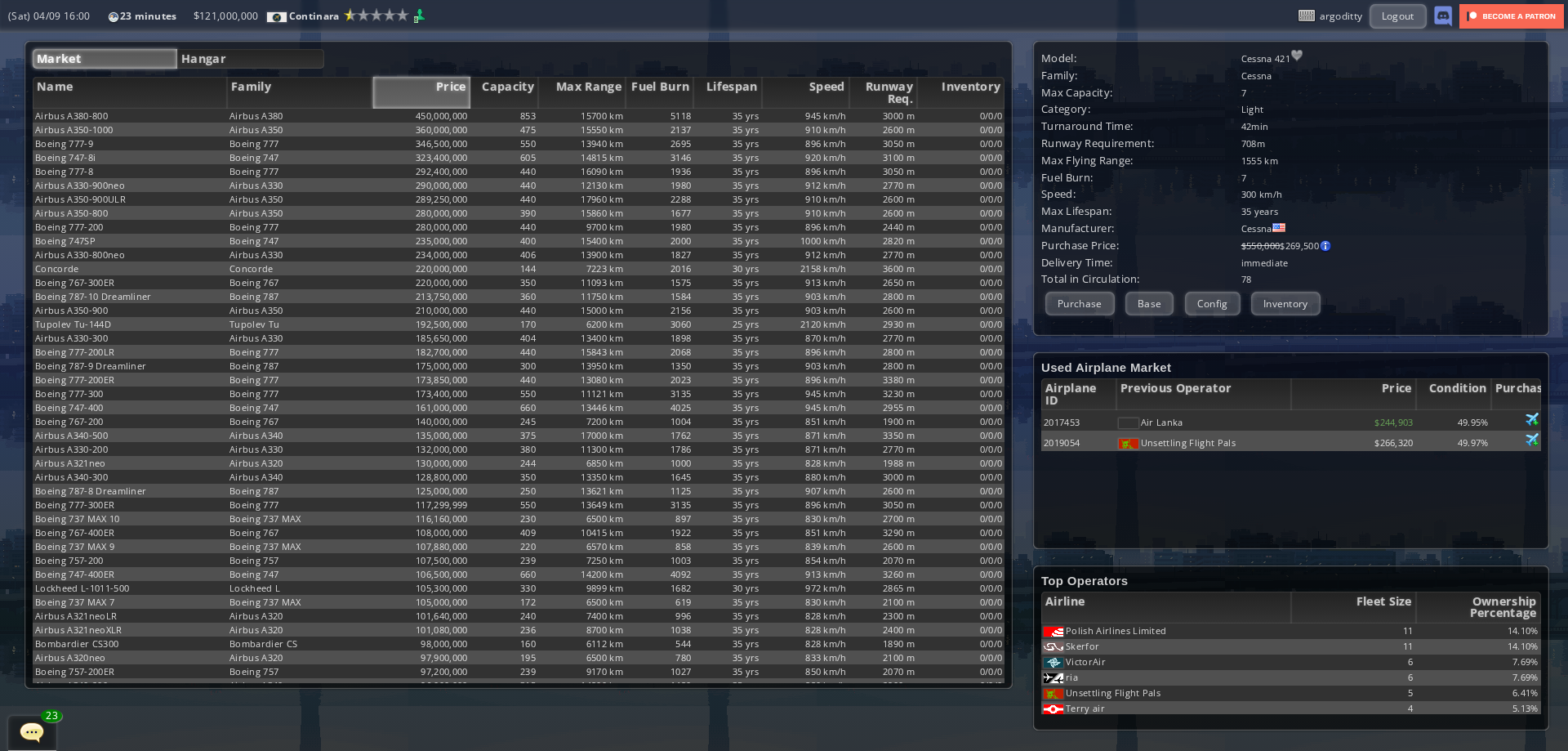 click on "Price" at bounding box center (421, 92) 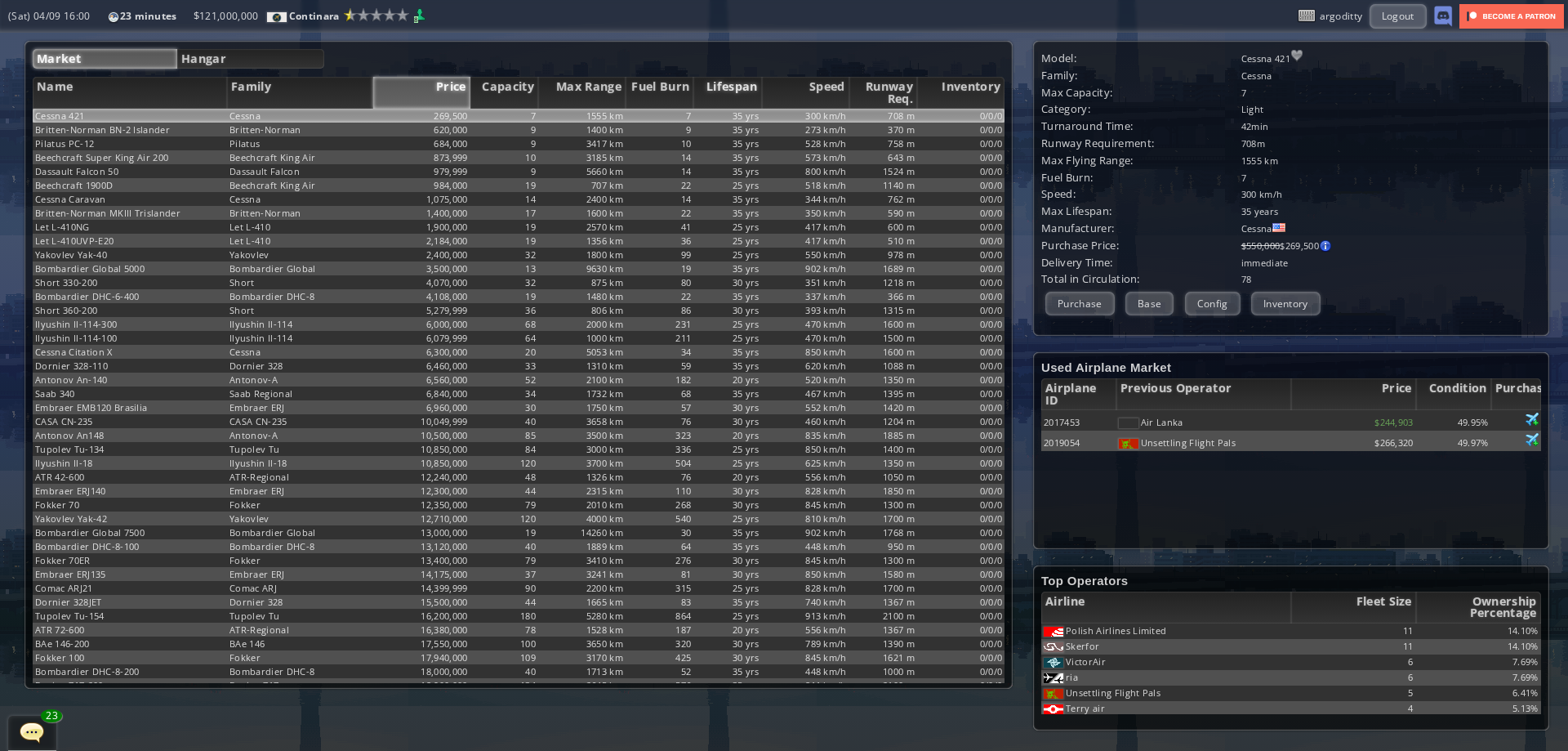 click on "Lifespan" at bounding box center [727, 92] 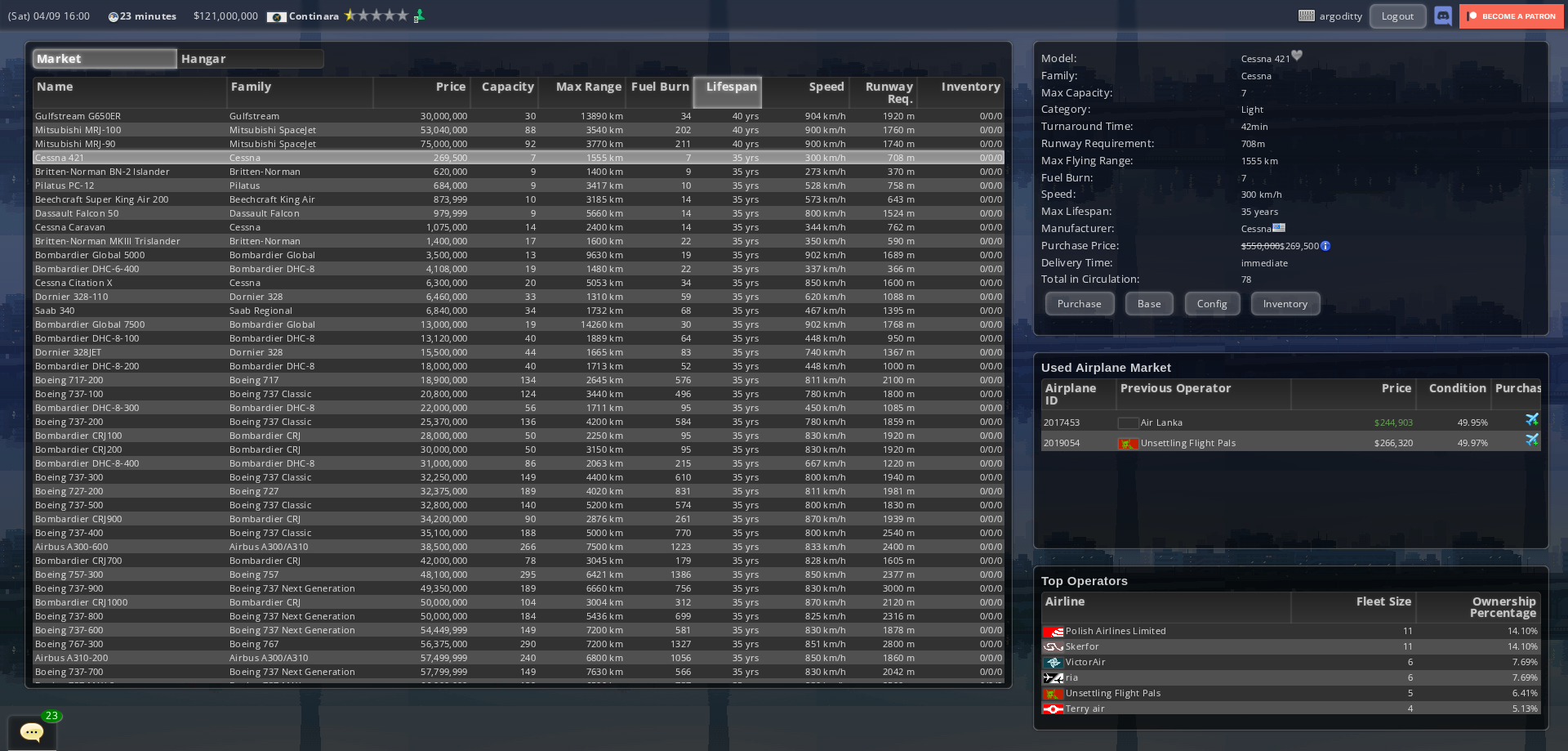 click on "Lifespan" at bounding box center [727, 92] 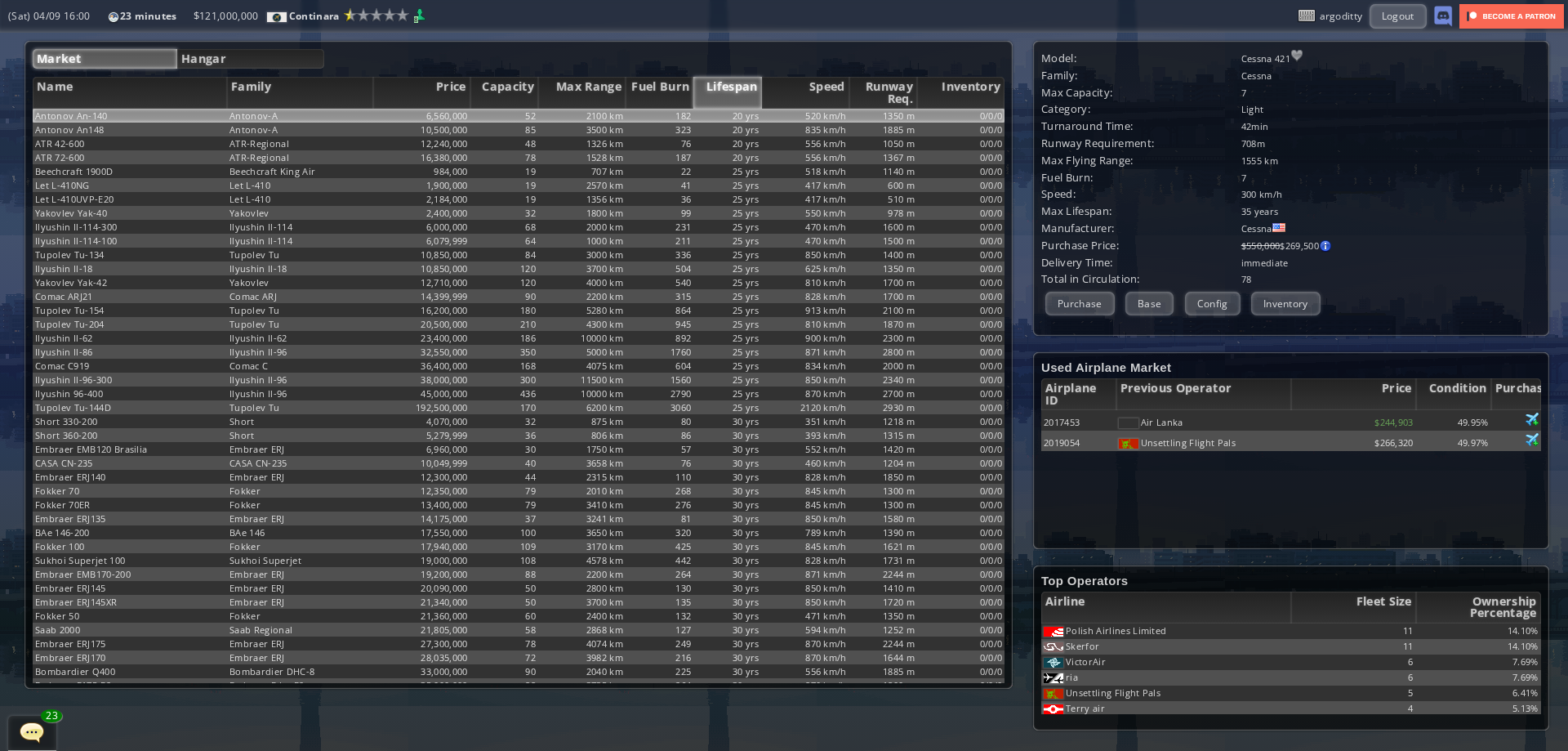 click on "6,560,000" at bounding box center (421, 115) 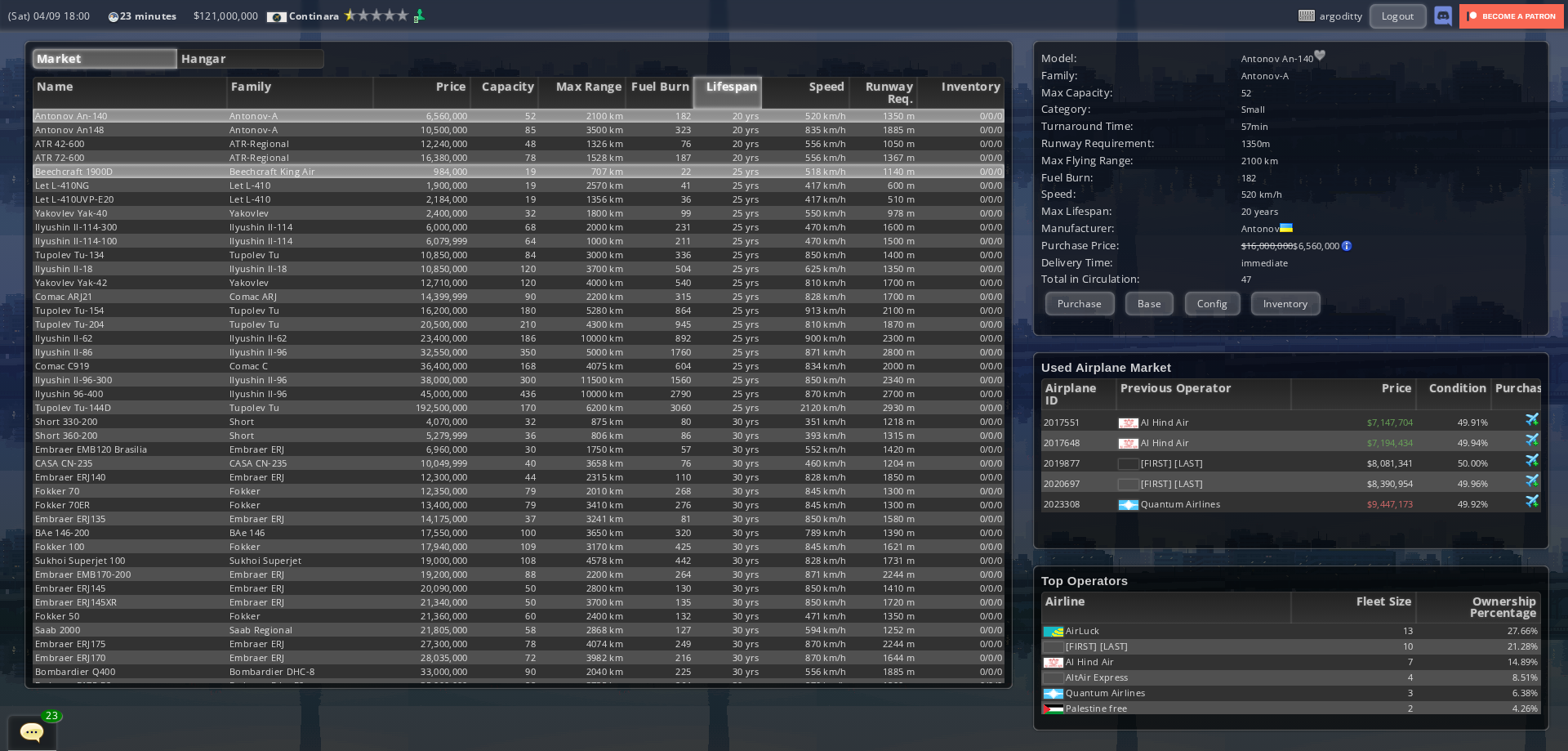 click on "707 km" at bounding box center (581, 115) 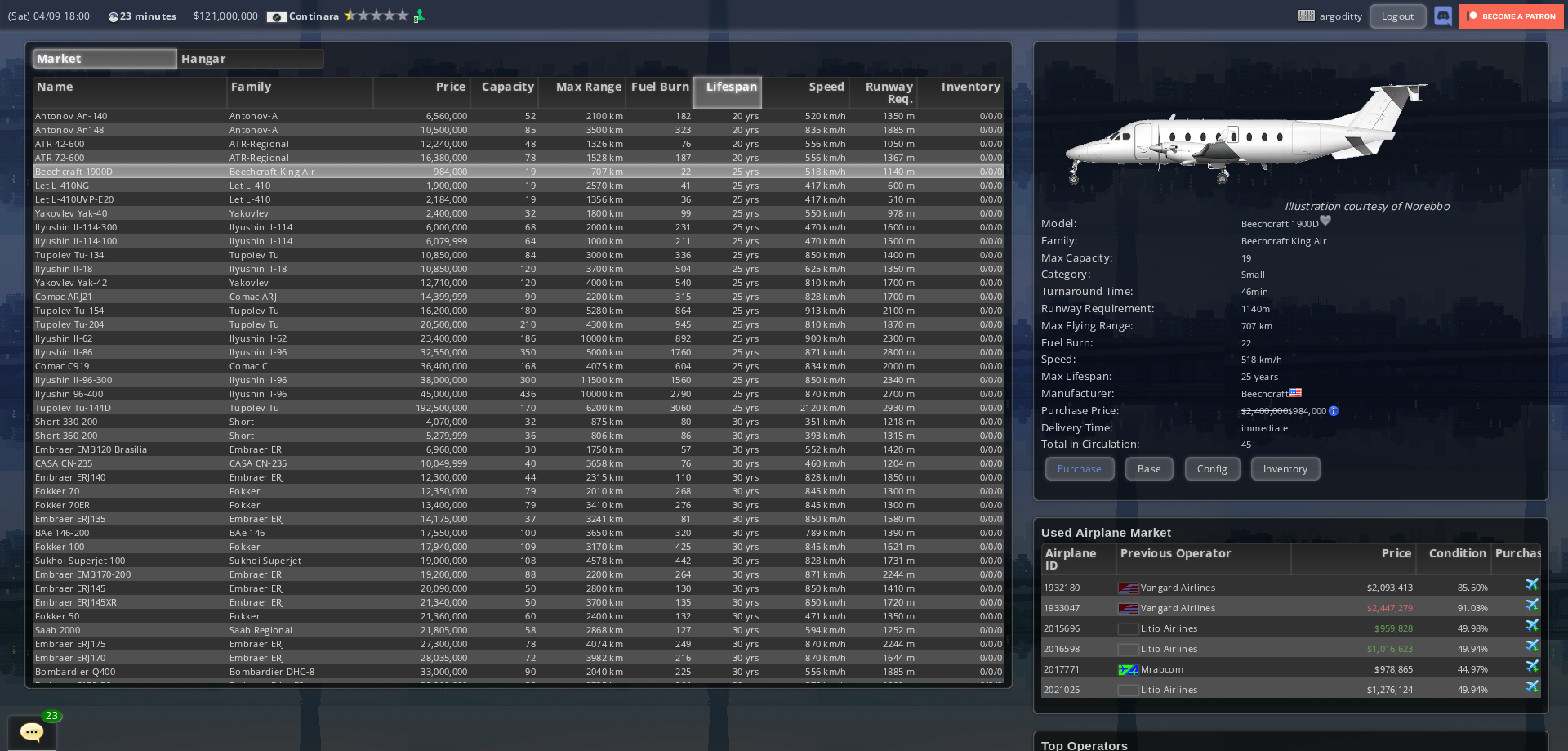 click on "Purchase" at bounding box center [1080, 468] 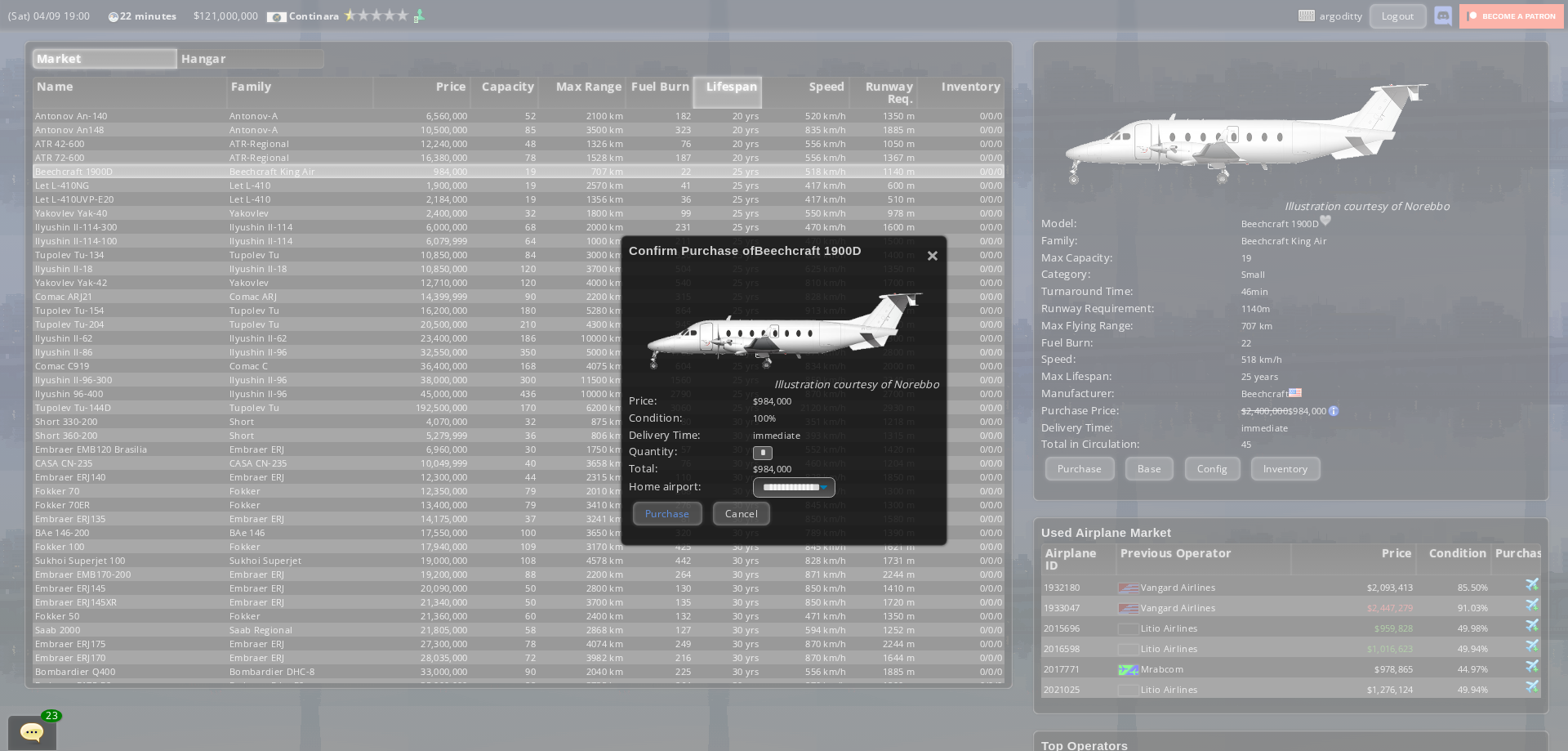 click on "Purchase" at bounding box center (667, 513) 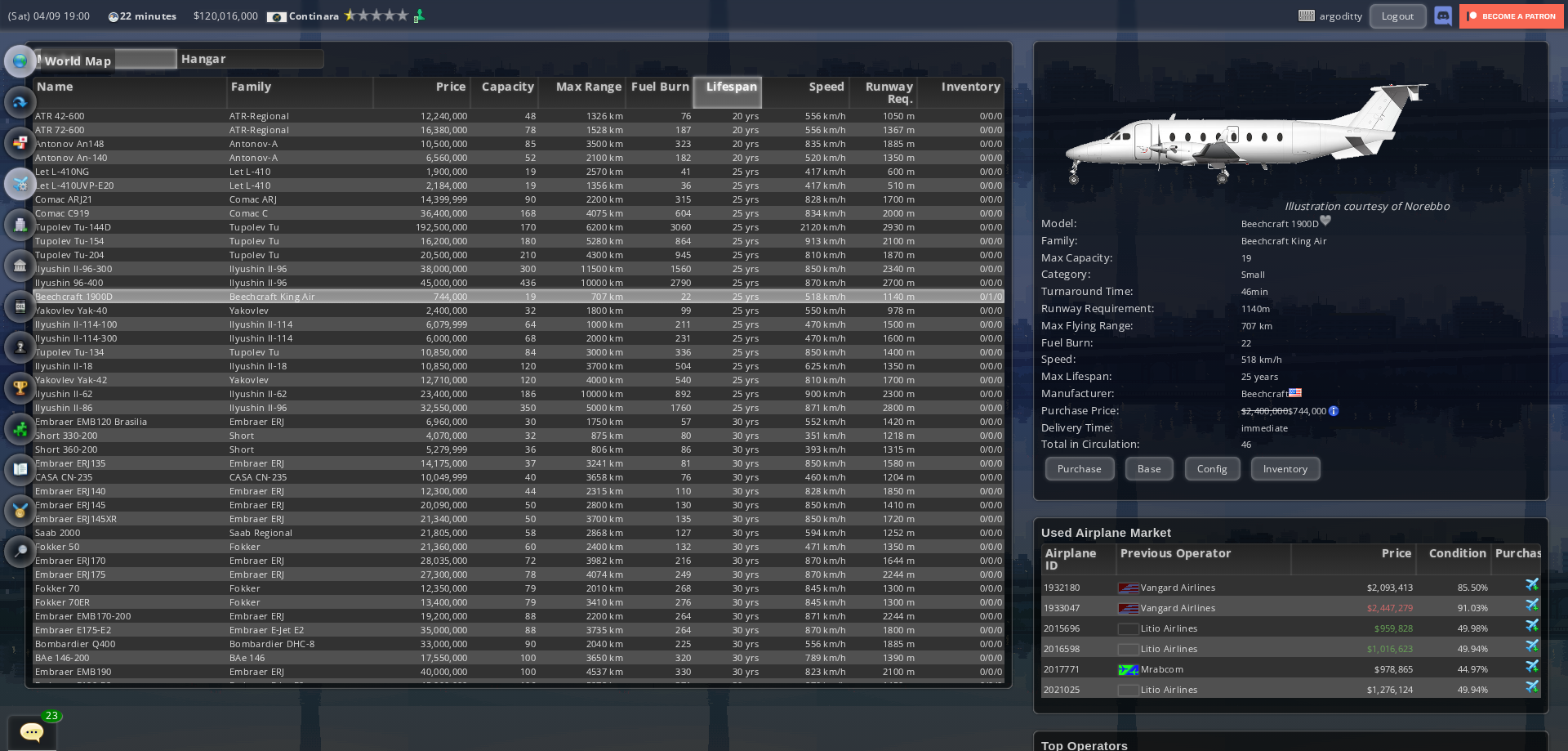 click at bounding box center [20, 61] 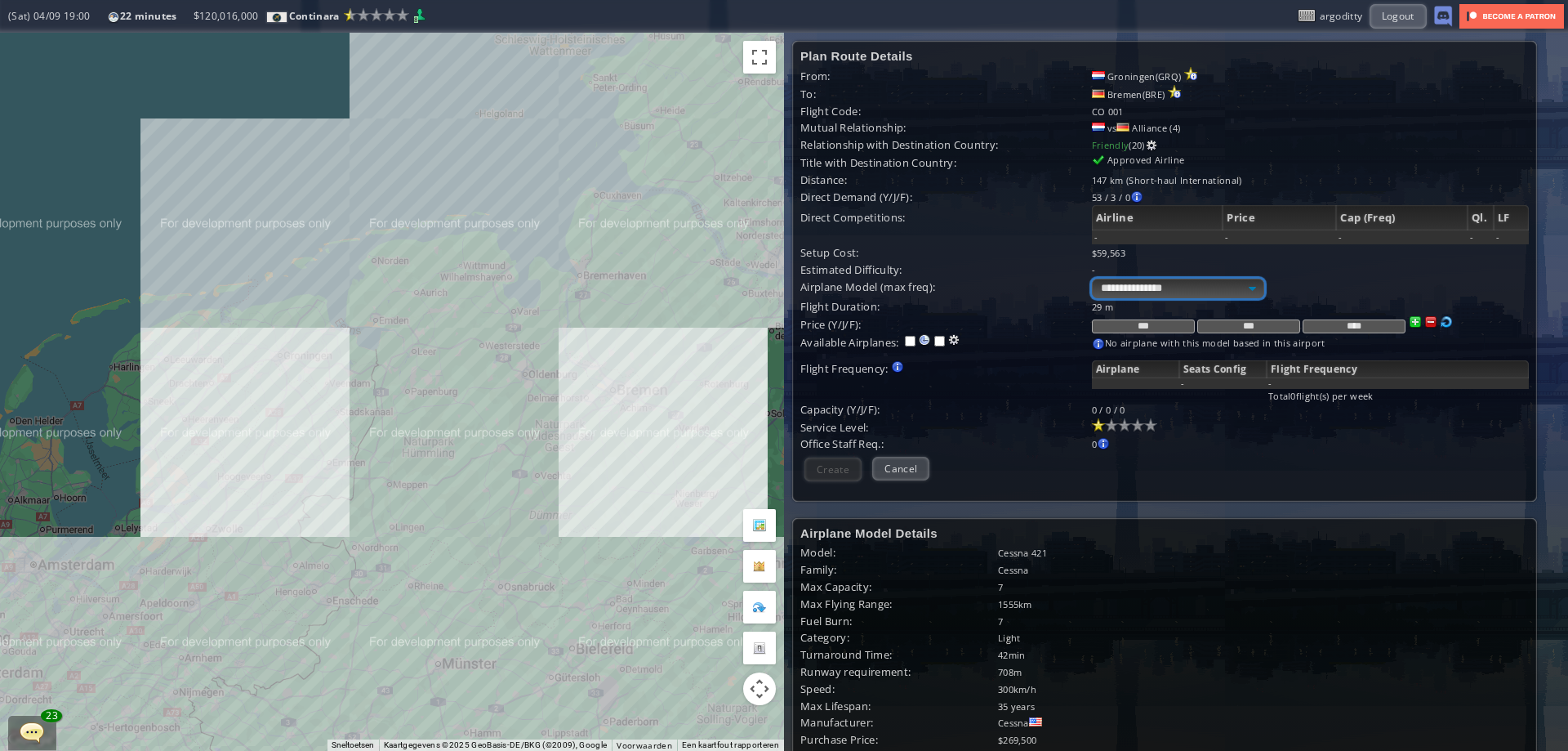 click on "**********" at bounding box center [1178, 288] 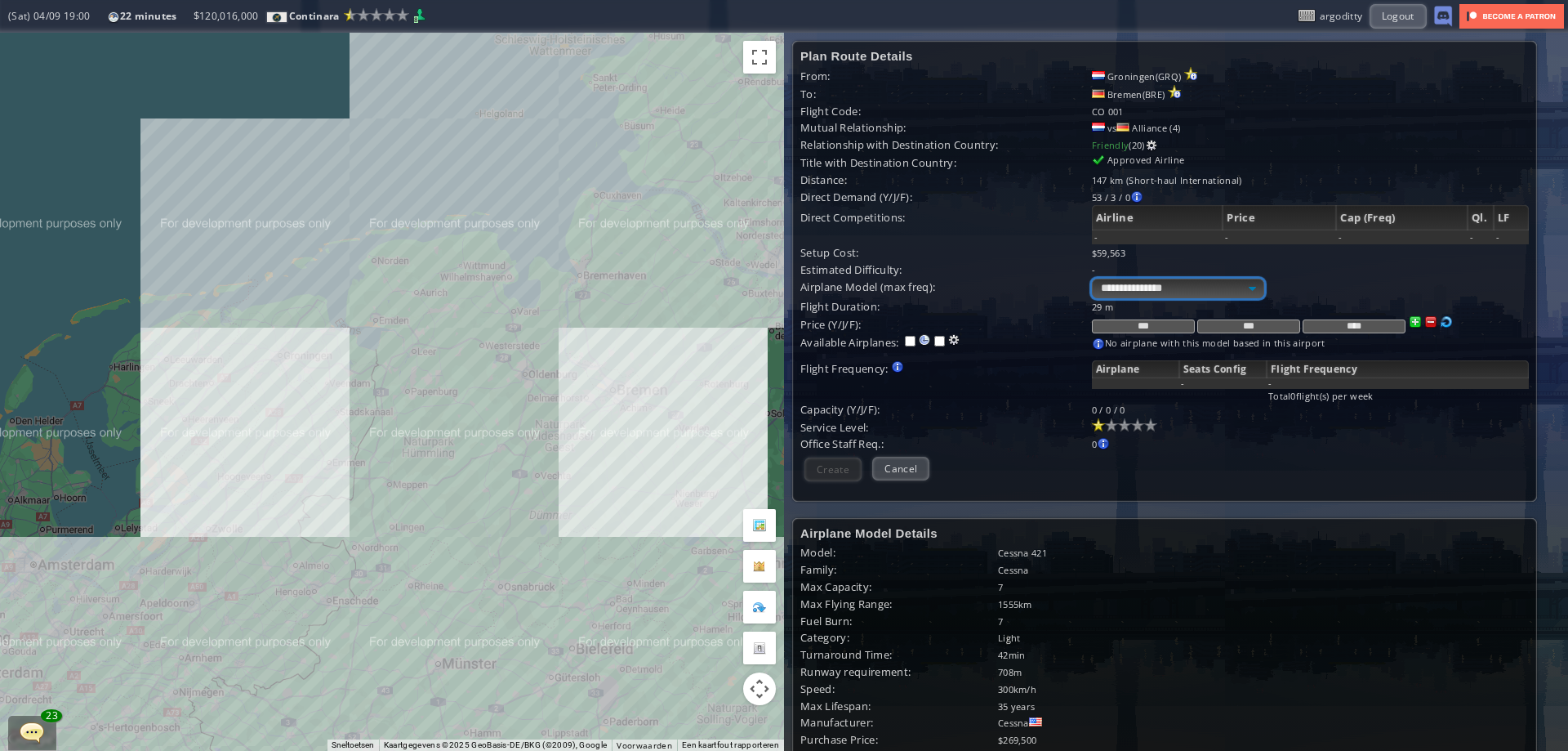 click on "**********" at bounding box center (1178, 288) 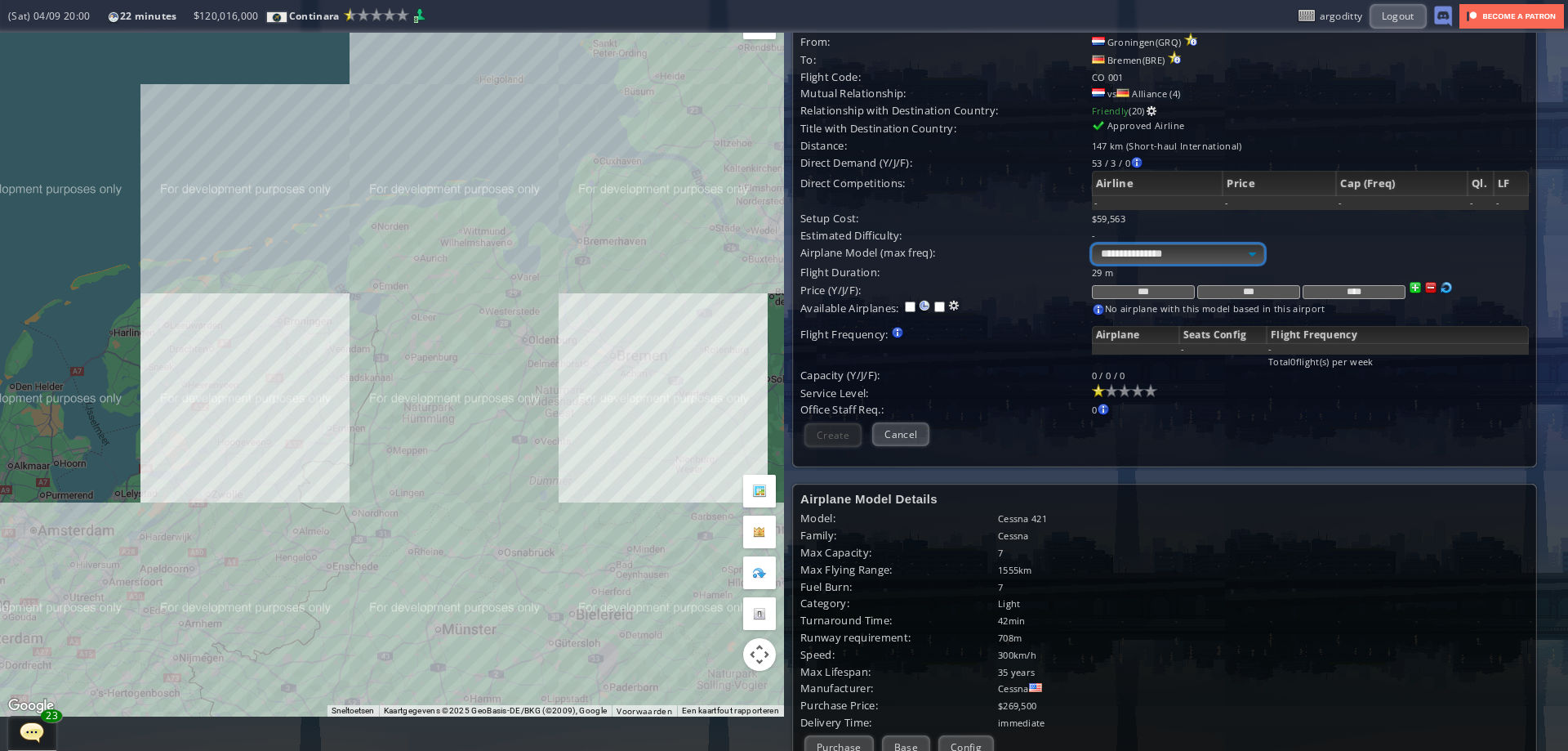 scroll, scrollTop: 0, scrollLeft: 0, axis: both 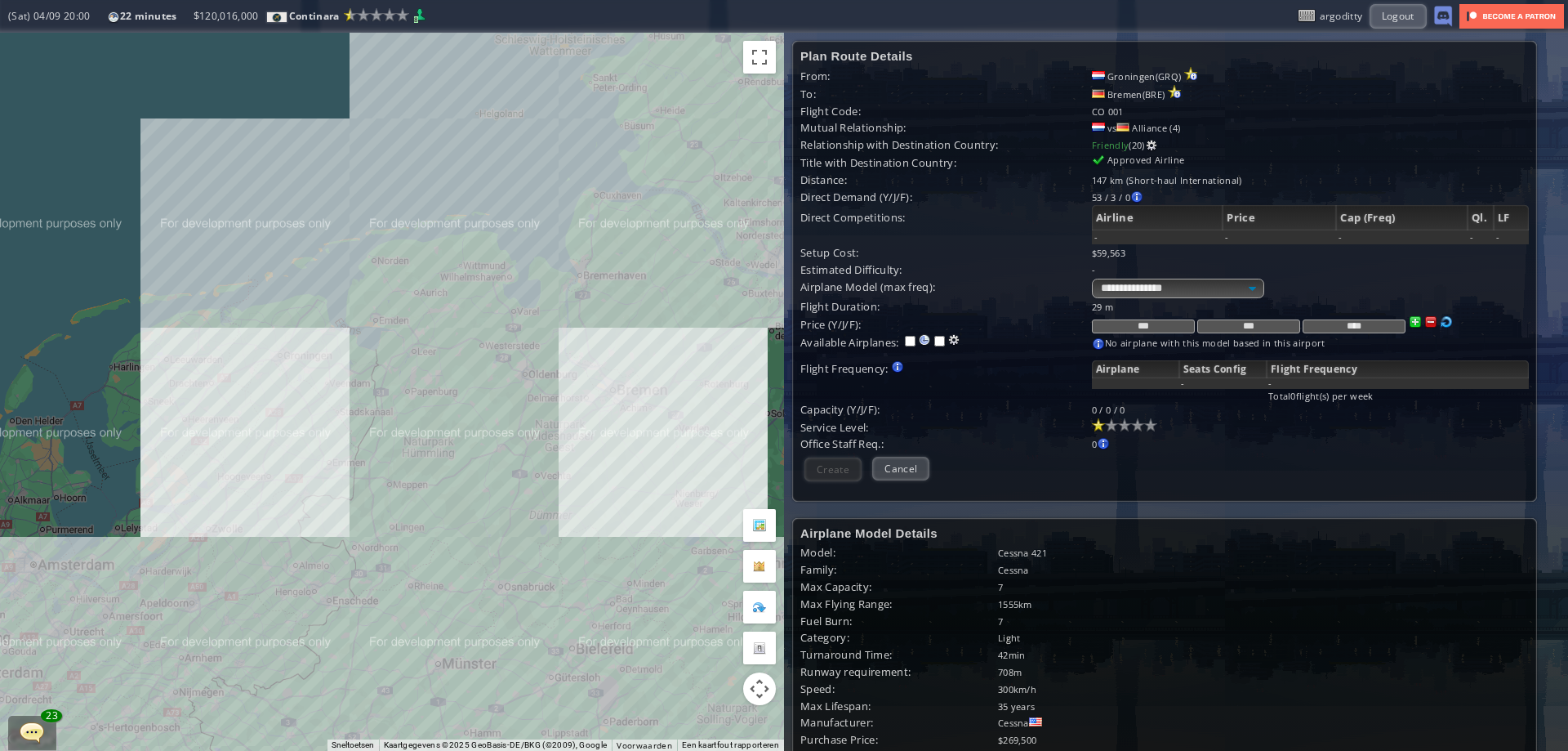 click on "Purchase airplane
Or assign airplane to this airport
No airplane with this model based in this airport" at bounding box center [1310, 344] 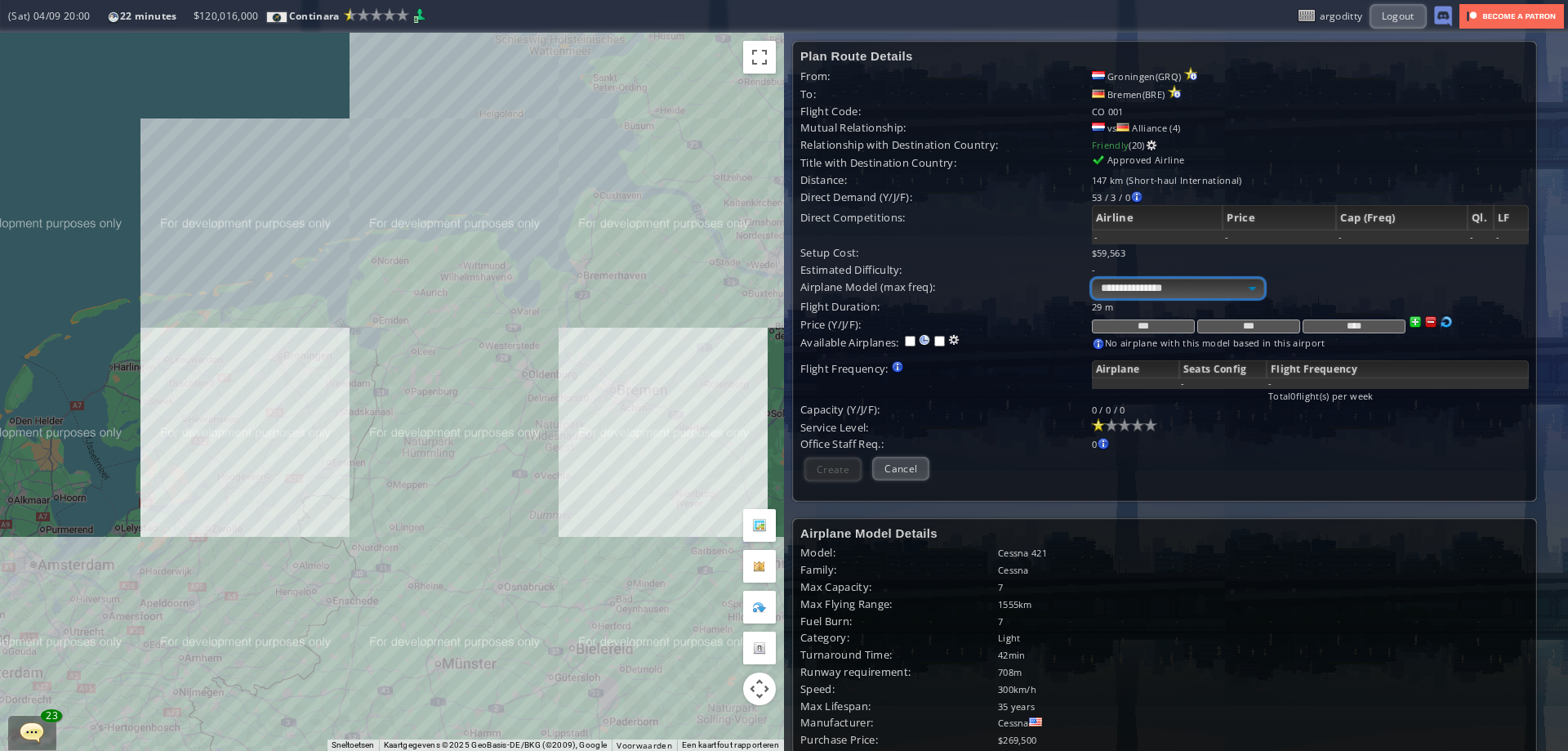 click on "**********" at bounding box center (1178, 288) 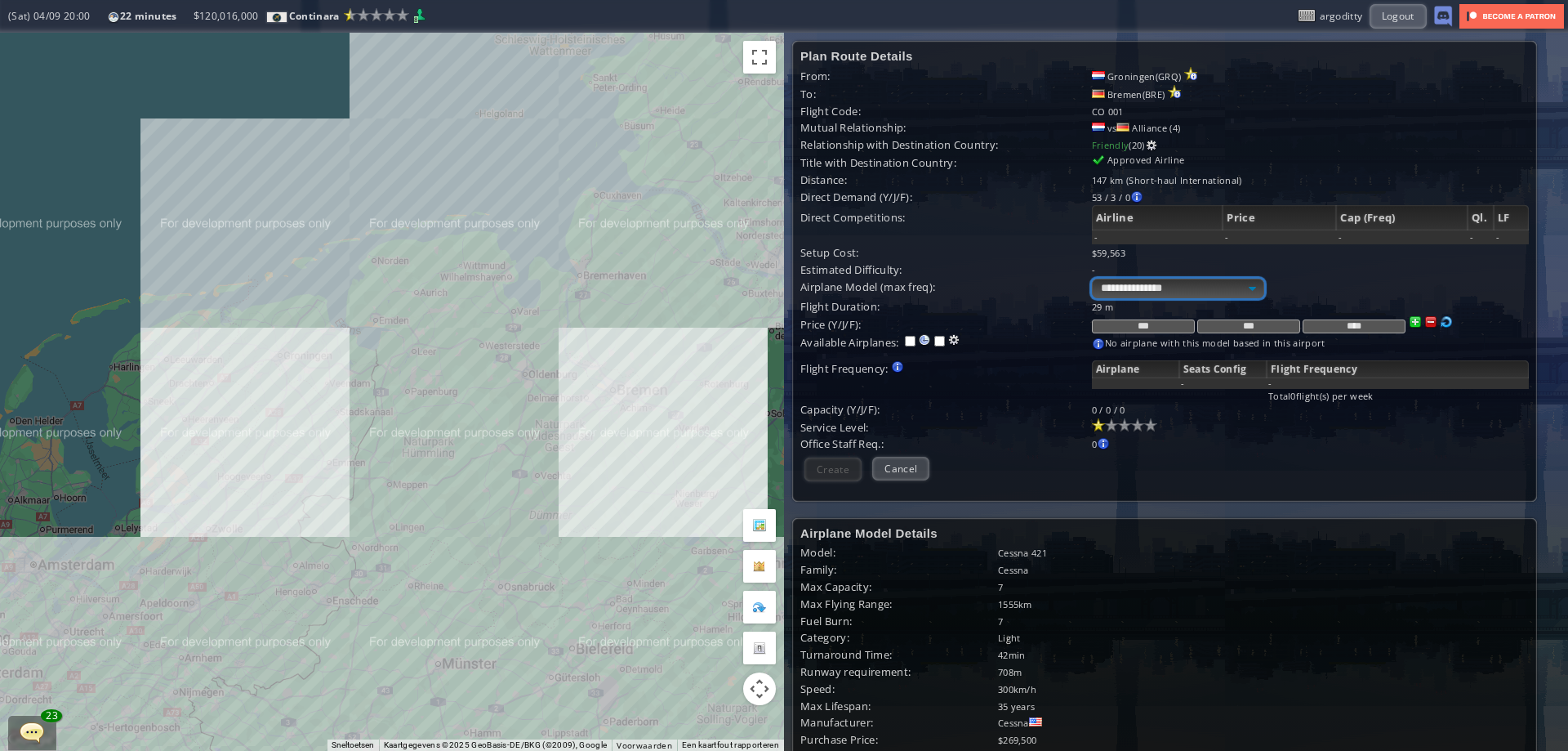 click on "**********" at bounding box center [1178, 288] 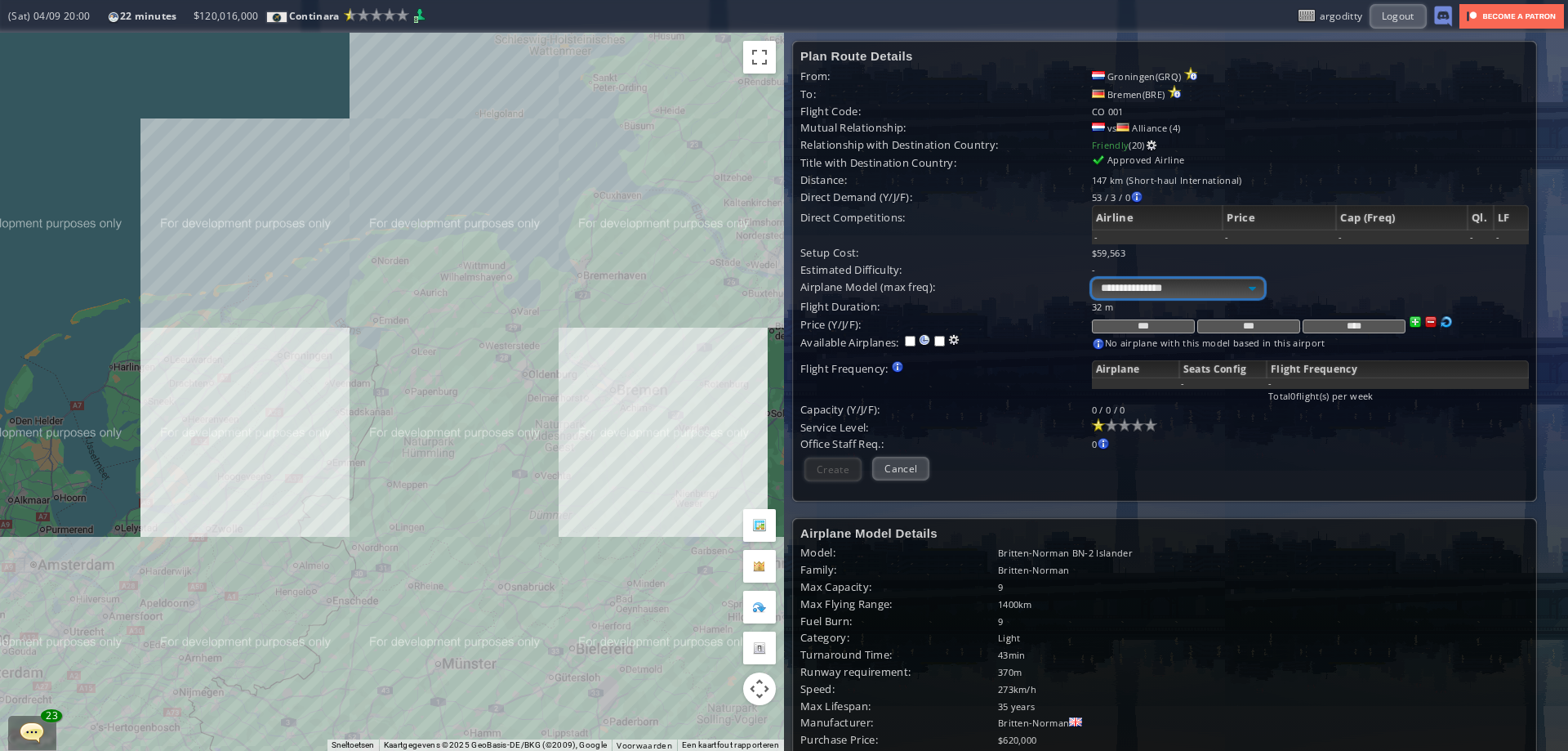 click on "**********" at bounding box center [1178, 288] 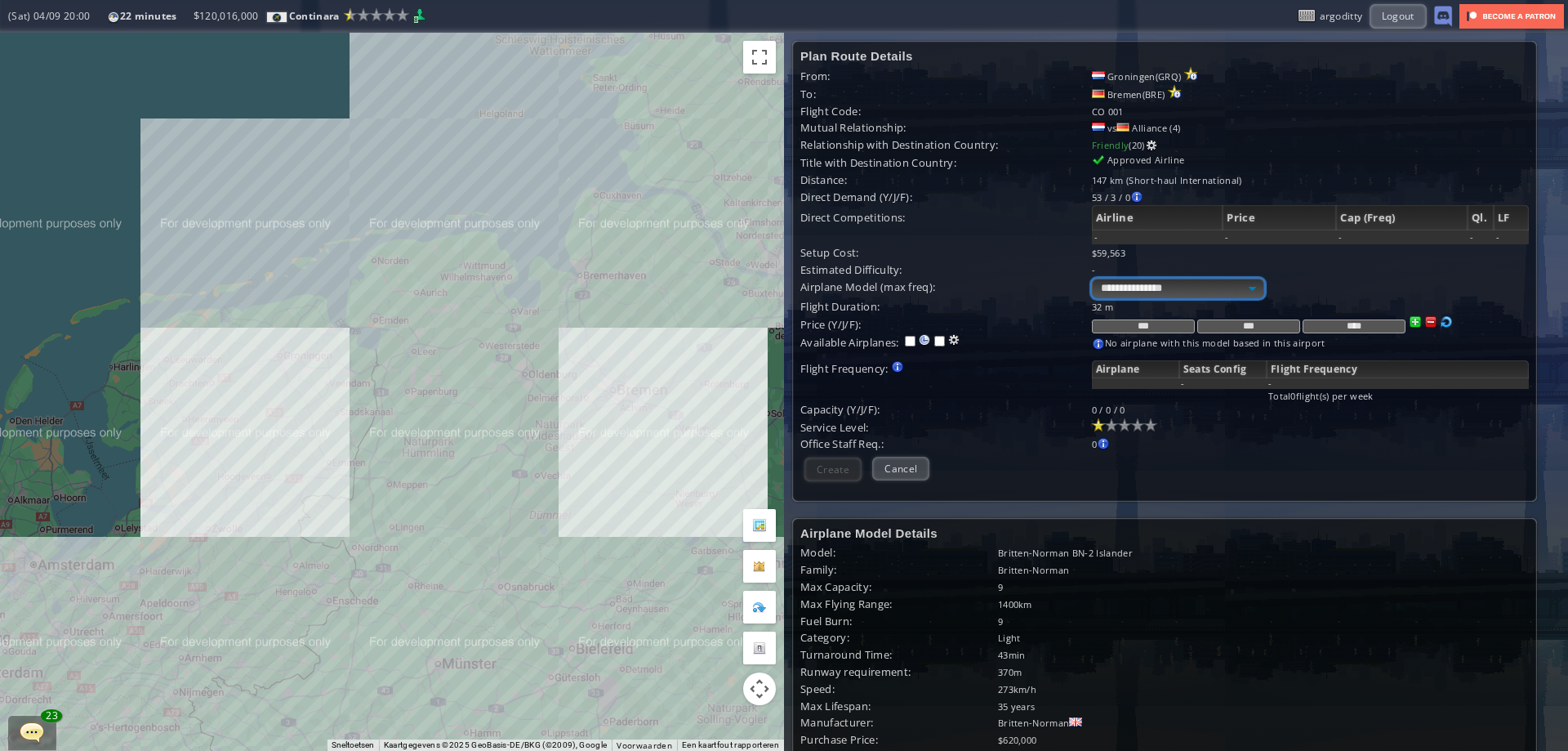 click on "**********" at bounding box center [1178, 288] 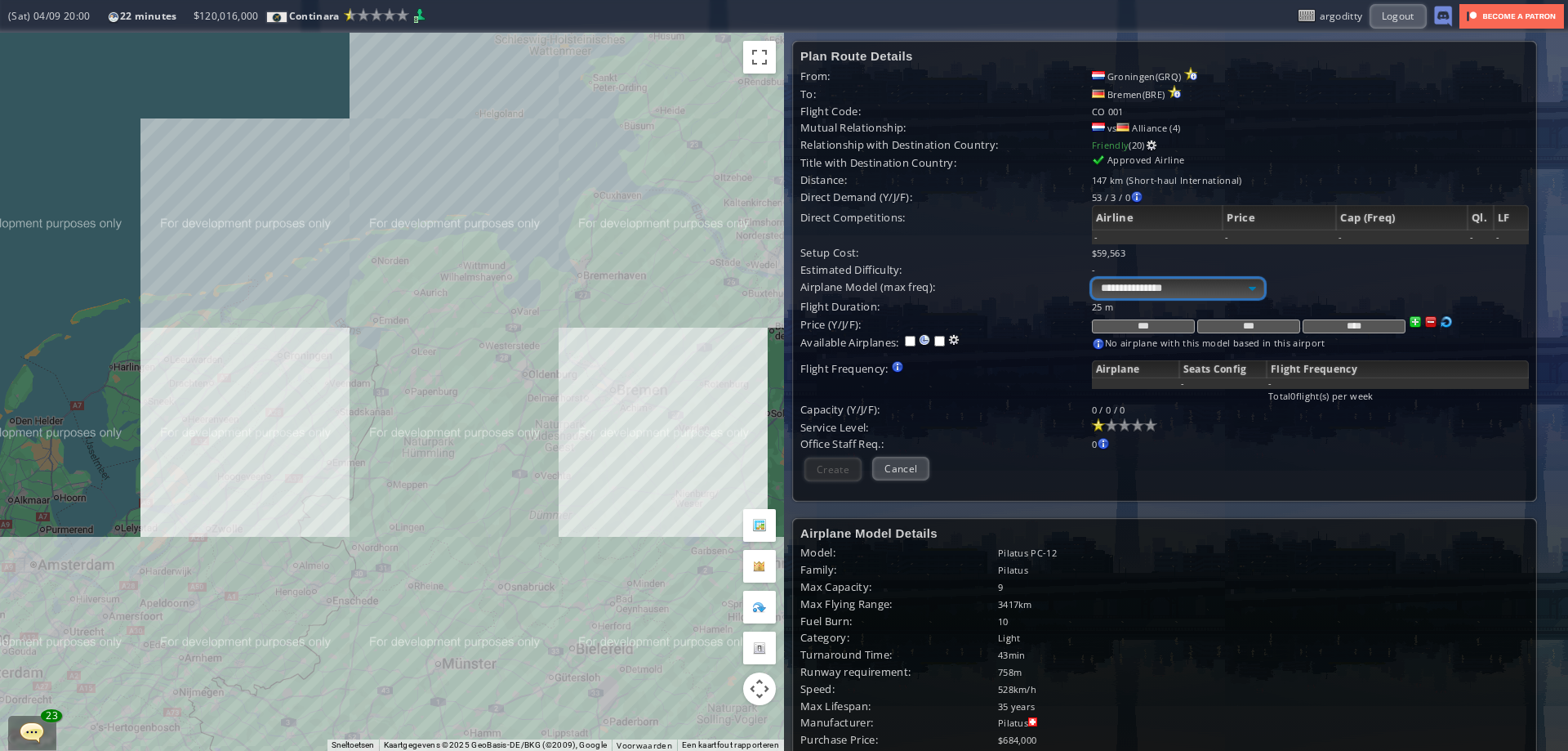 click on "**********" at bounding box center [1178, 288] 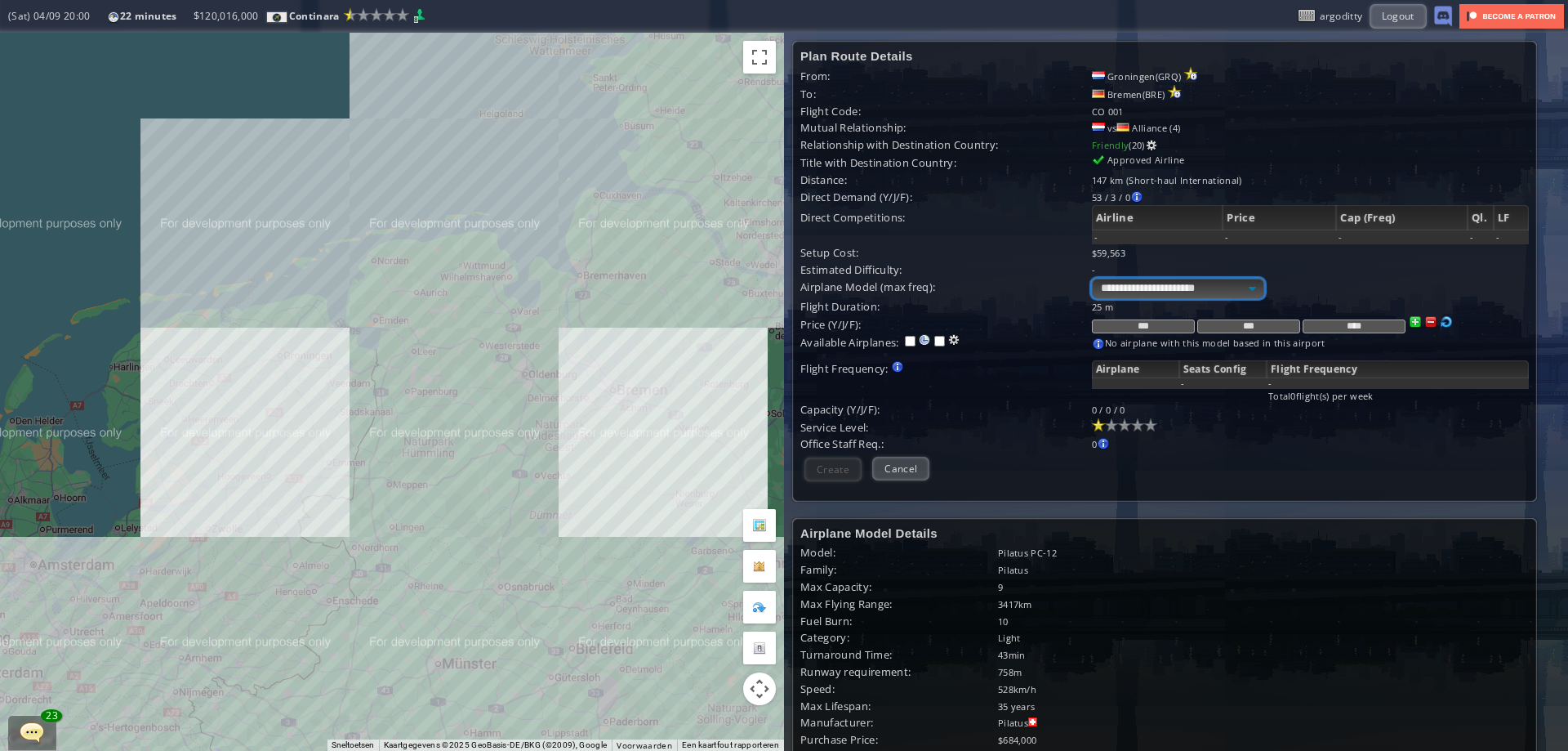 click on "**********" at bounding box center [1178, 288] 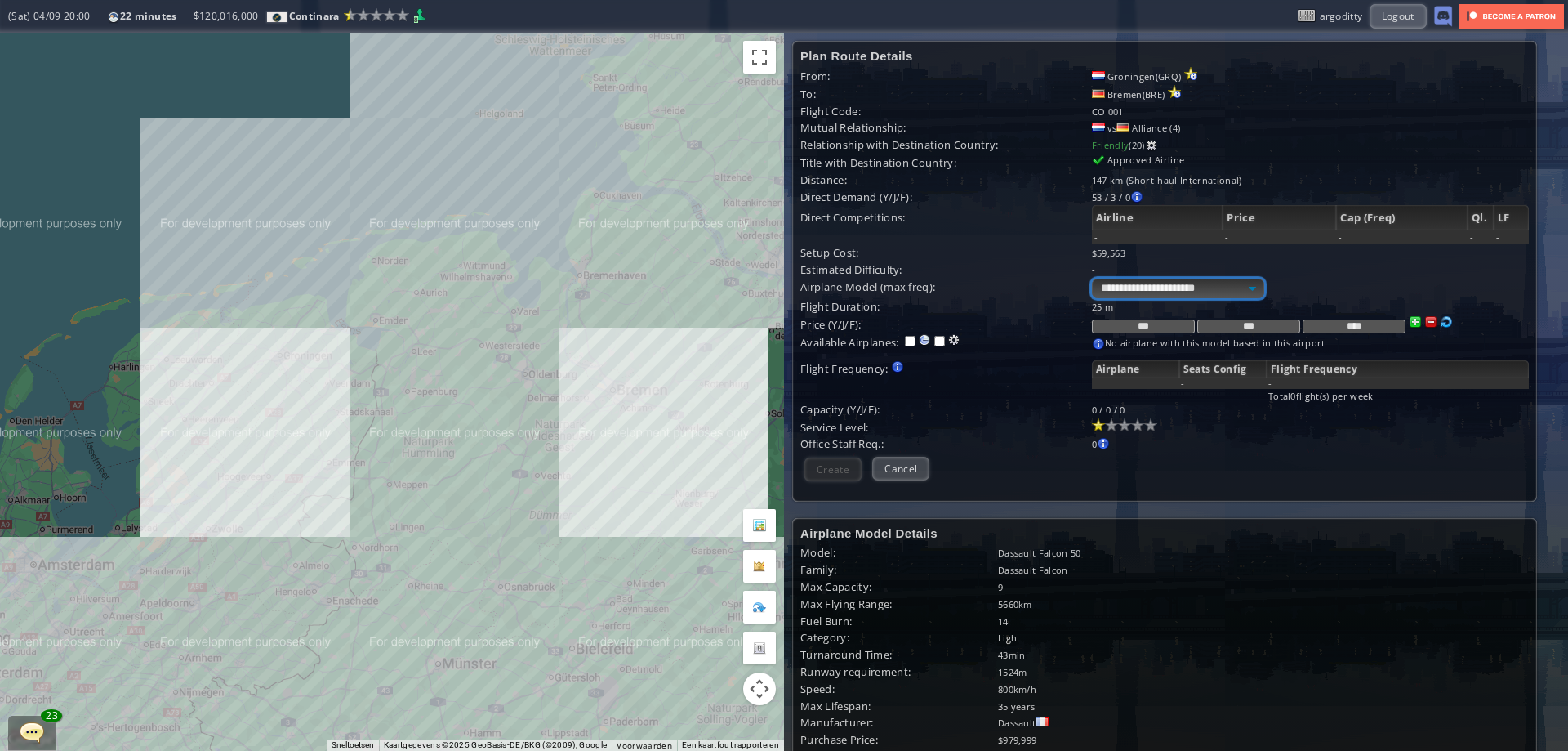 drag, startPoint x: 1161, startPoint y: 279, endPoint x: 1156, endPoint y: 297, distance: 18.681542 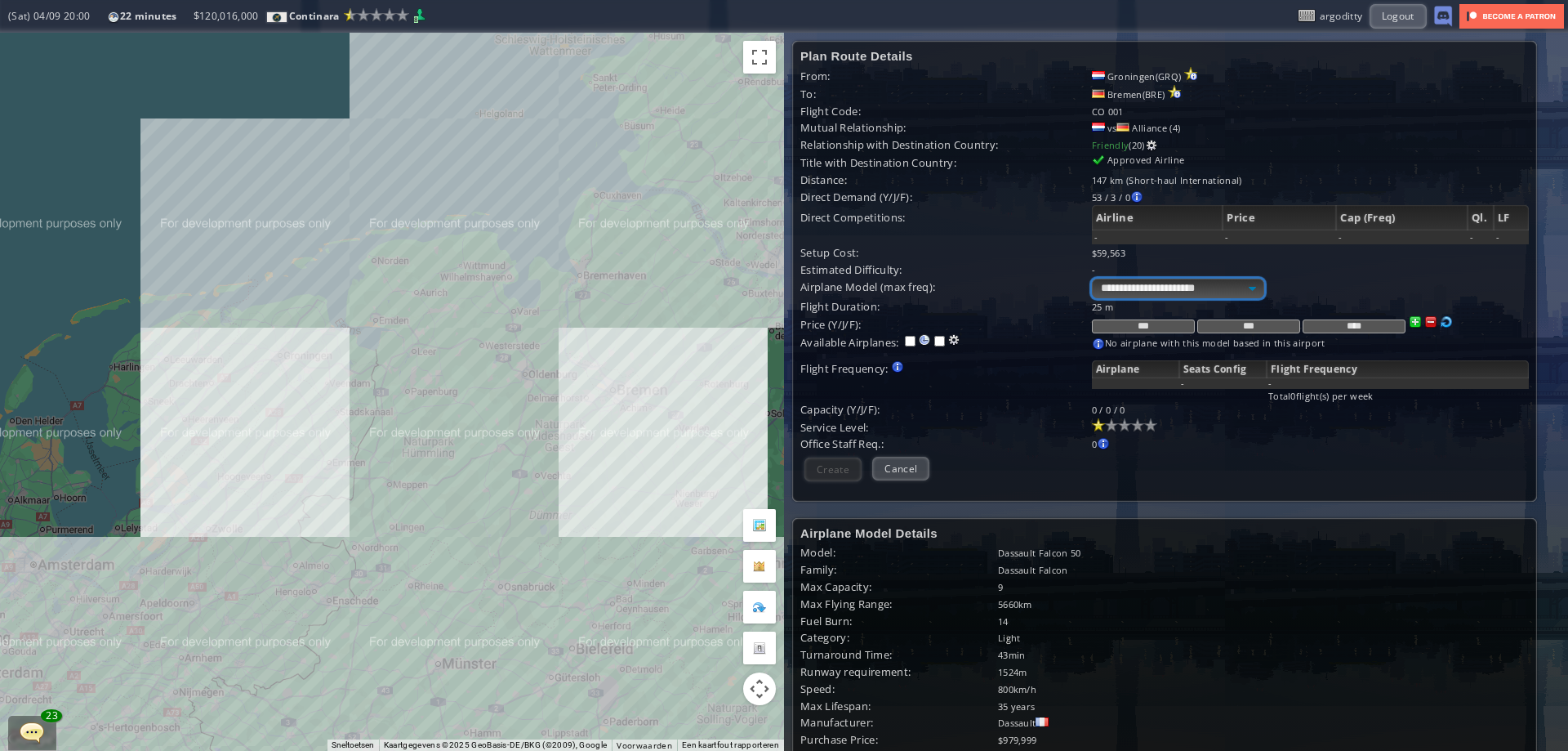 click on "**********" at bounding box center (1178, 288) 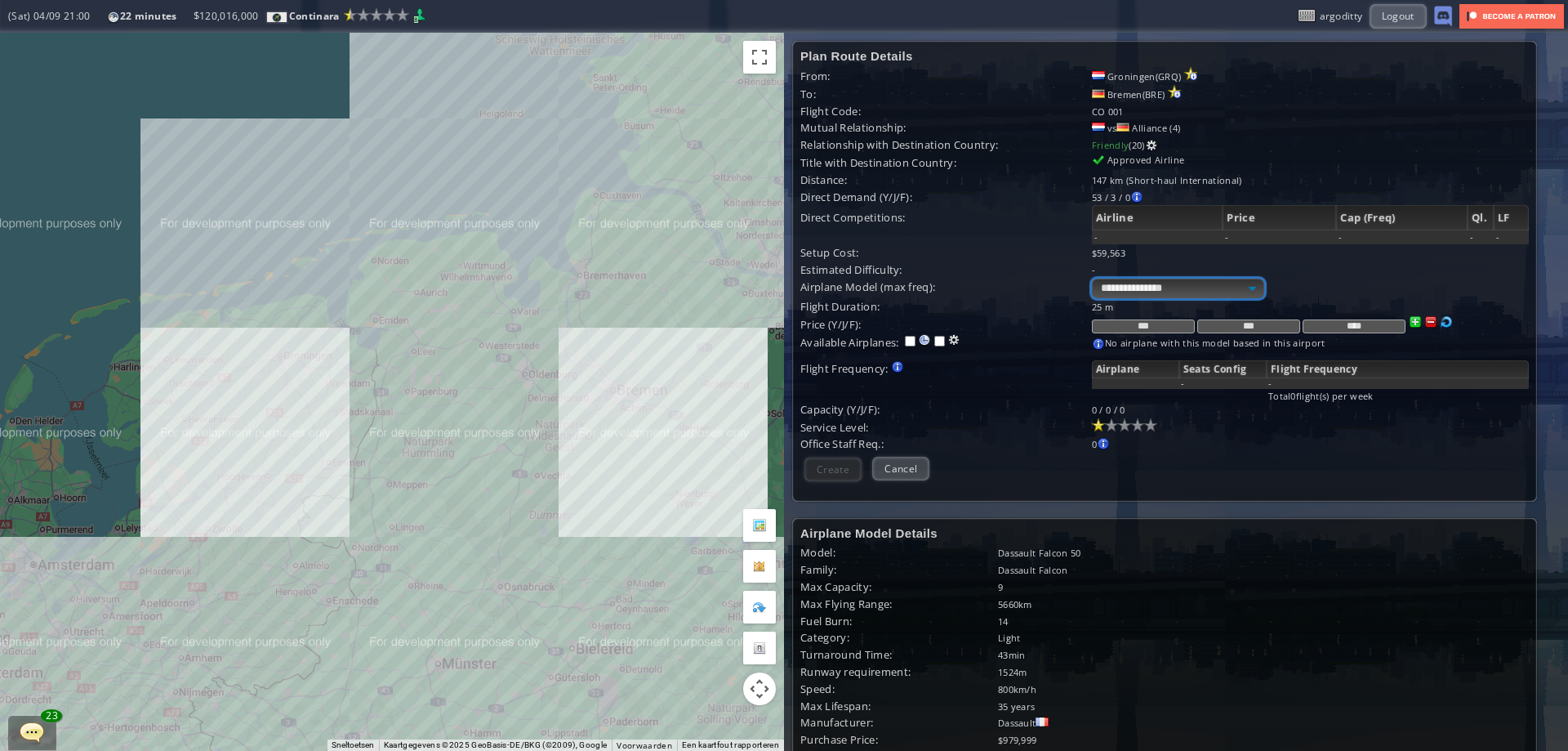 click on "**********" at bounding box center (1178, 288) 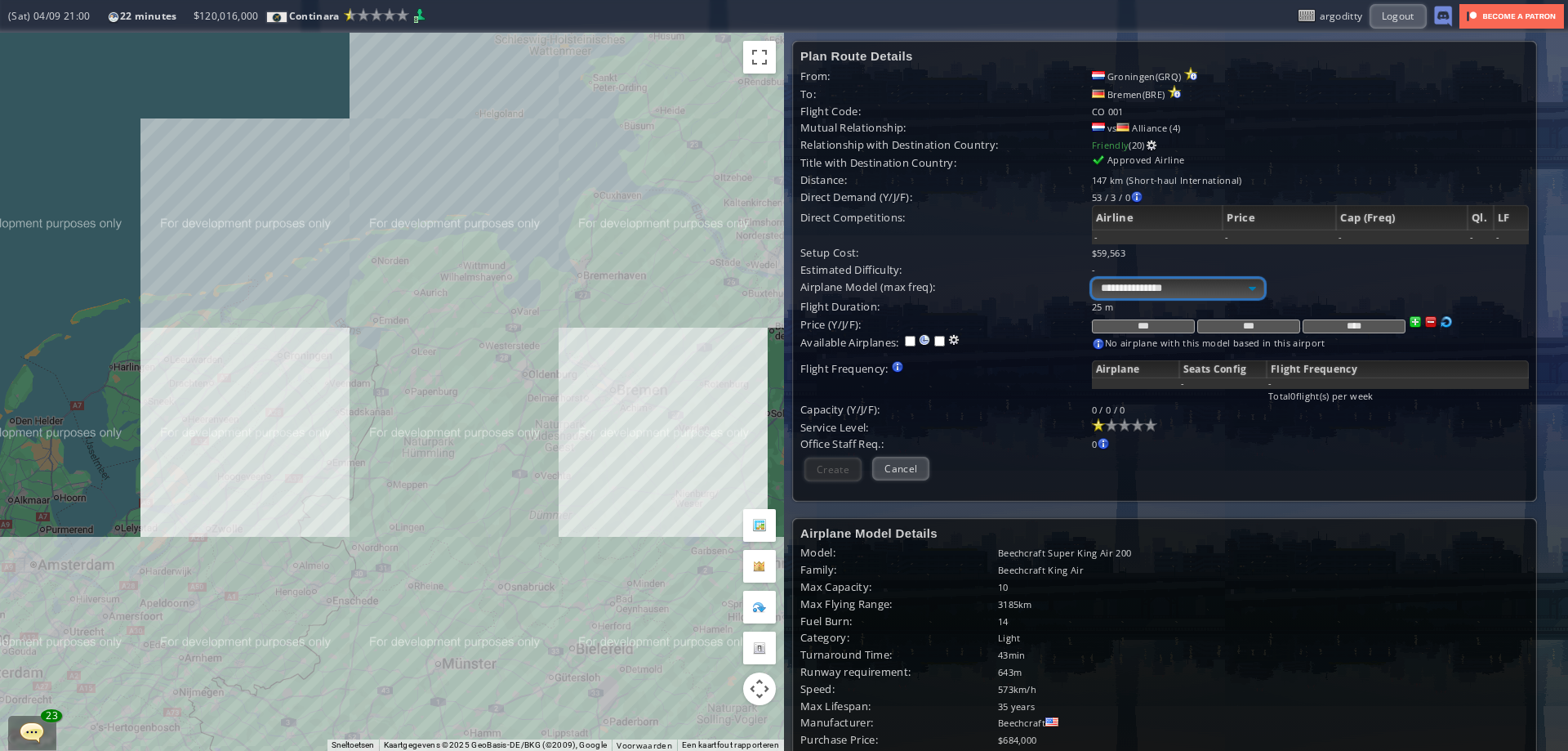 click on "**********" at bounding box center (1178, 288) 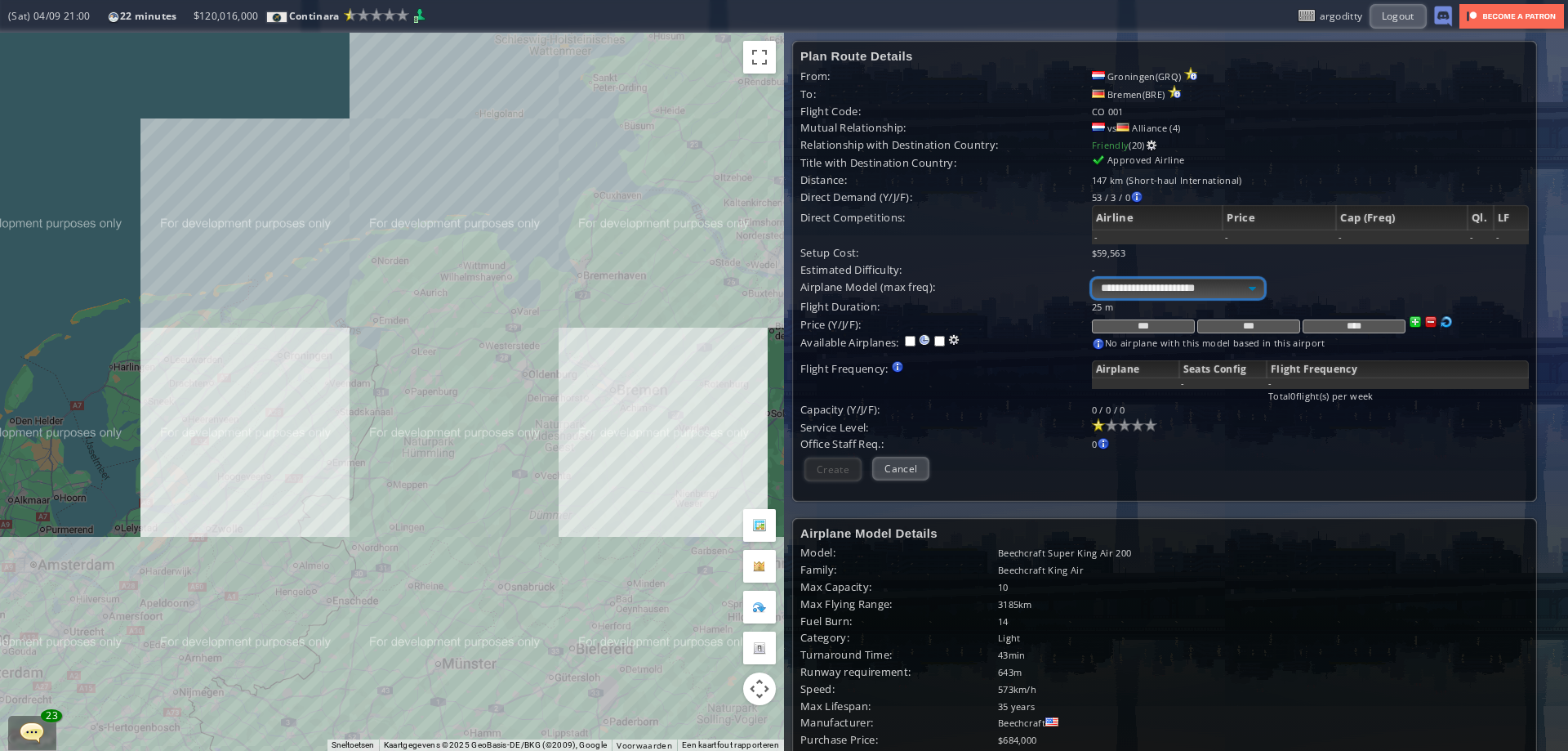 click on "**********" at bounding box center [1178, 288] 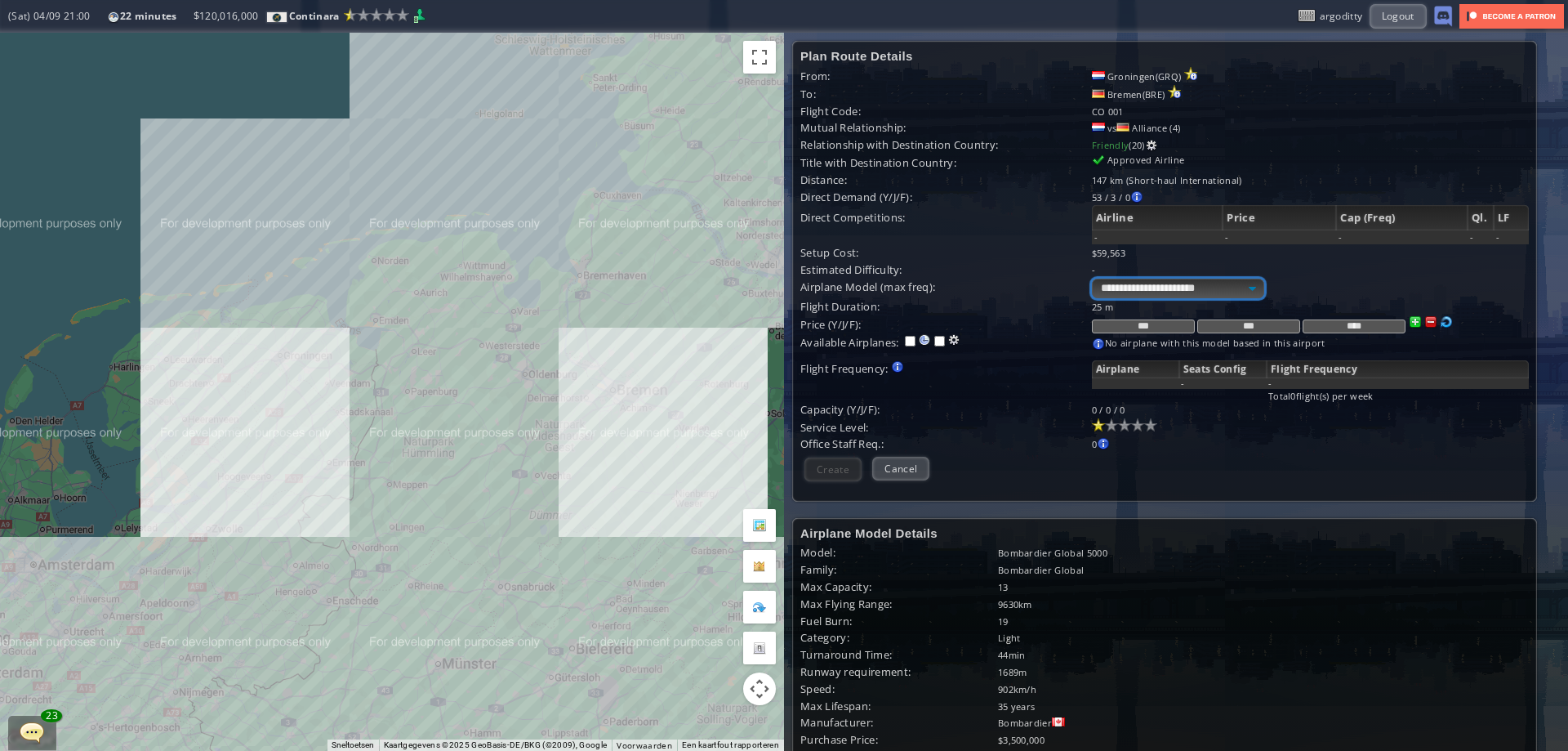 click on "**********" at bounding box center [1178, 288] 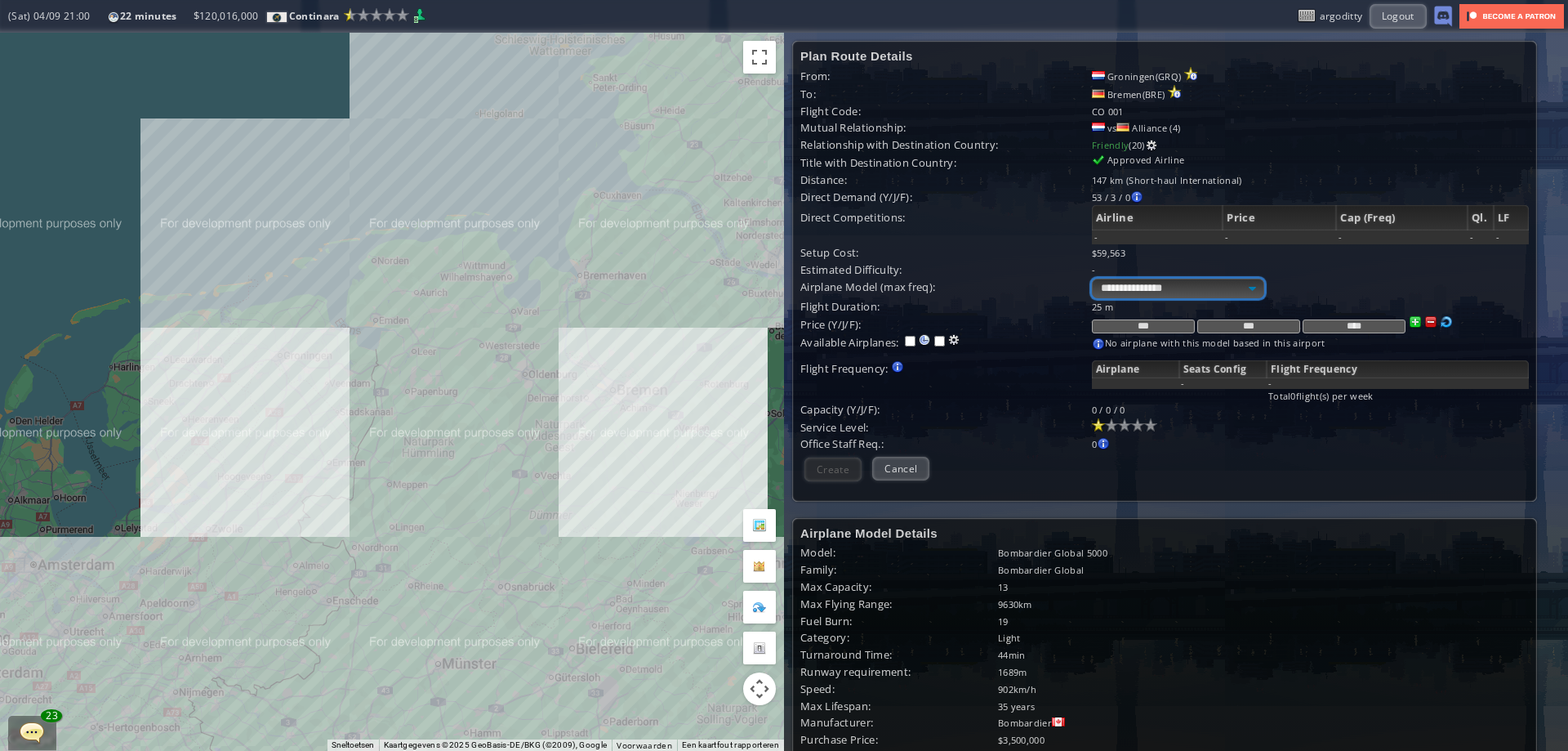 click on "**********" at bounding box center [1178, 288] 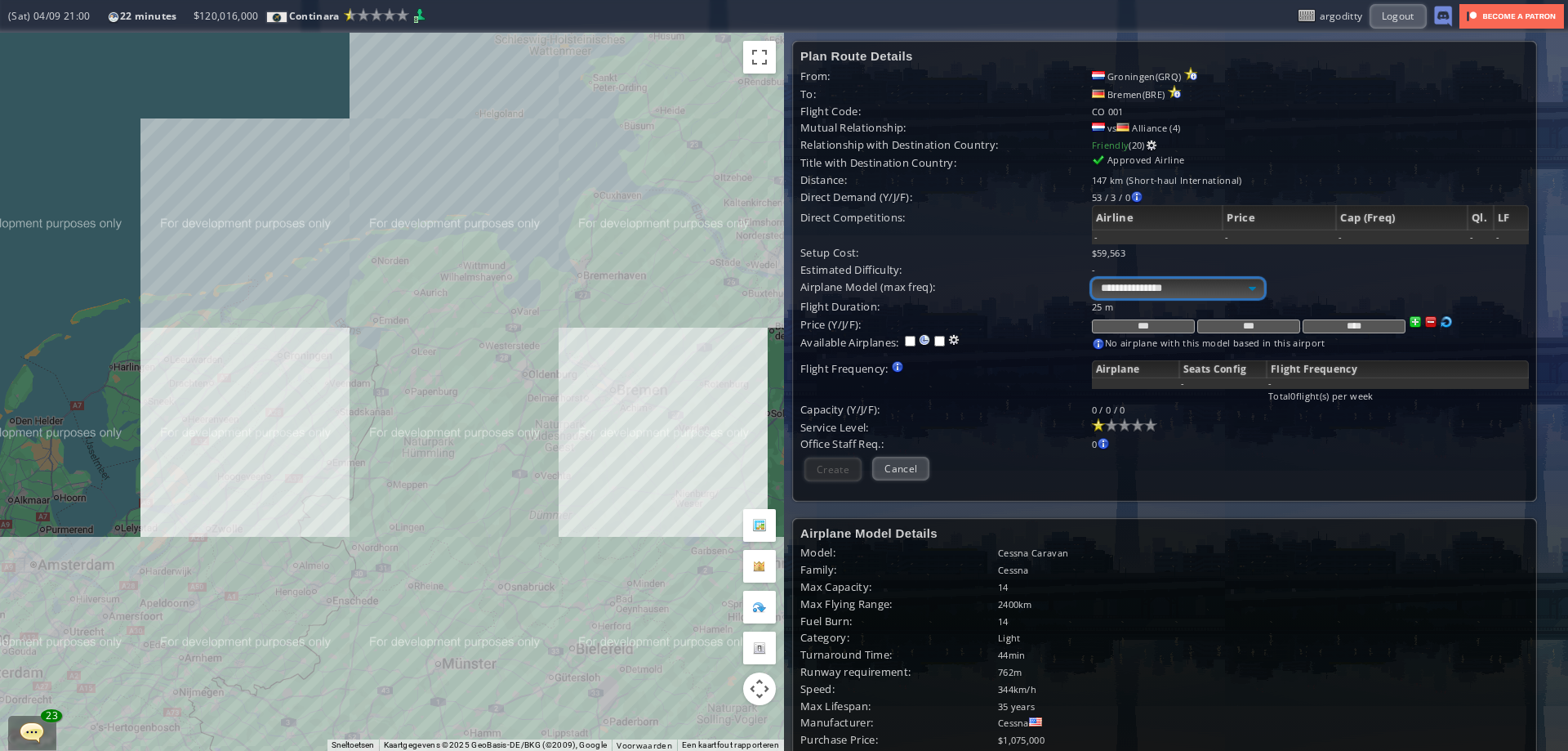 click on "**********" at bounding box center [1178, 288] 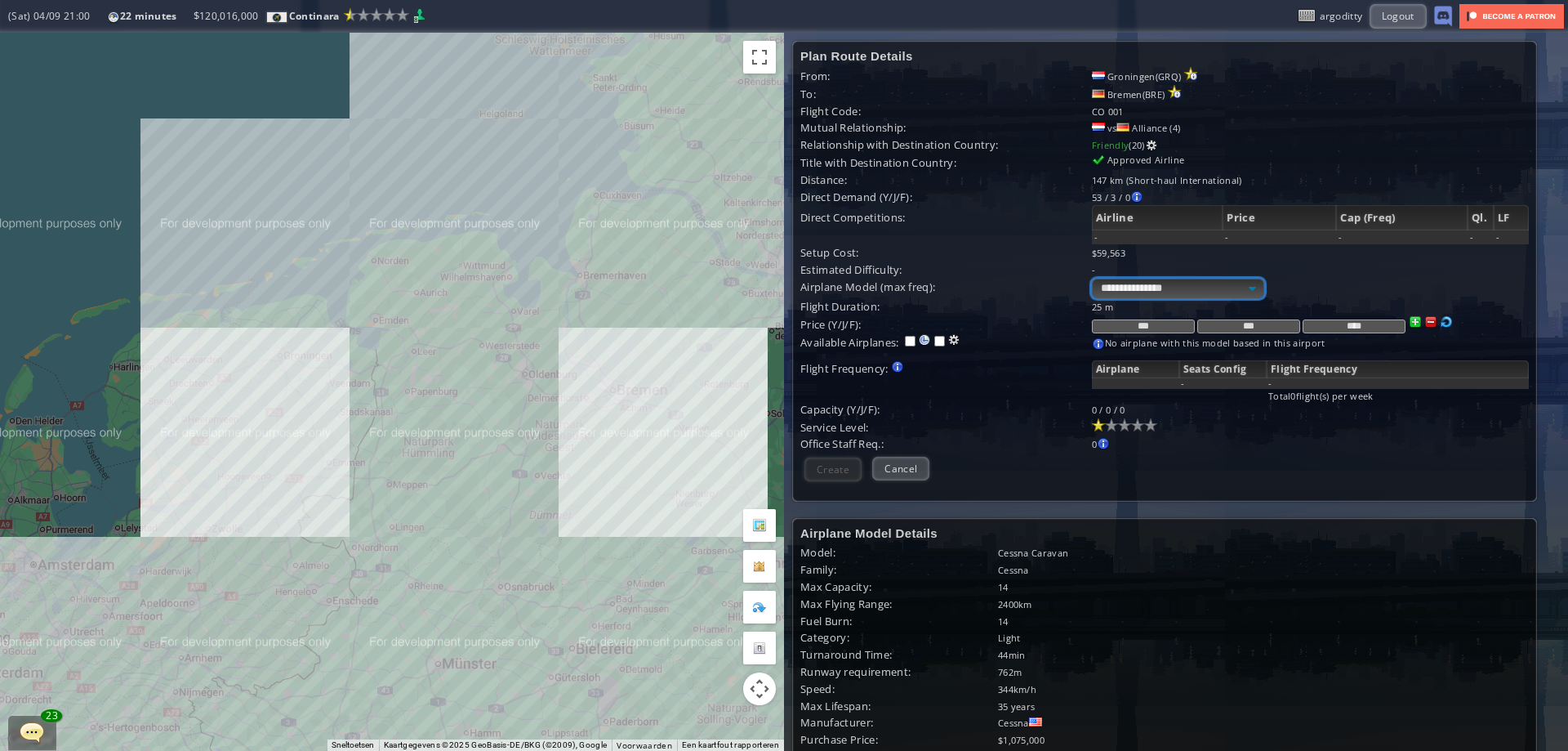 click on "**********" at bounding box center [1178, 288] 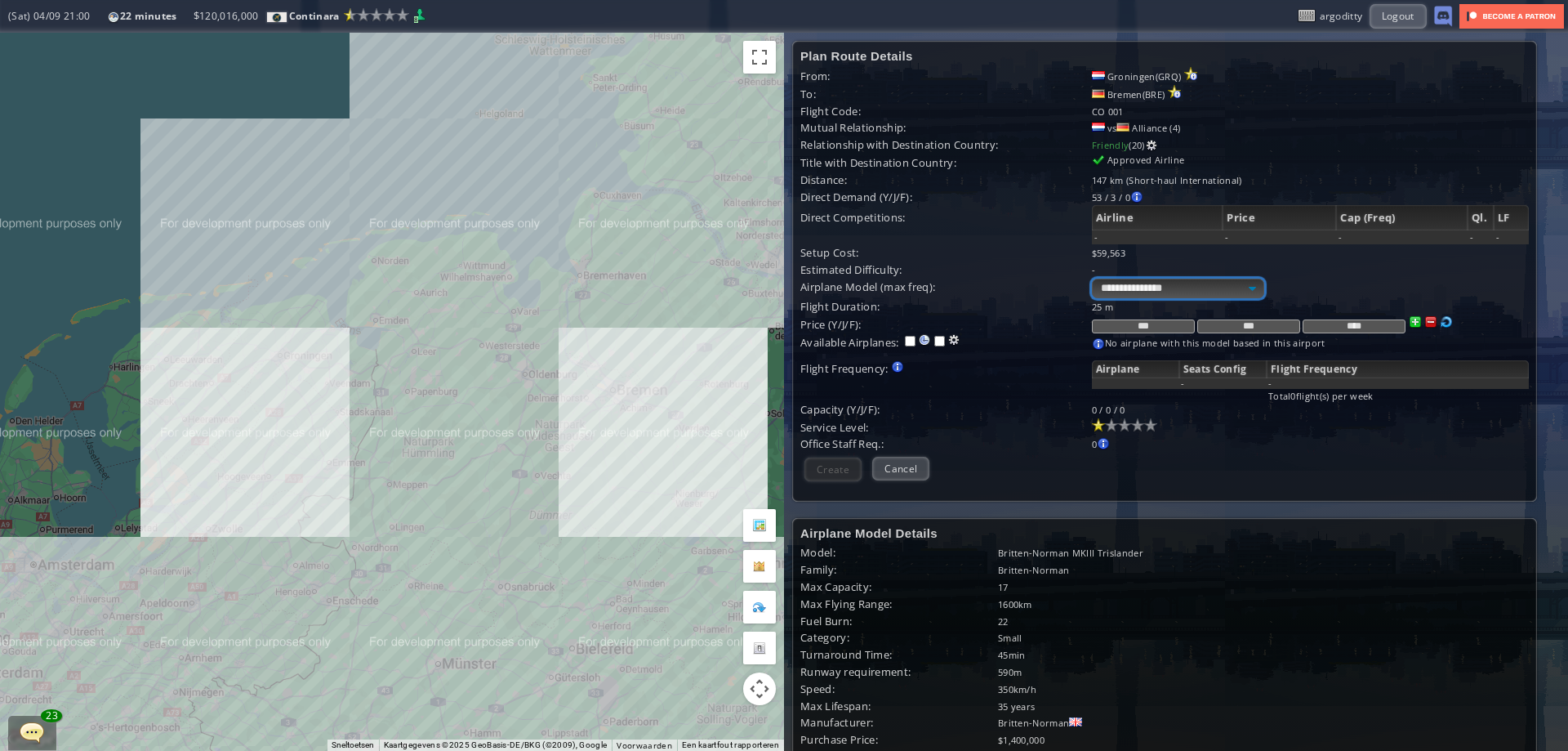 click on "**********" at bounding box center [1178, 288] 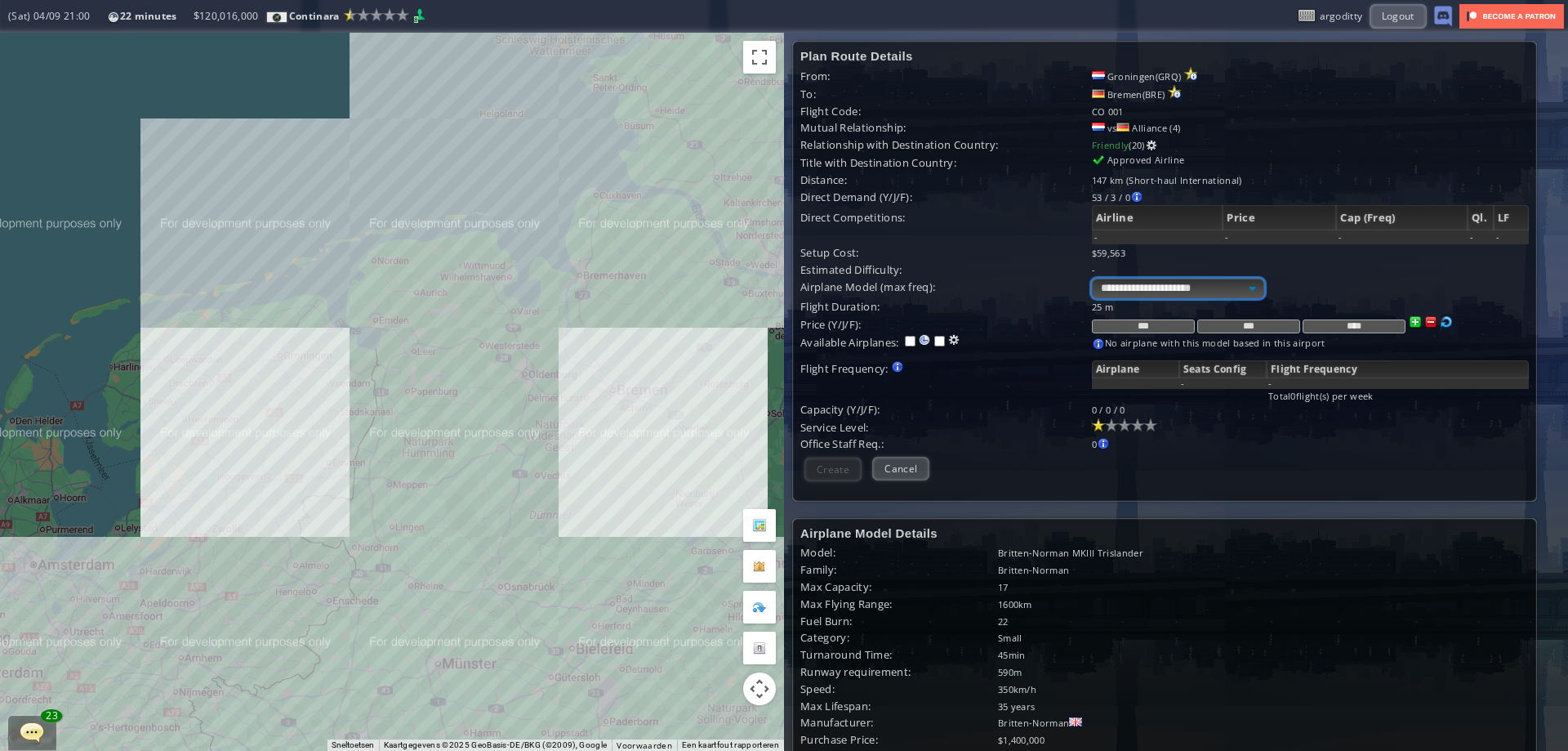 click on "**********" at bounding box center (1178, 288) 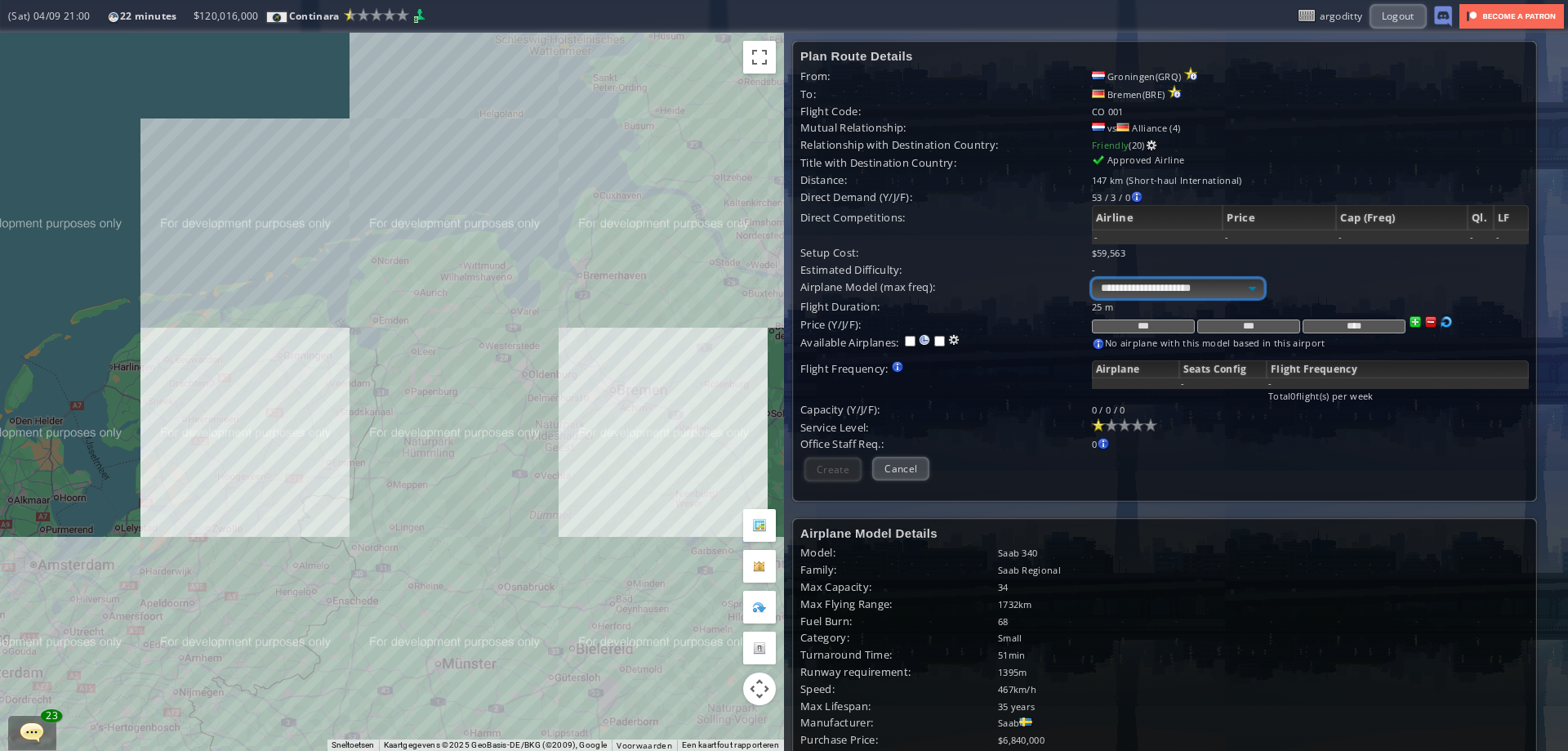 click on "**********" at bounding box center [1178, 288] 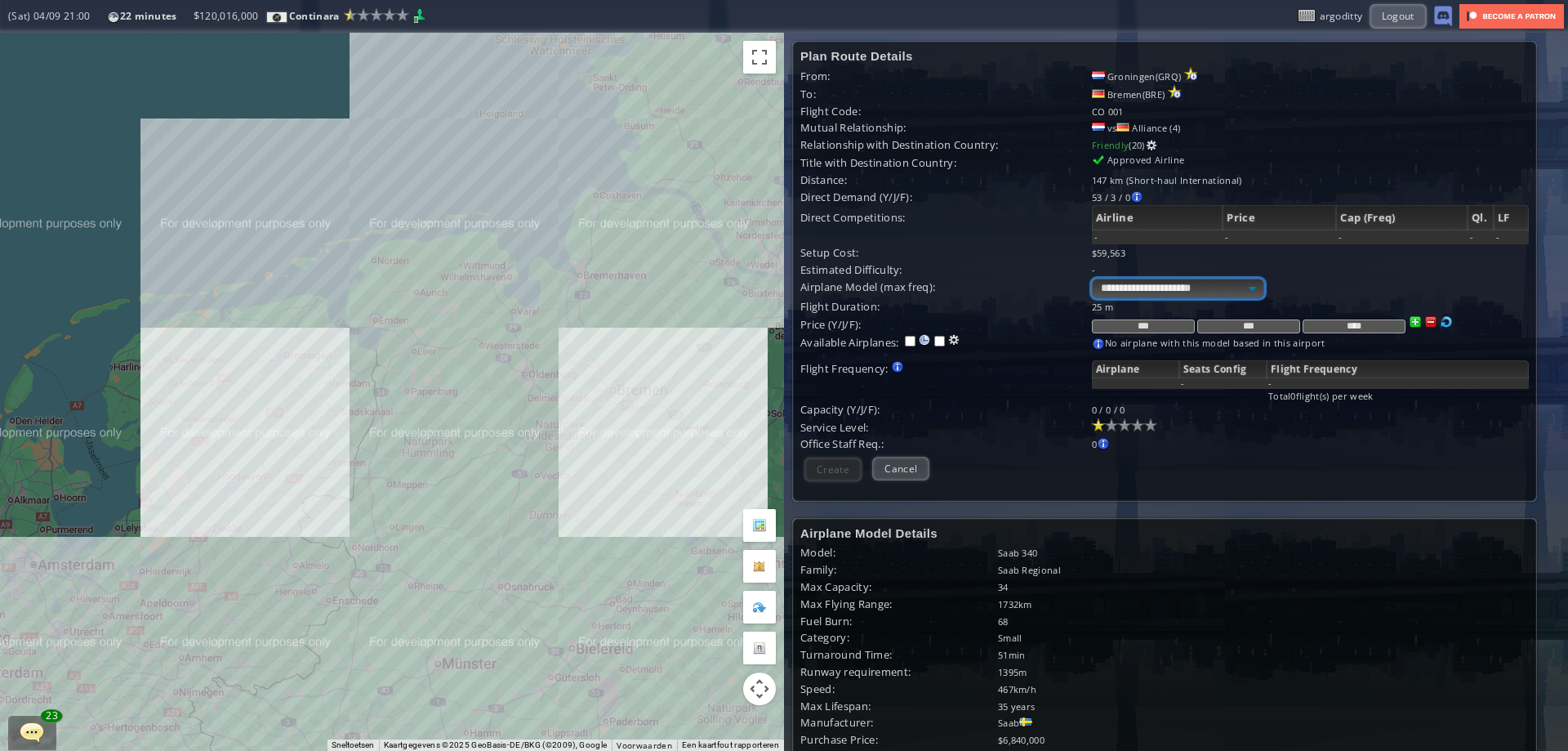 click on "**********" at bounding box center (1178, 288) 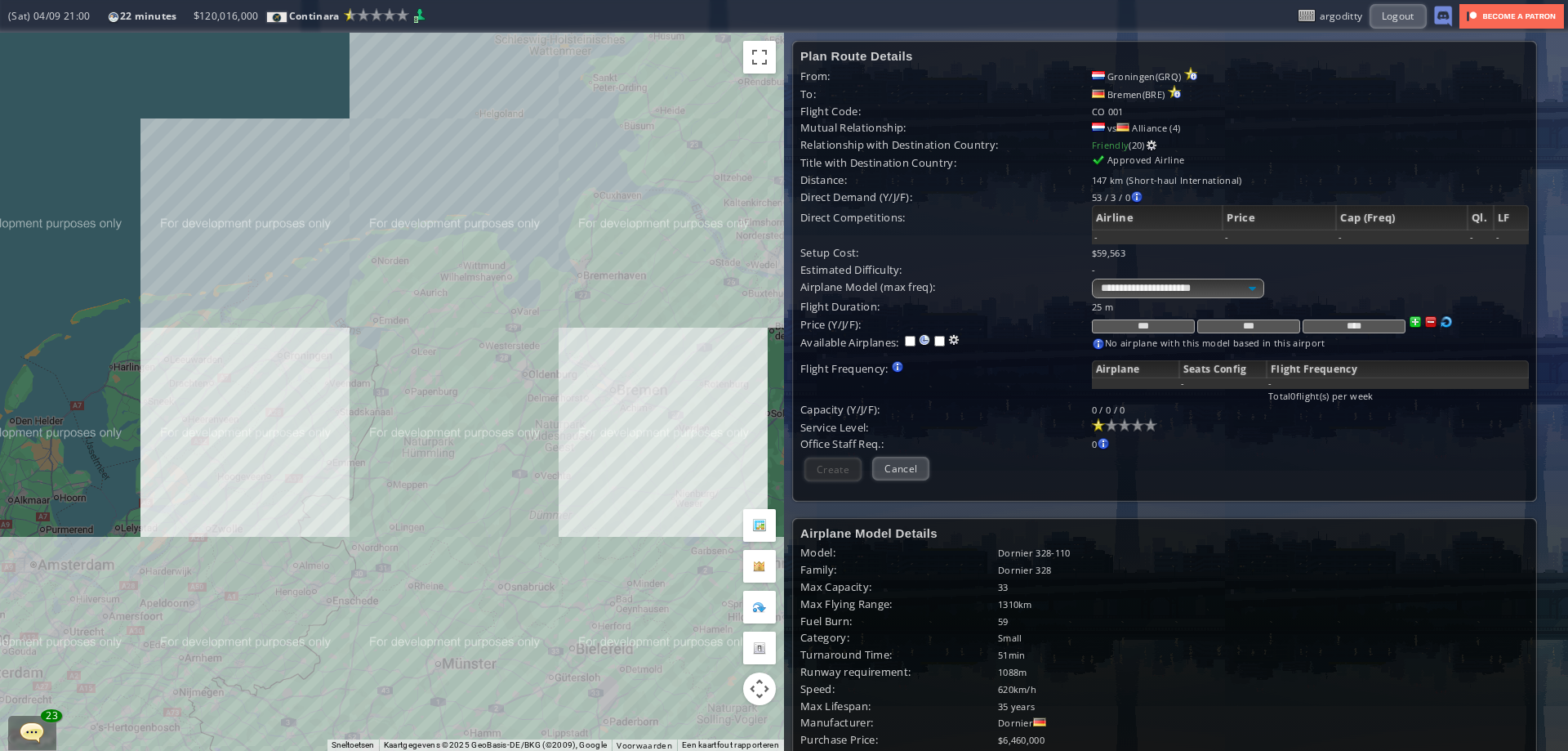click on "25 m" at bounding box center [1310, 306] 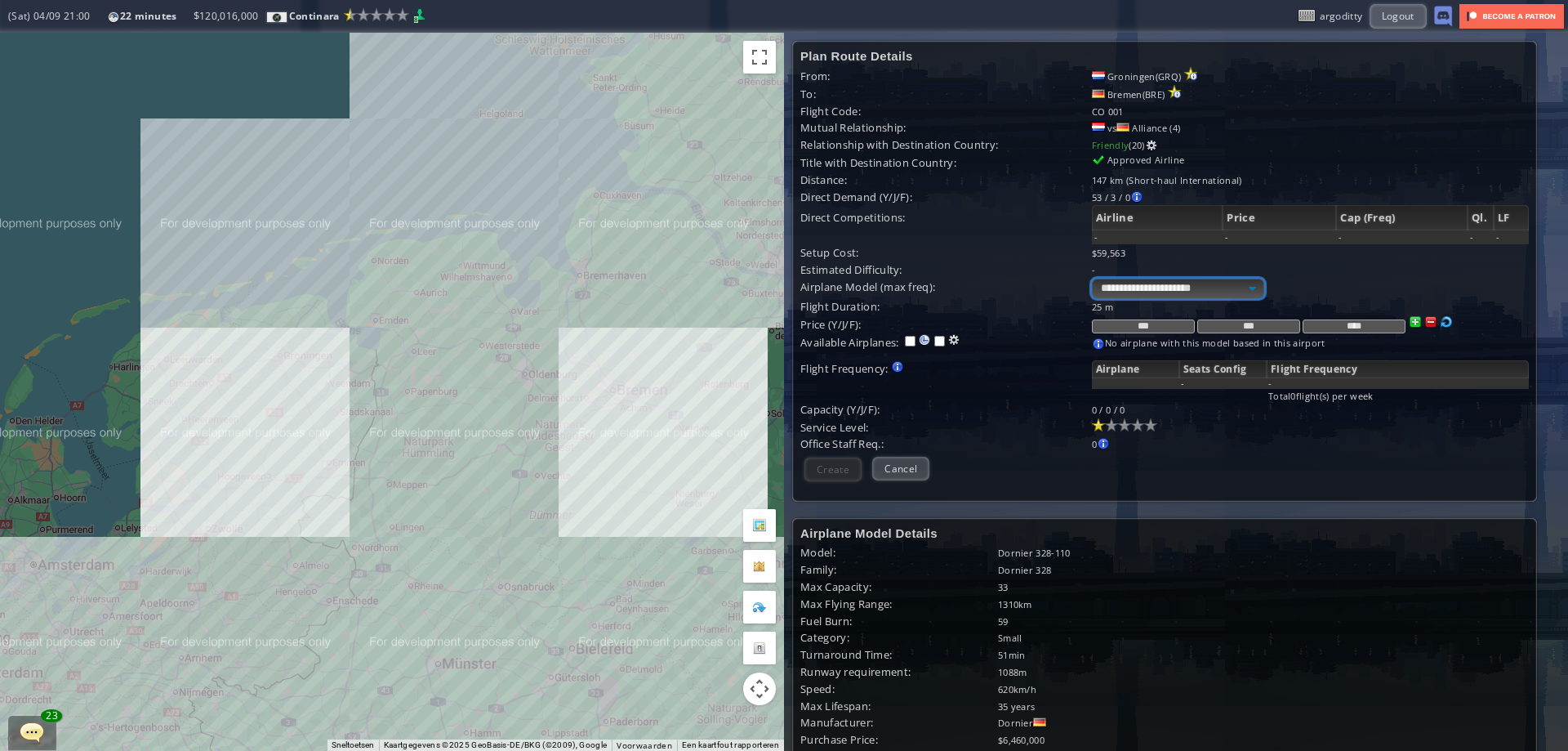 click on "**********" at bounding box center (1178, 288) 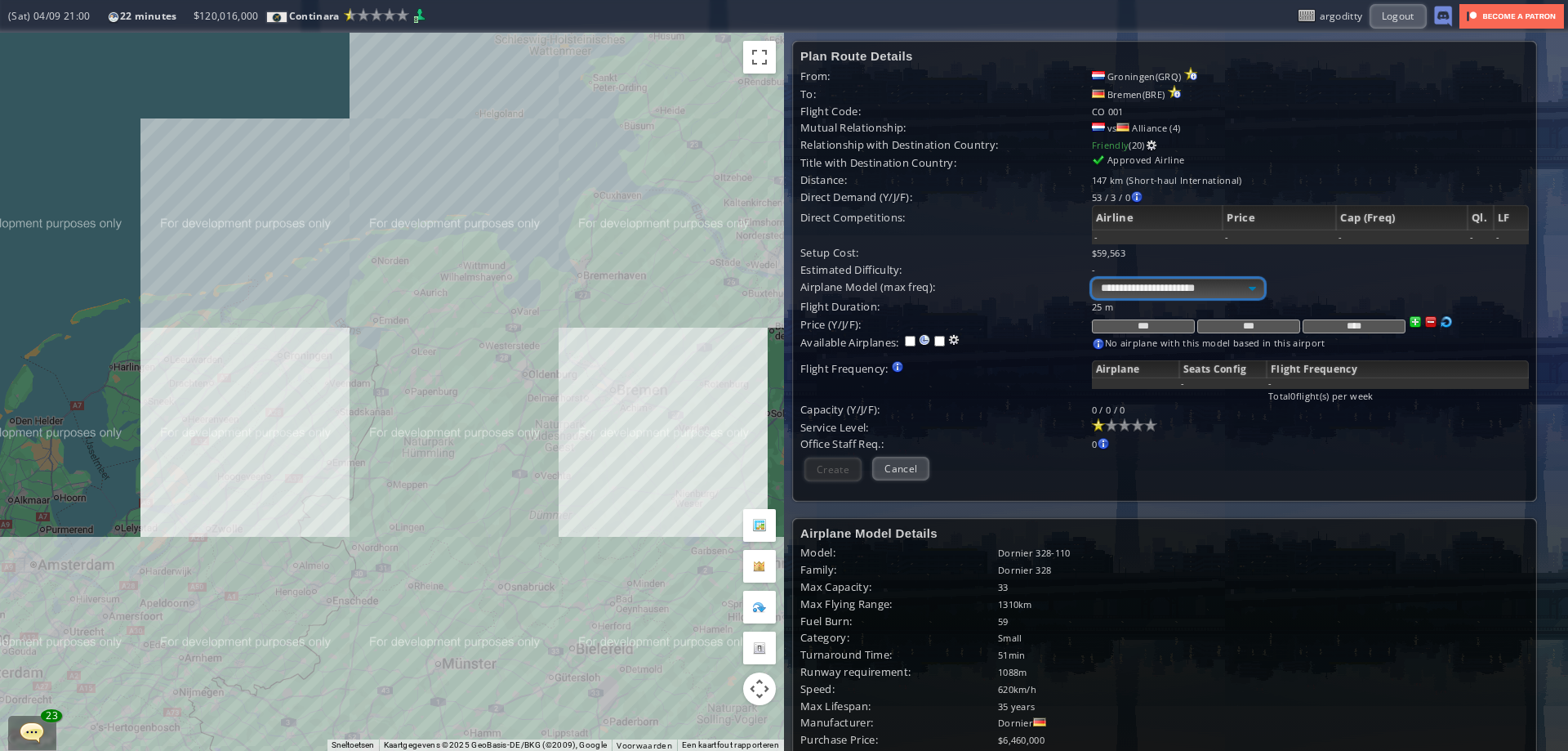 click on "**********" at bounding box center (1178, 288) 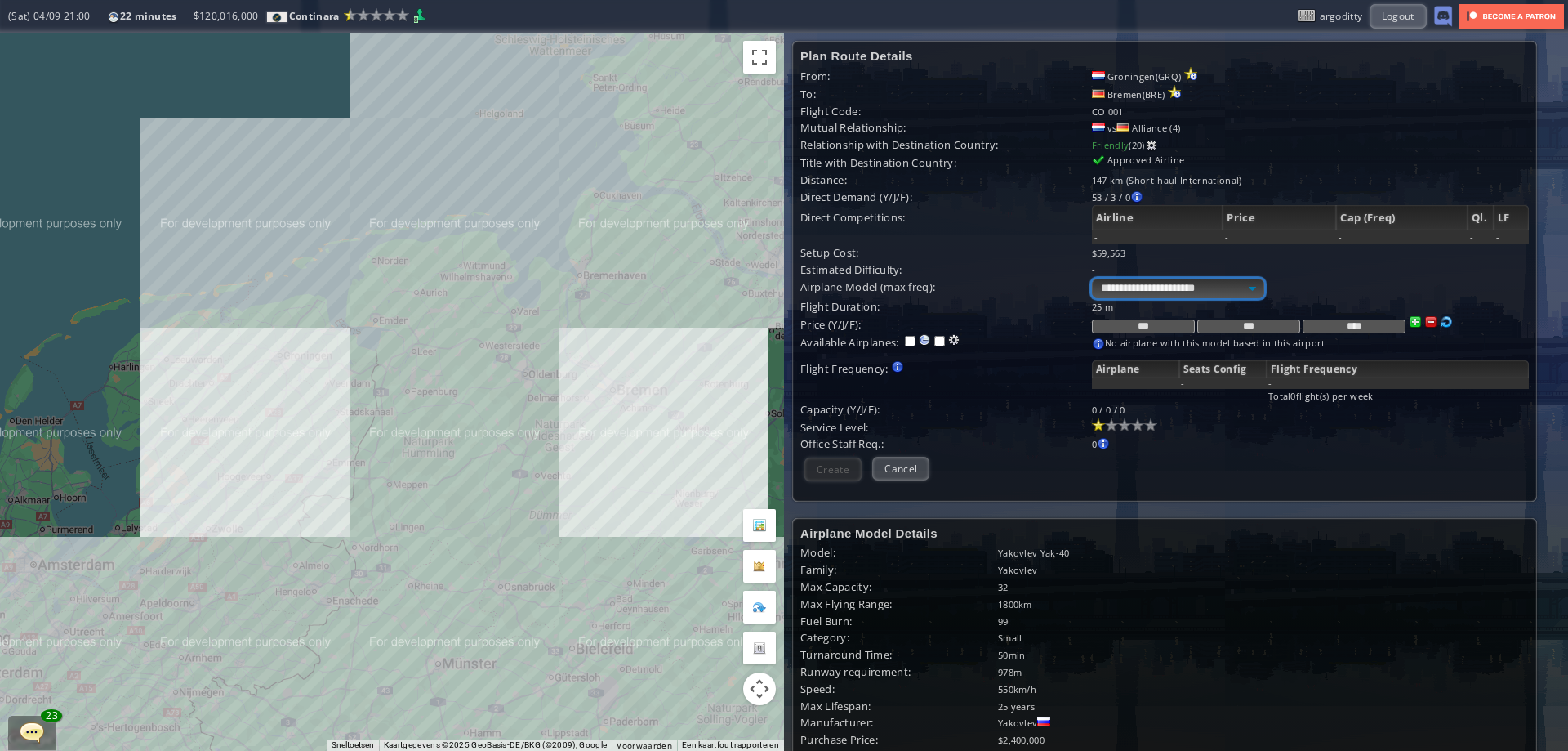 click on "**********" at bounding box center (1178, 288) 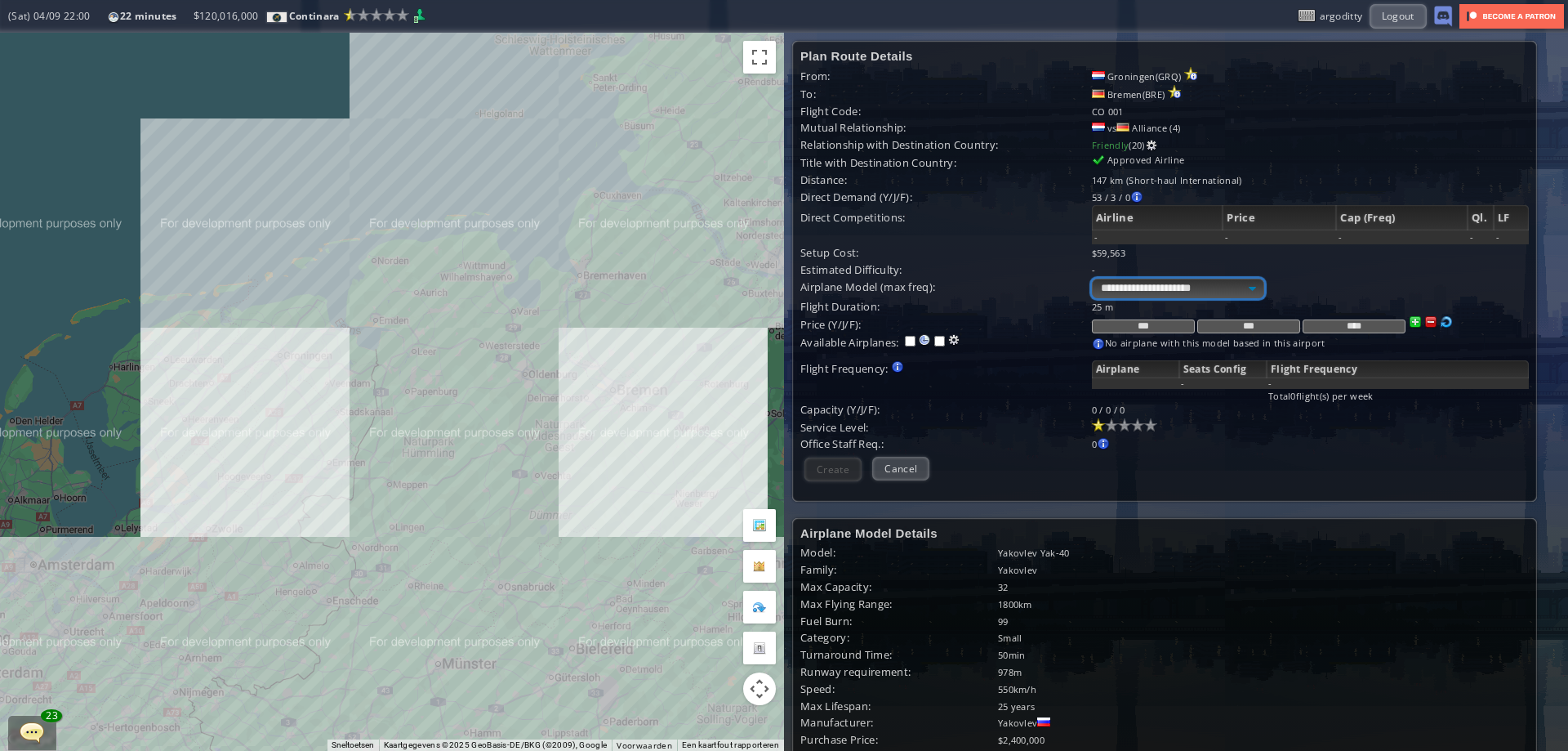 click on "**********" at bounding box center (1178, 288) 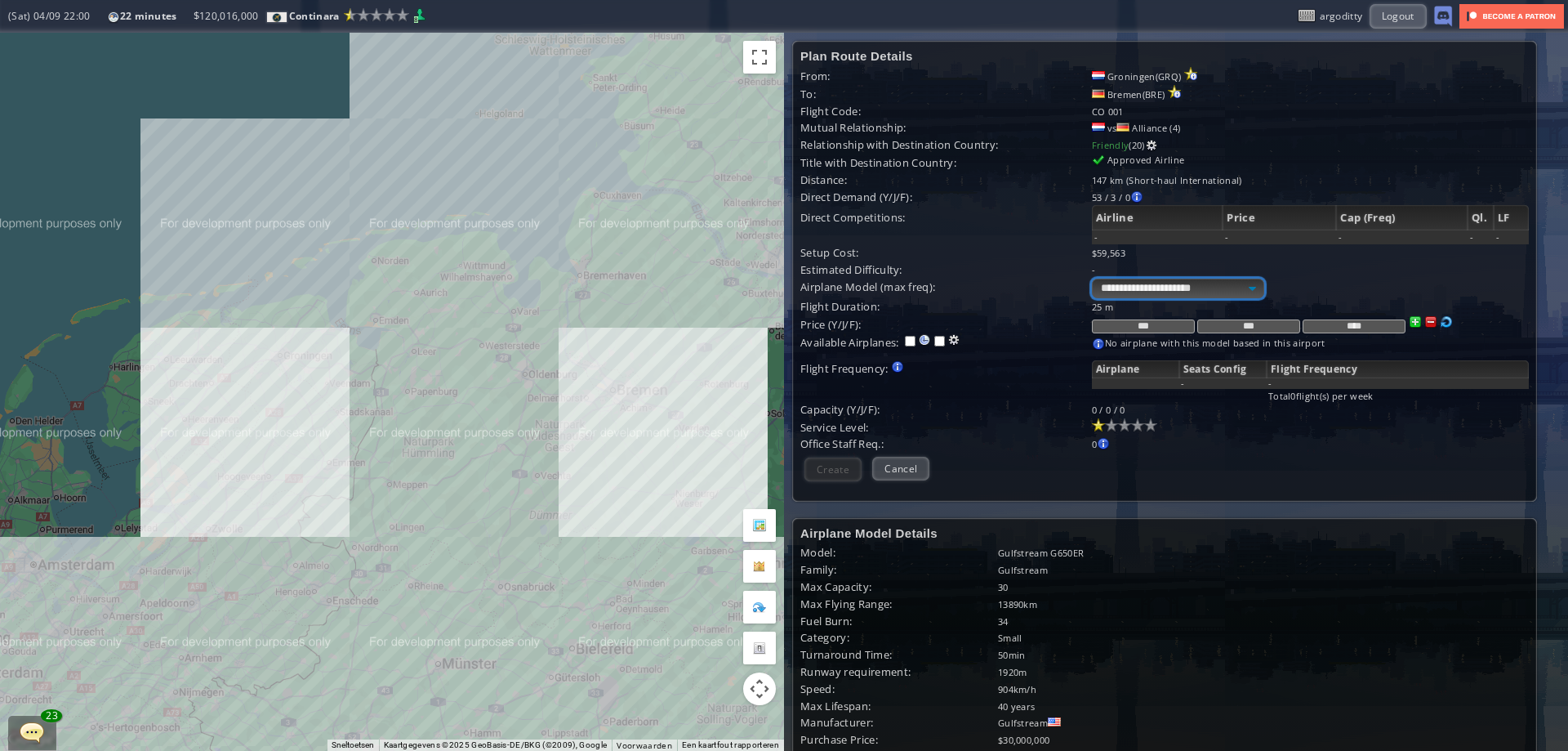 click on "**********" at bounding box center [1178, 288] 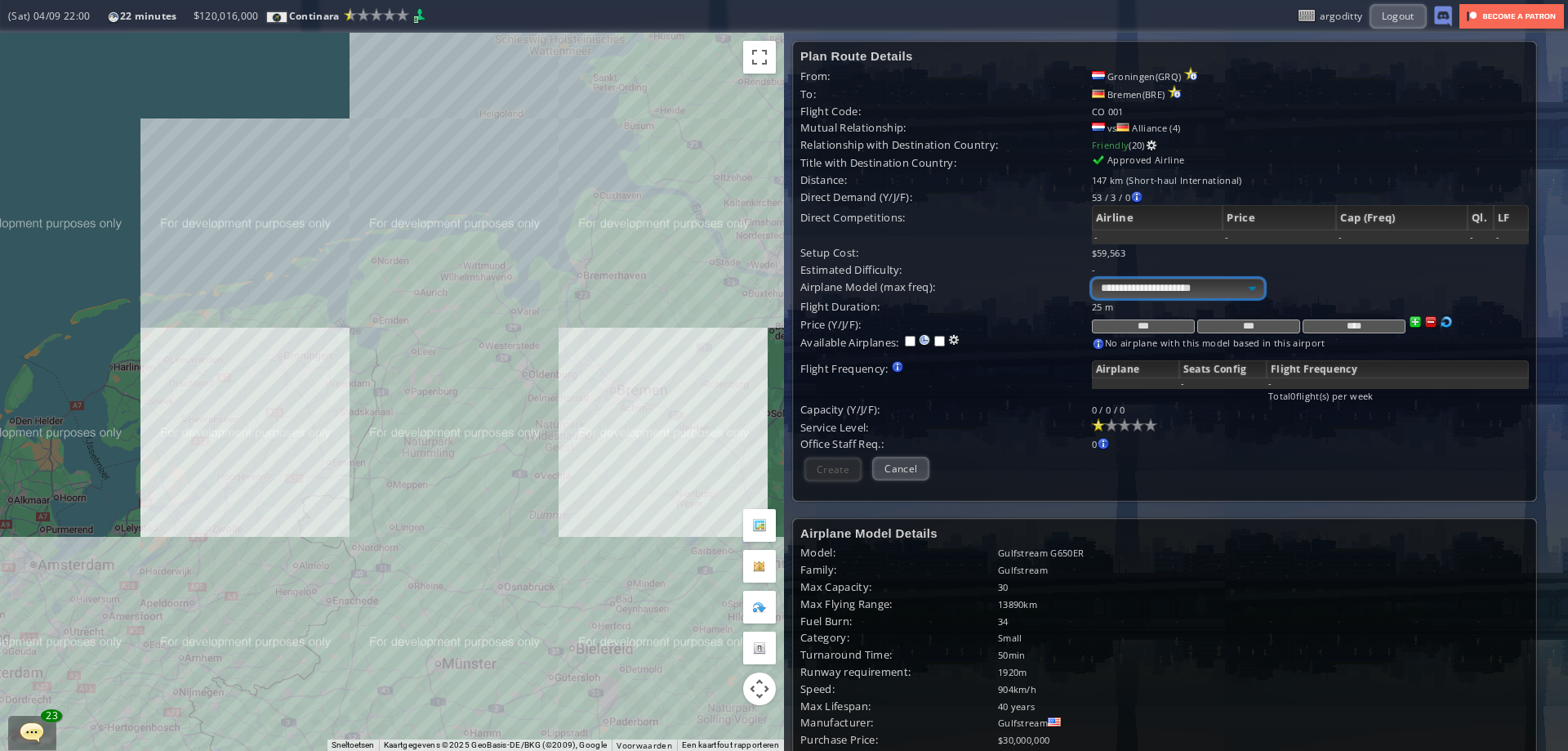 click on "**********" at bounding box center [1178, 288] 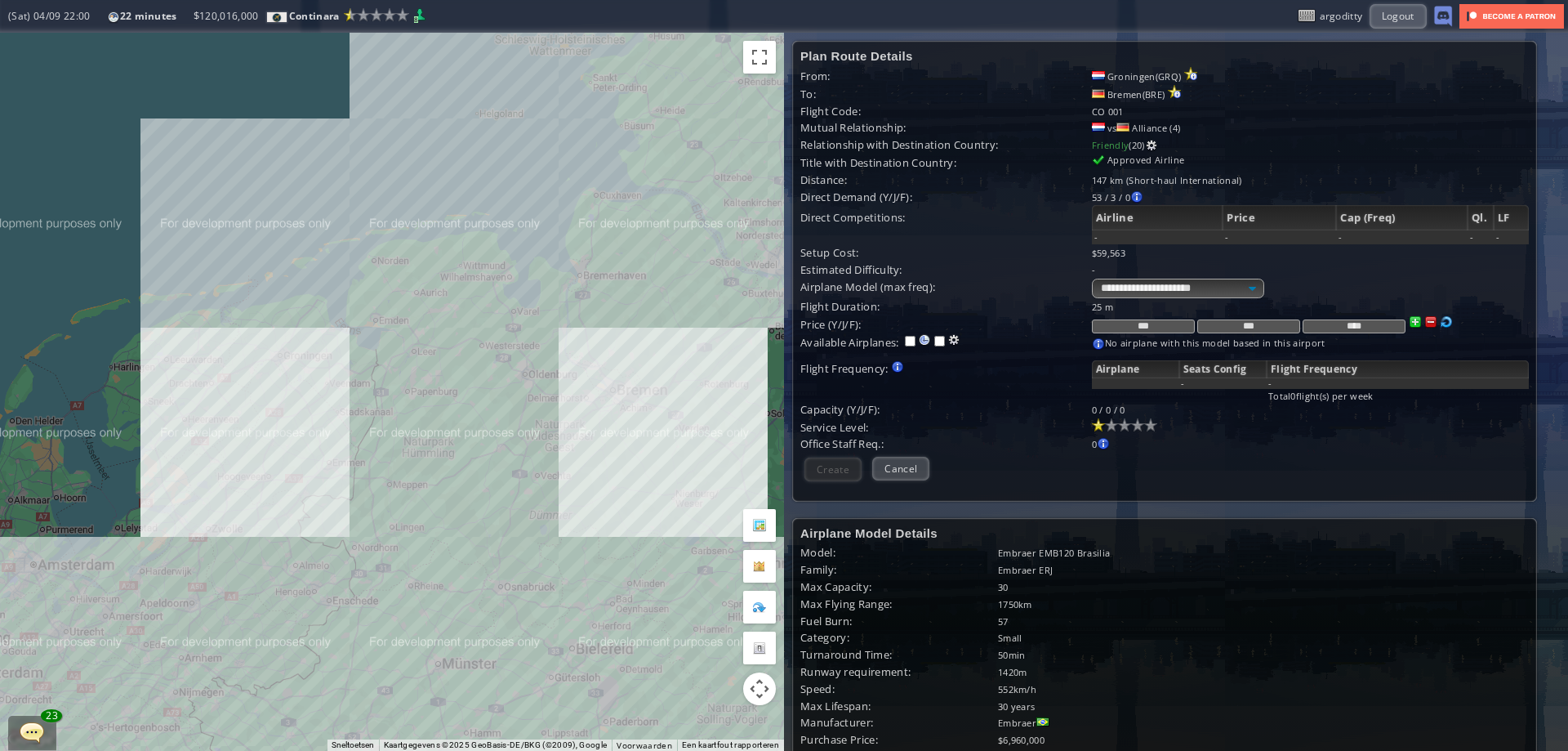click on "-" at bounding box center (1310, 270) 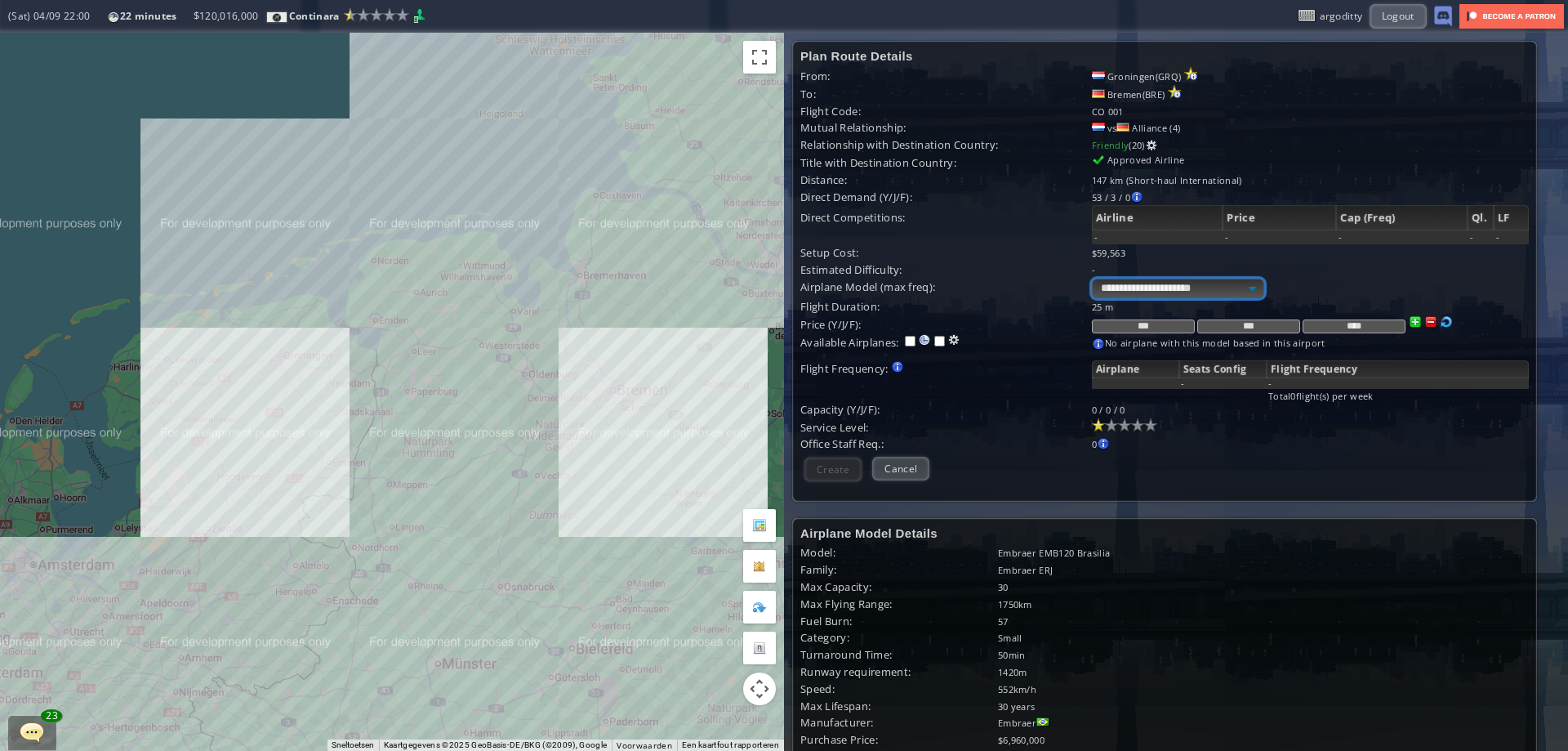 click on "**********" at bounding box center [1178, 288] 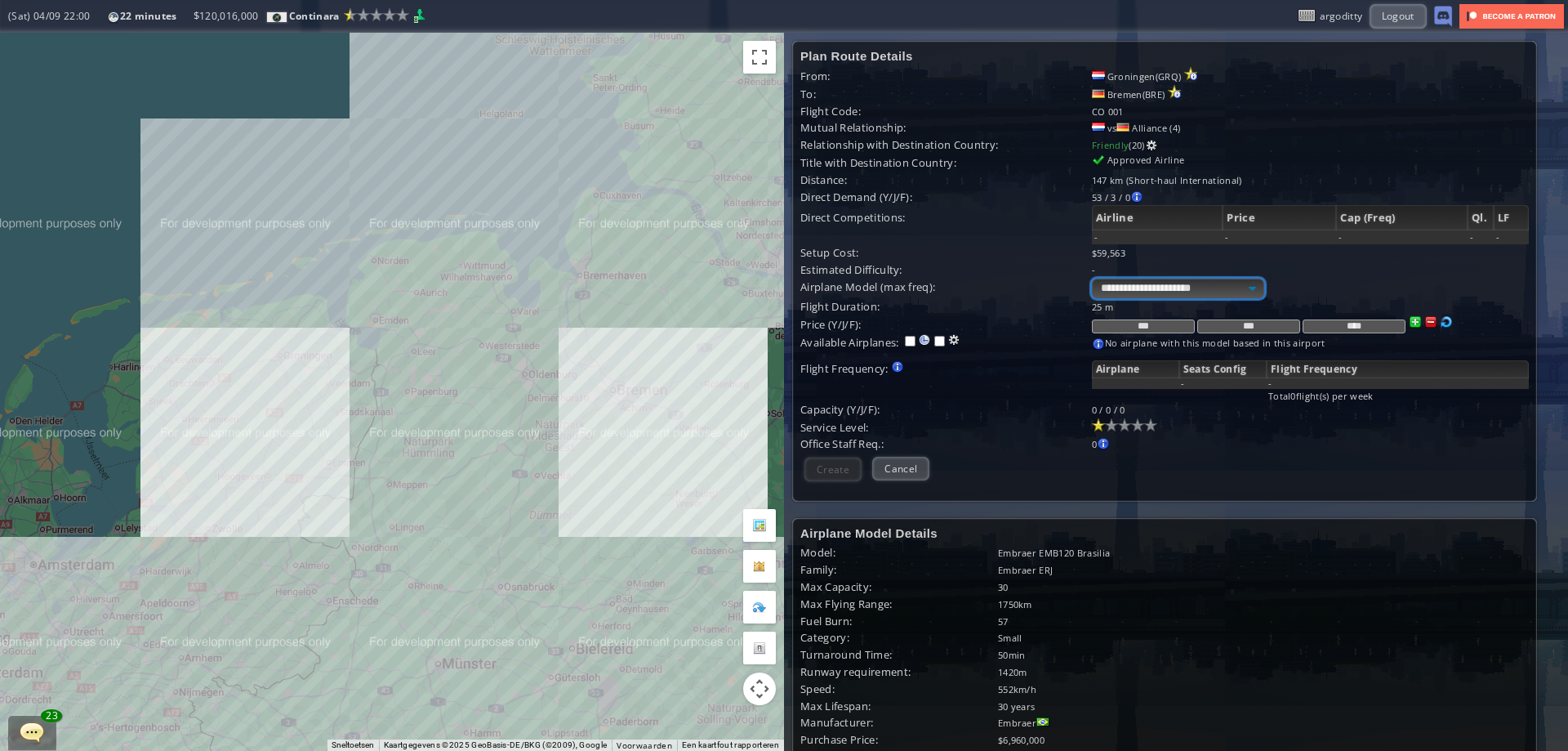 select on "**" 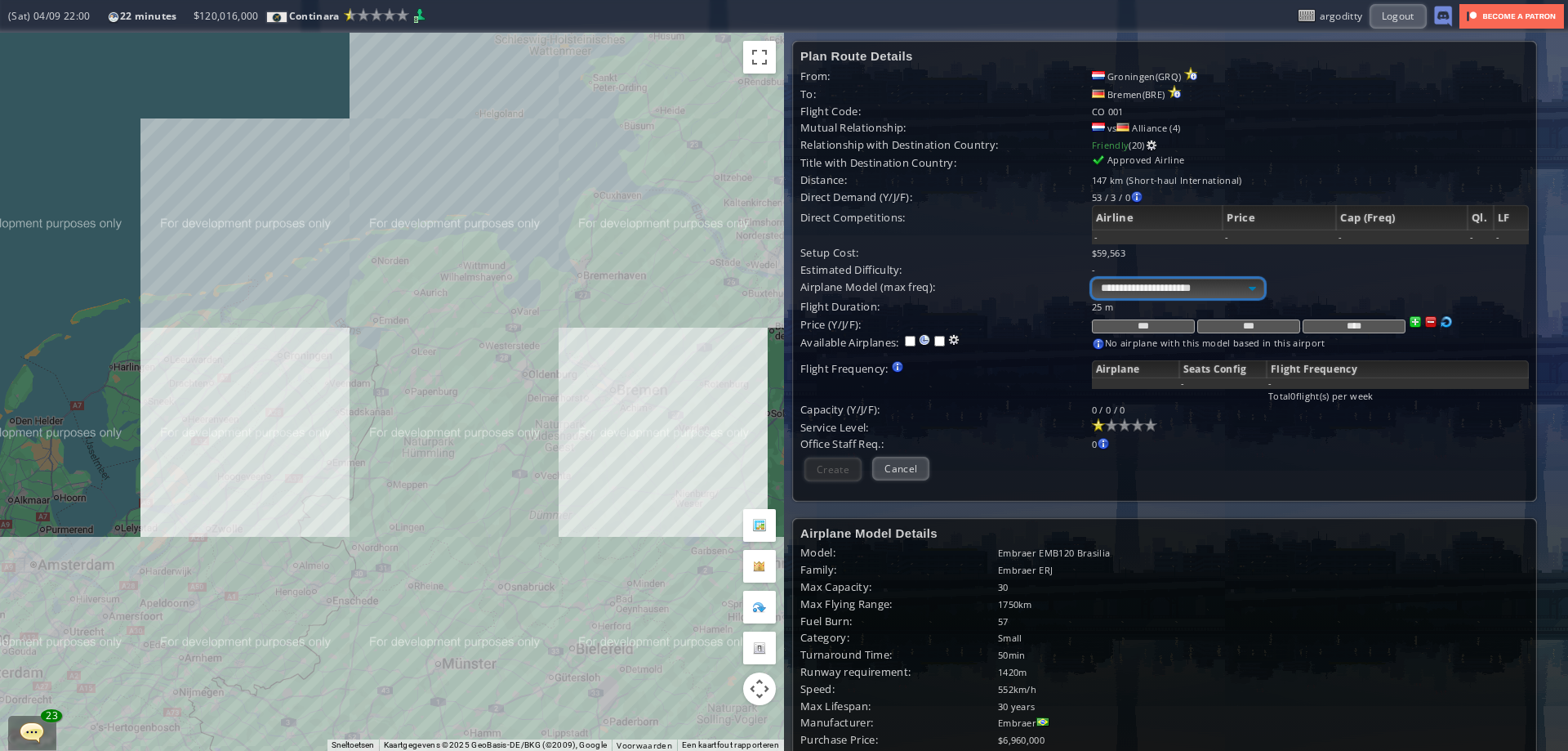 click on "**********" at bounding box center [1178, 288] 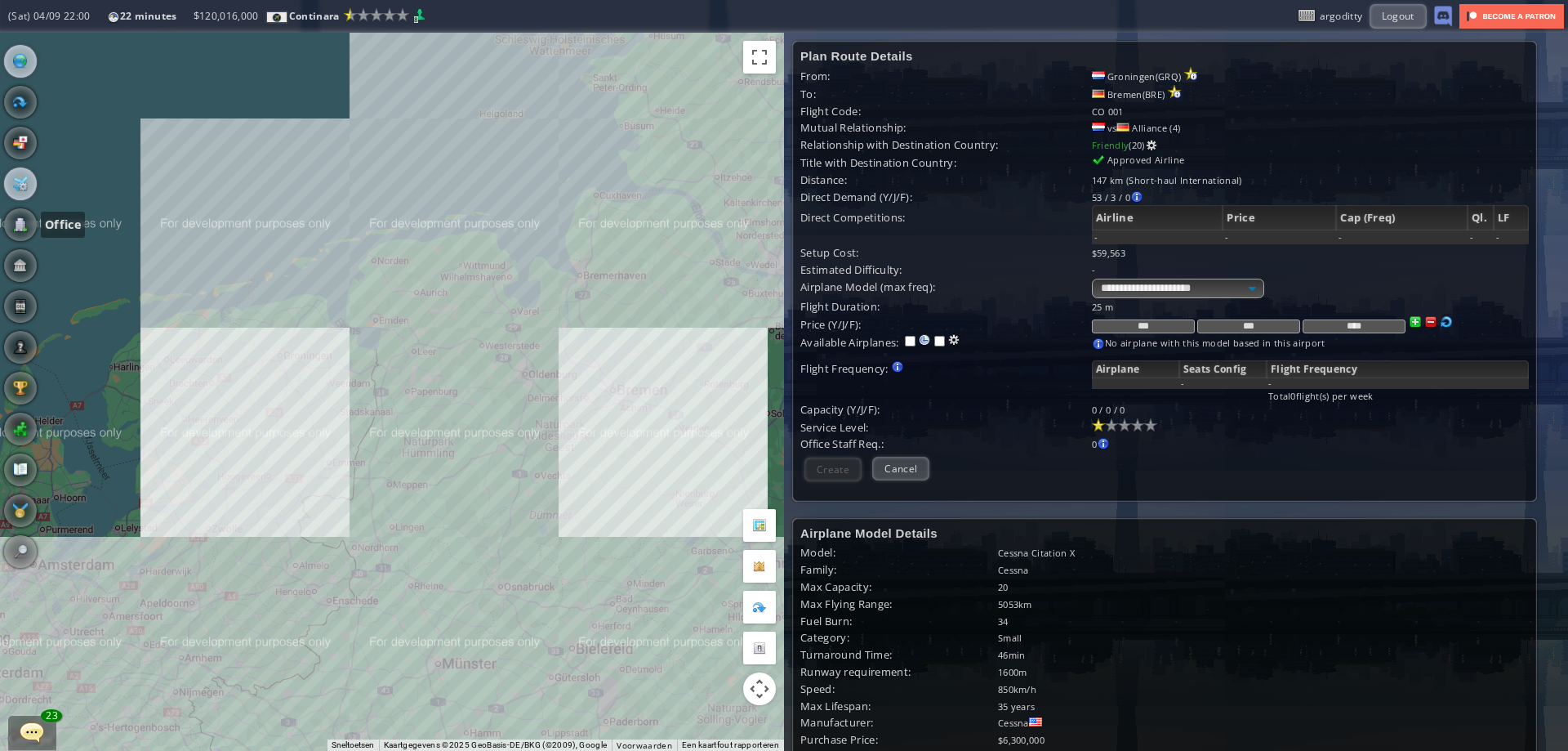 click at bounding box center [20, 184] 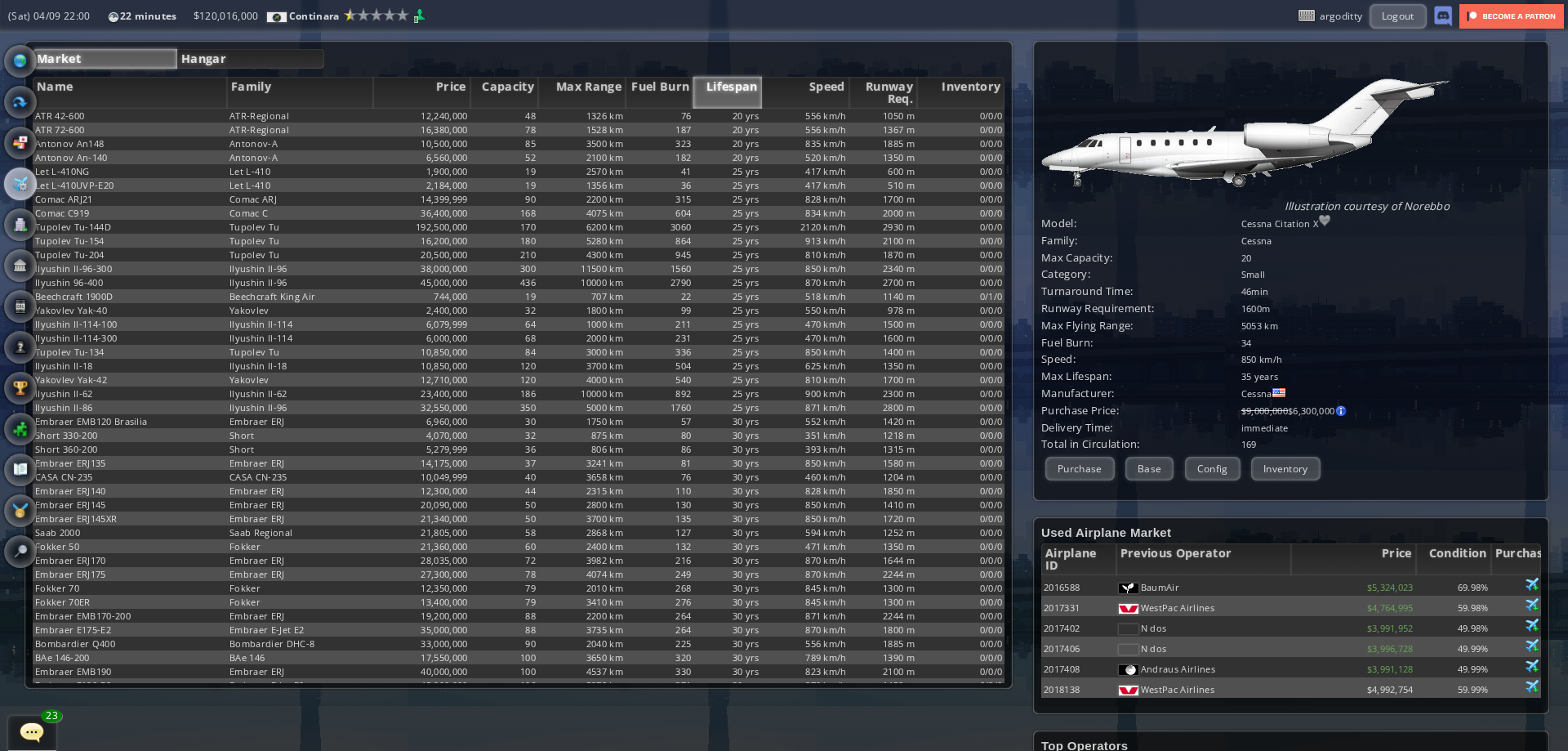 click on "Hangar" at bounding box center (251, 59) 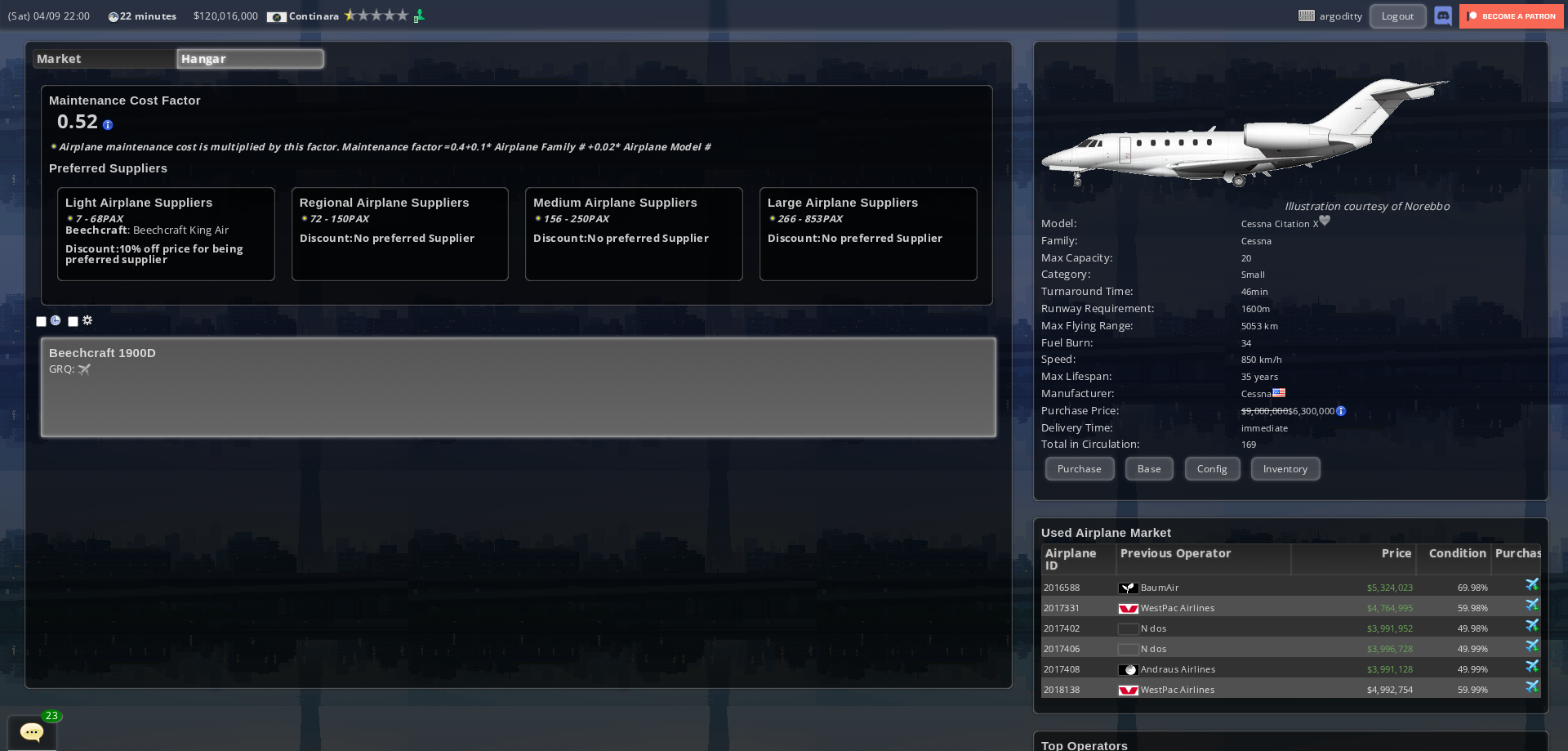 click on "GRQ: 0 100" at bounding box center (519, 392) 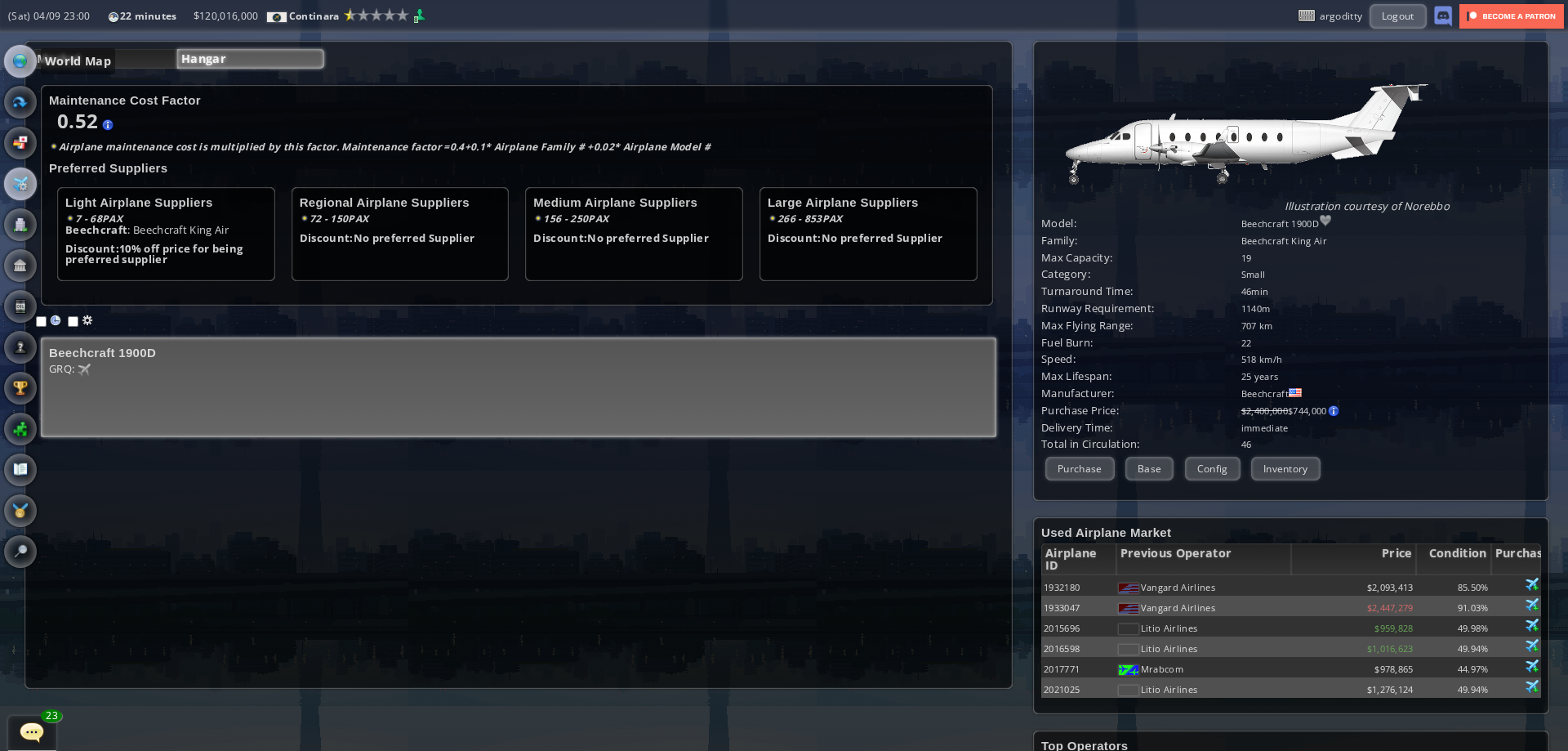 click at bounding box center [20, 61] 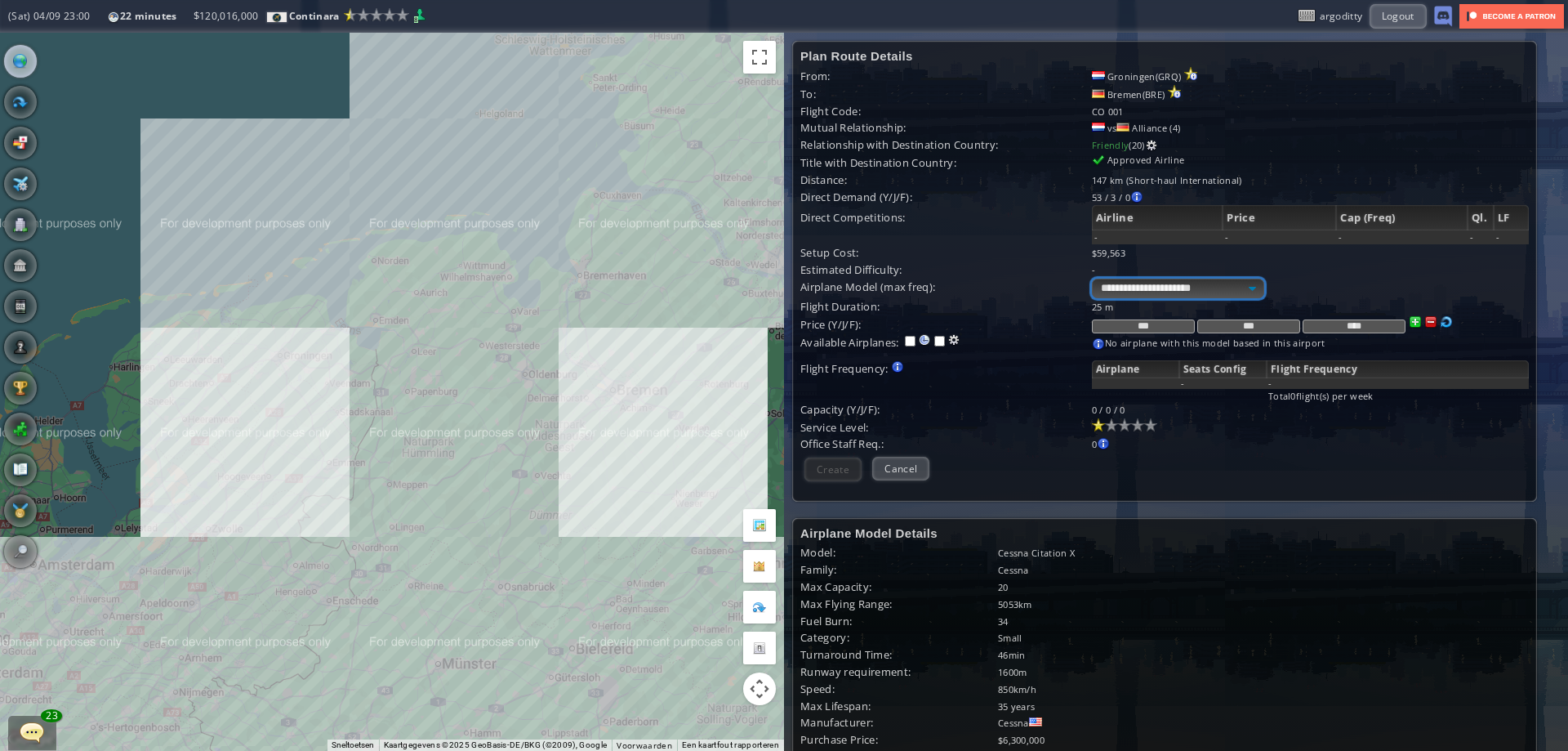 click on "**********" at bounding box center (1178, 288) 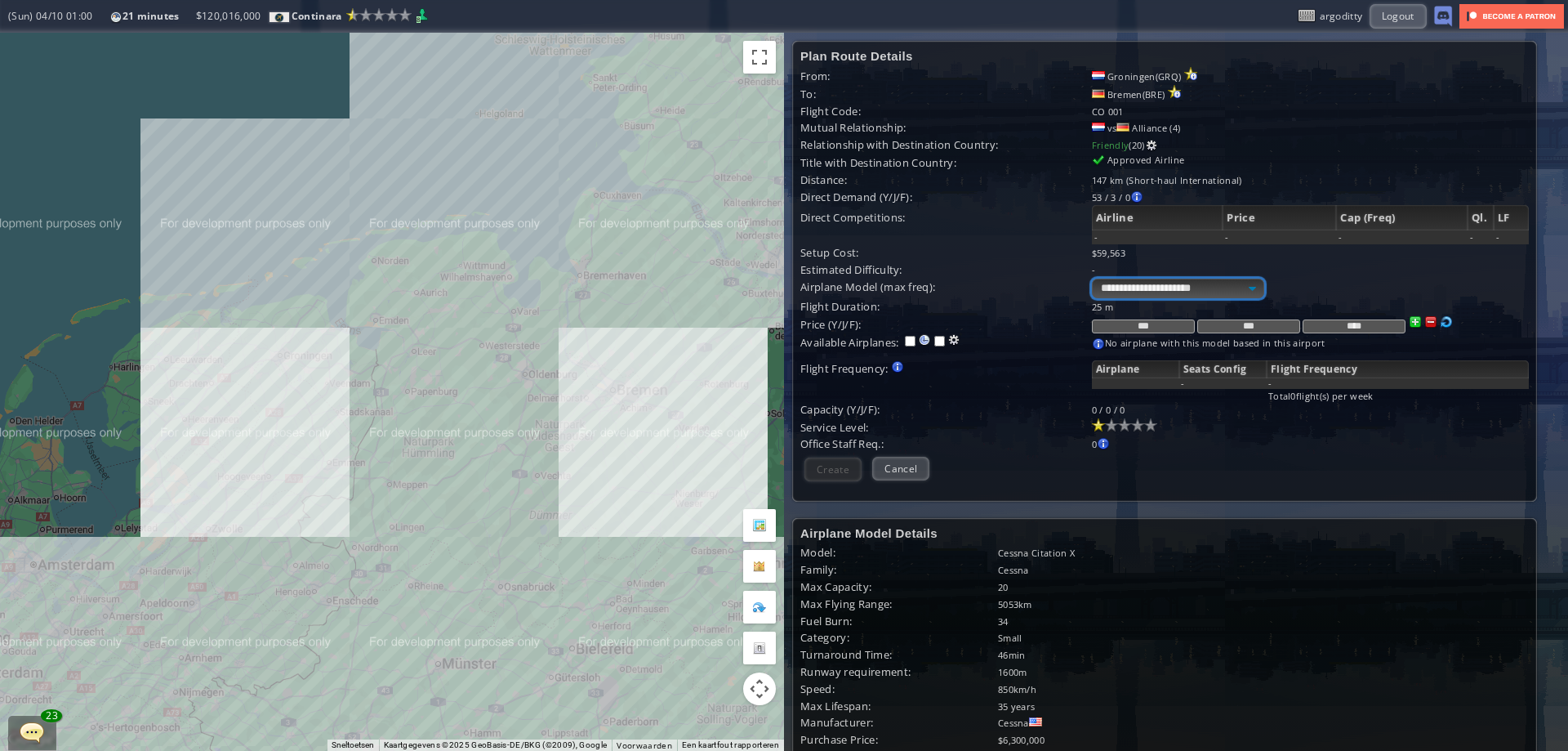 select on "***" 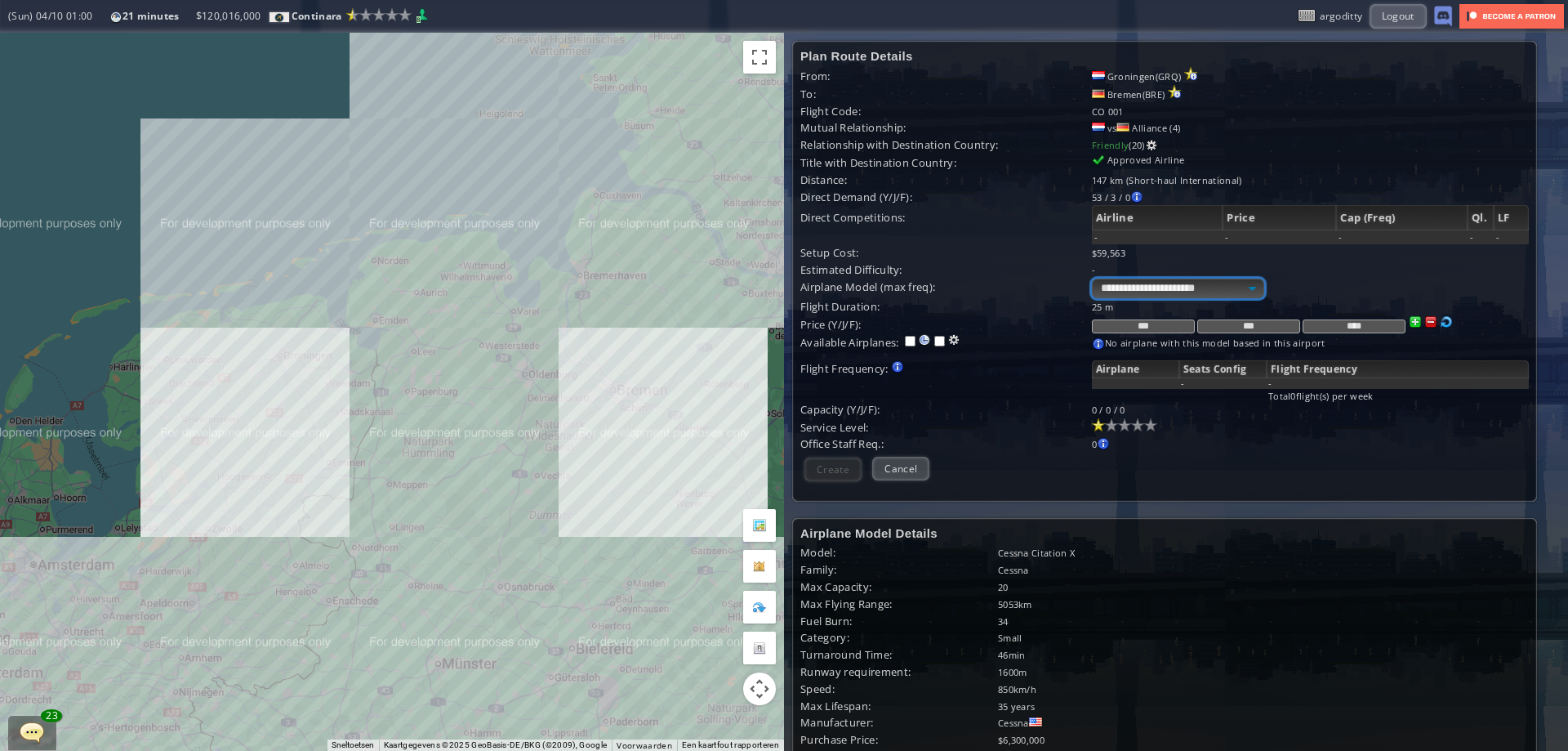 click on "**********" at bounding box center (1178, 288) 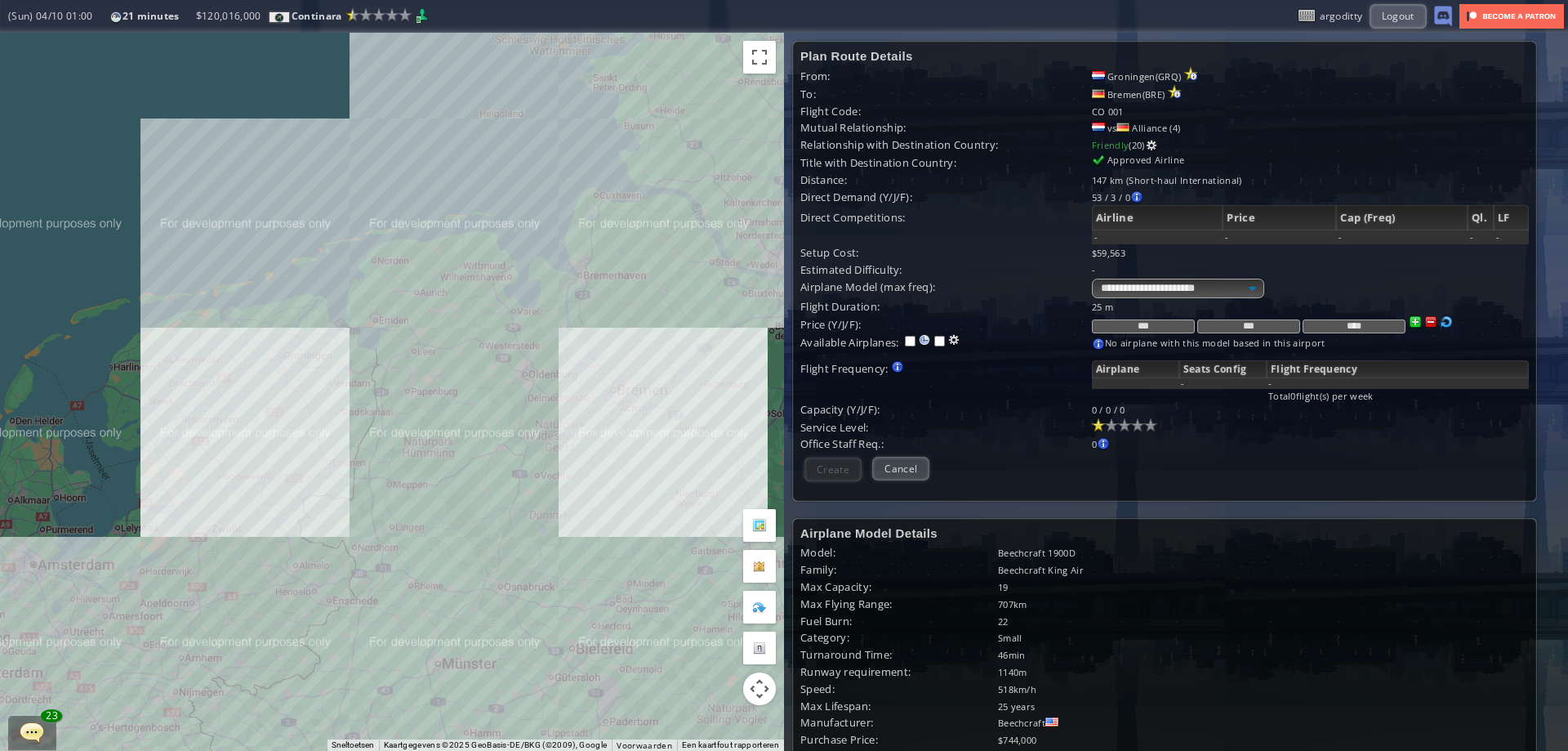 click on "Purchase airplane
Or assign airplane to this airport
No airplane with this model based in this airport" at bounding box center (1310, 344) 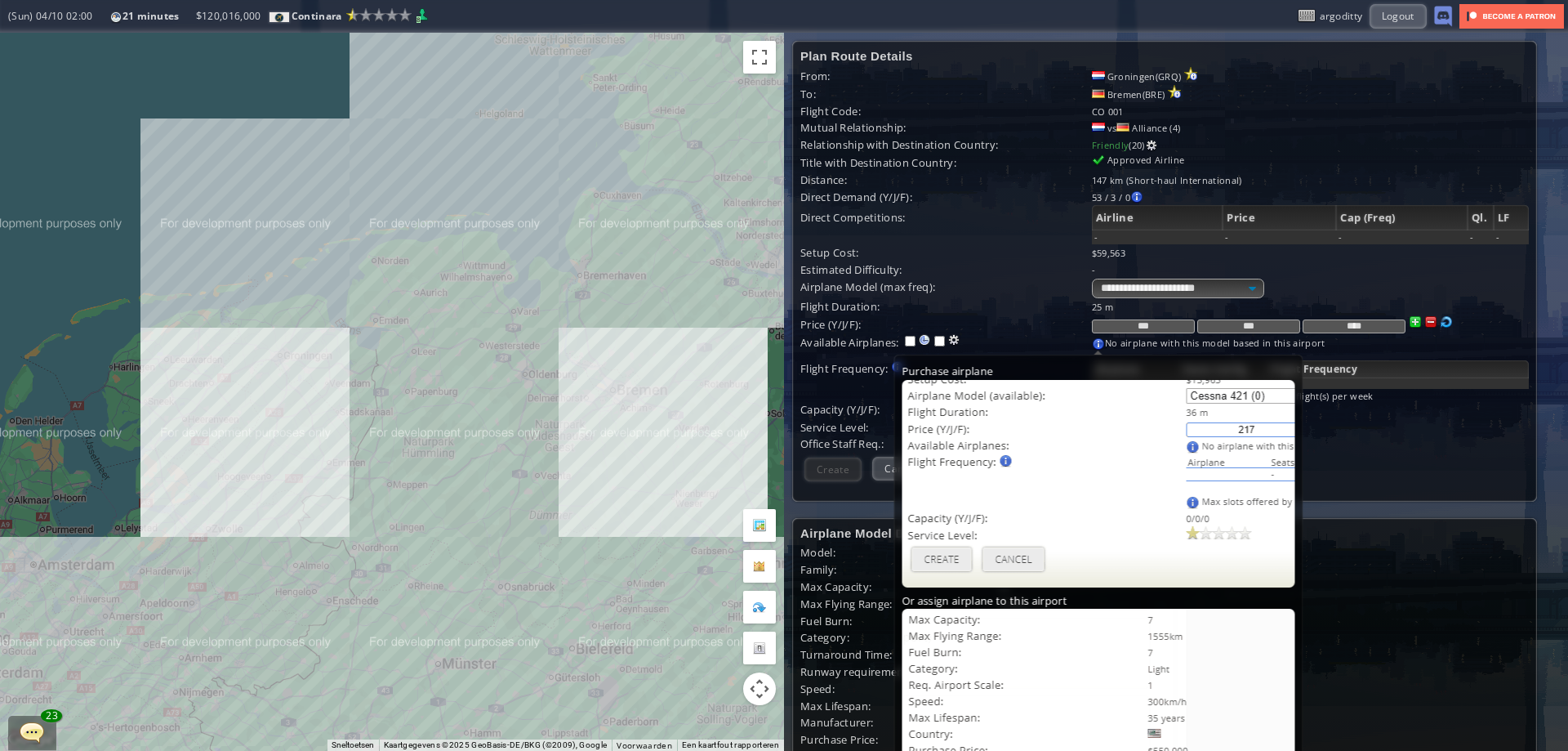 click at bounding box center (1098, 344) 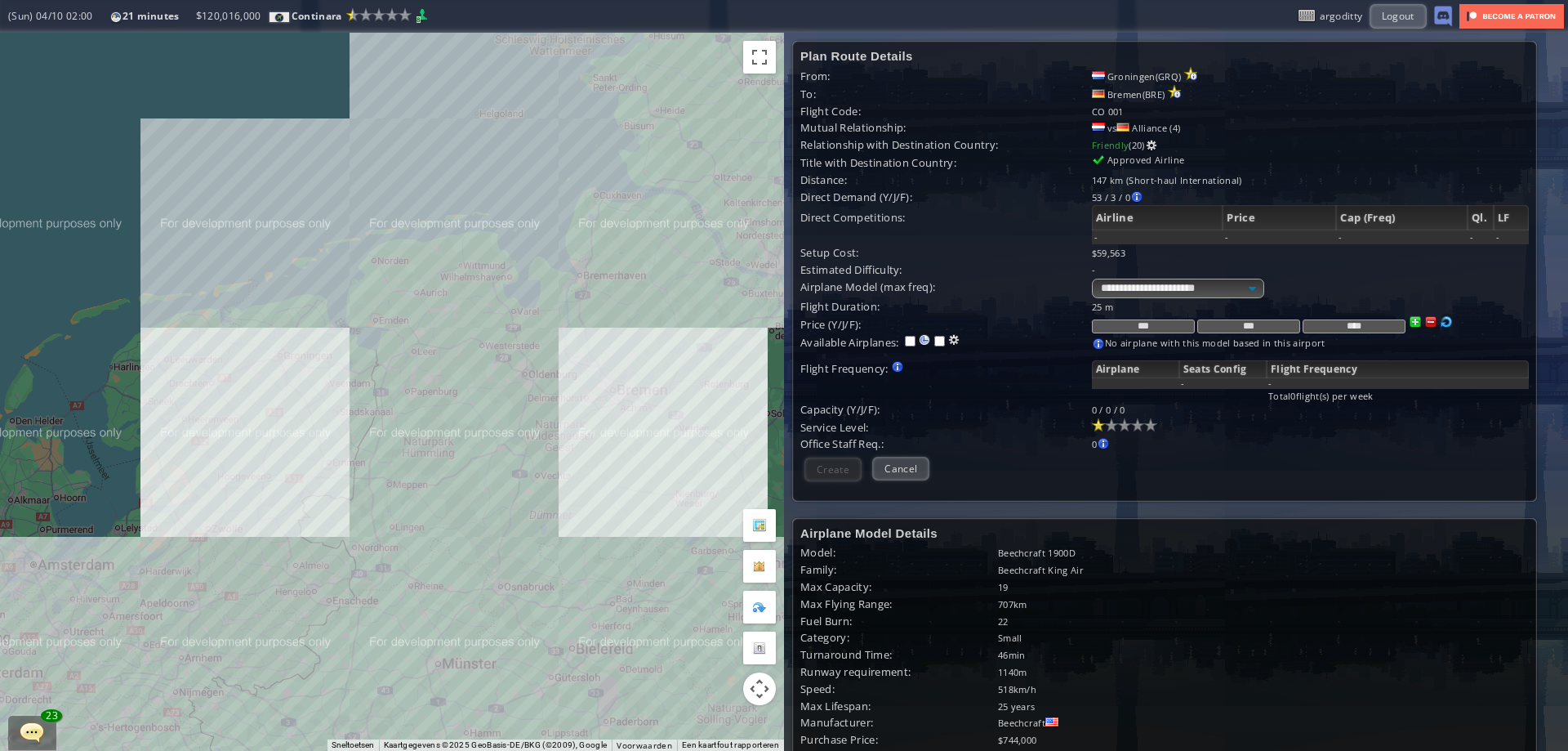 click on "Druk op de pijltoetsen om te navigeren." at bounding box center [392, 391] 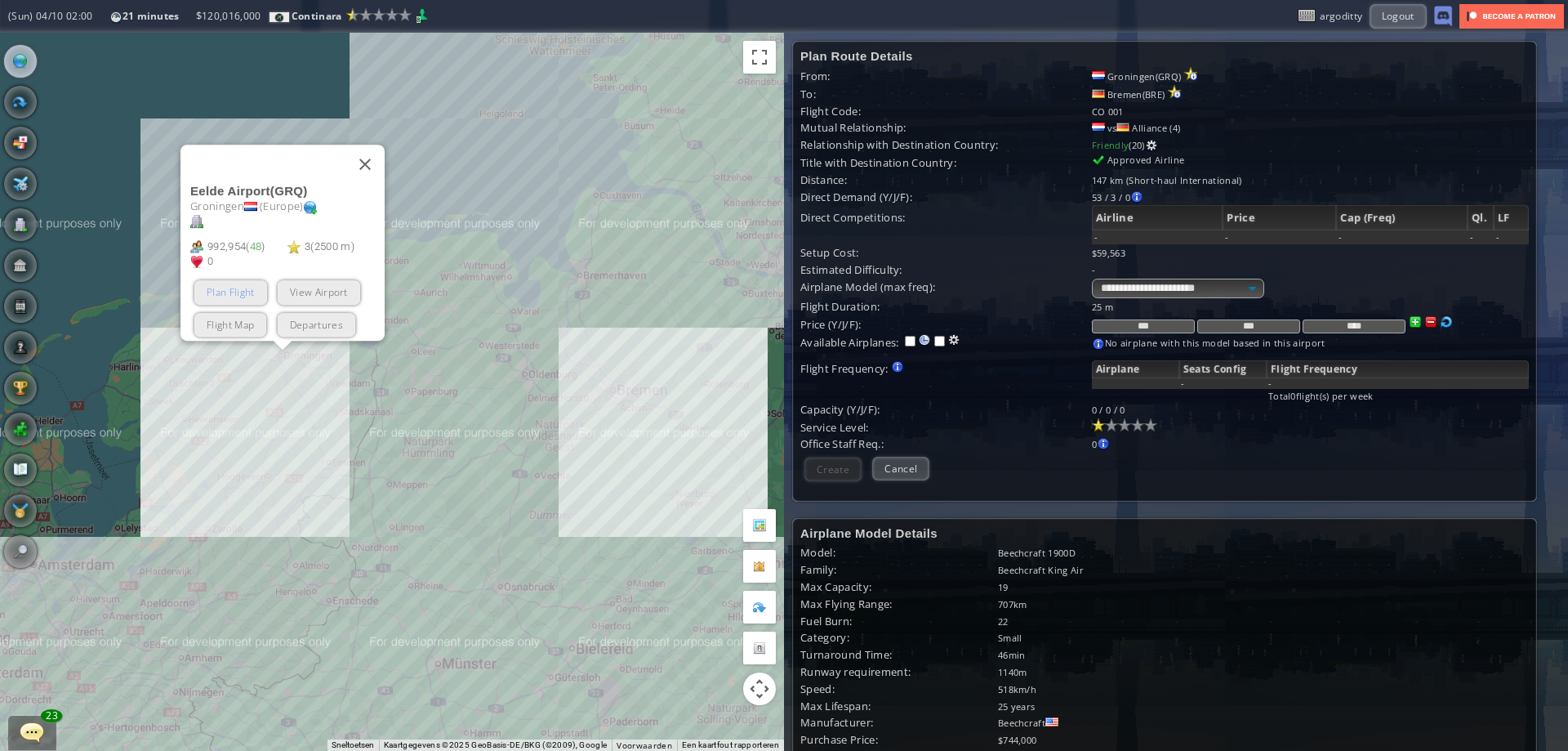 click on "Plan Flight" at bounding box center (230, 292) 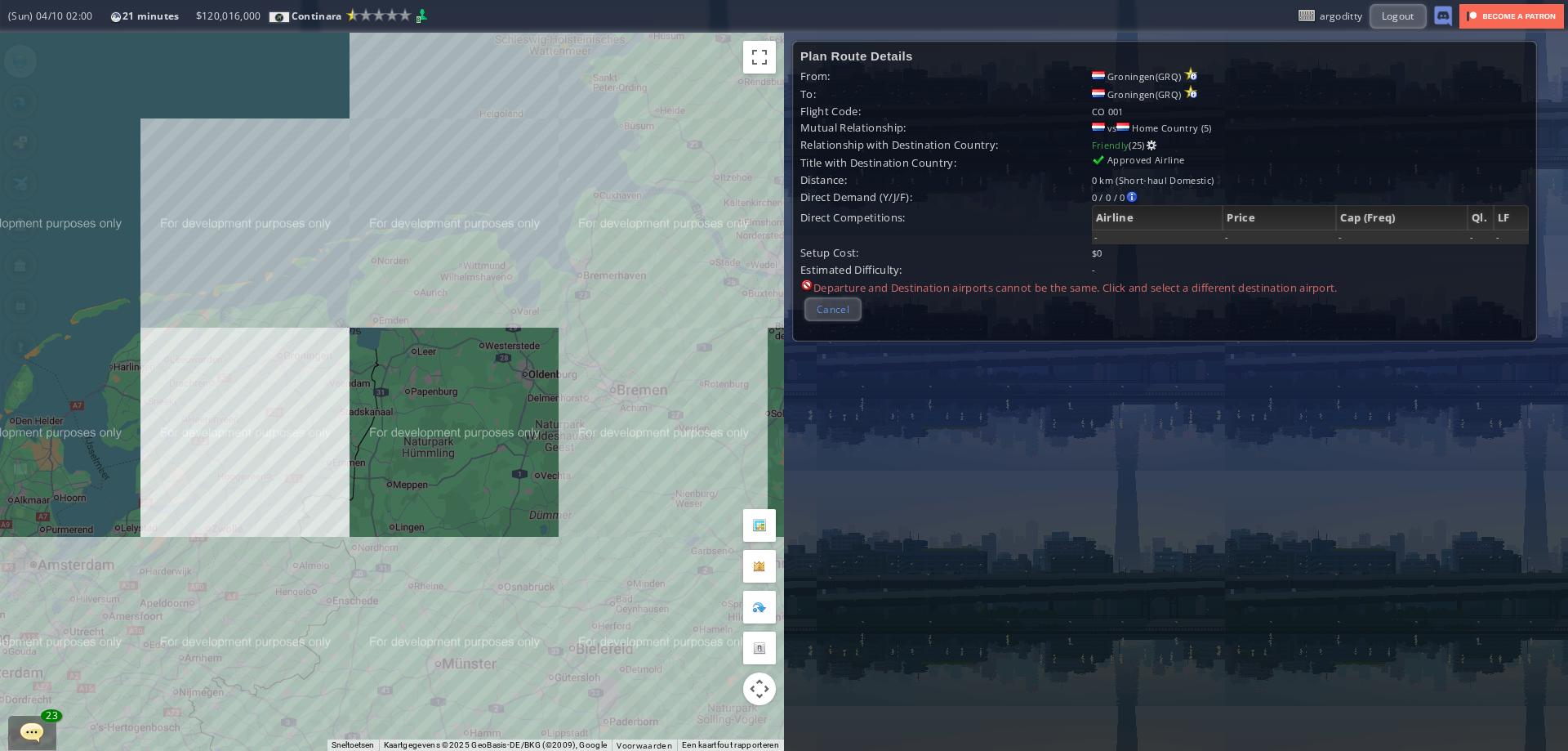 click on "Cancel" at bounding box center (833, 309) 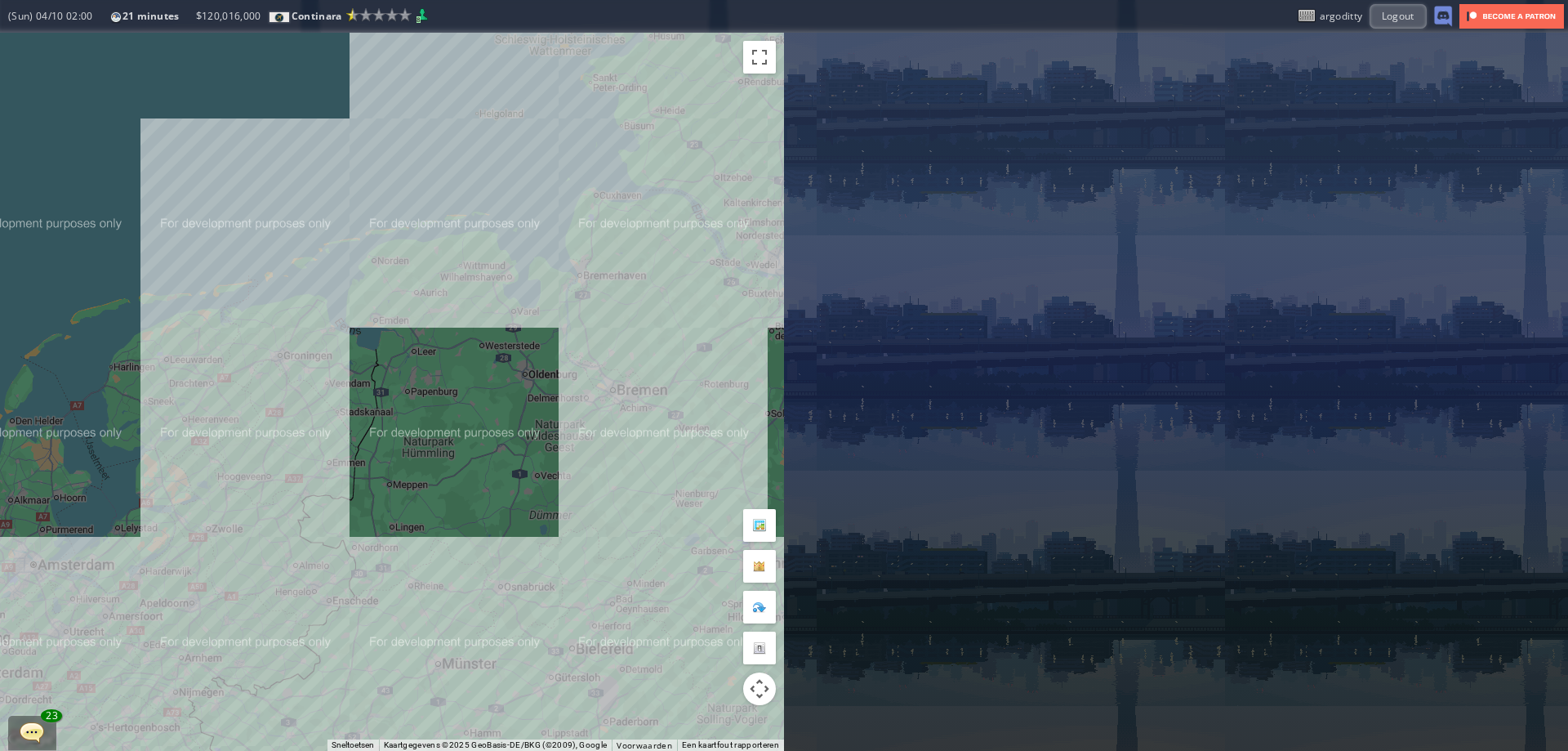 click on "Druk op de pijltoetsen om te navigeren." at bounding box center [392, 391] 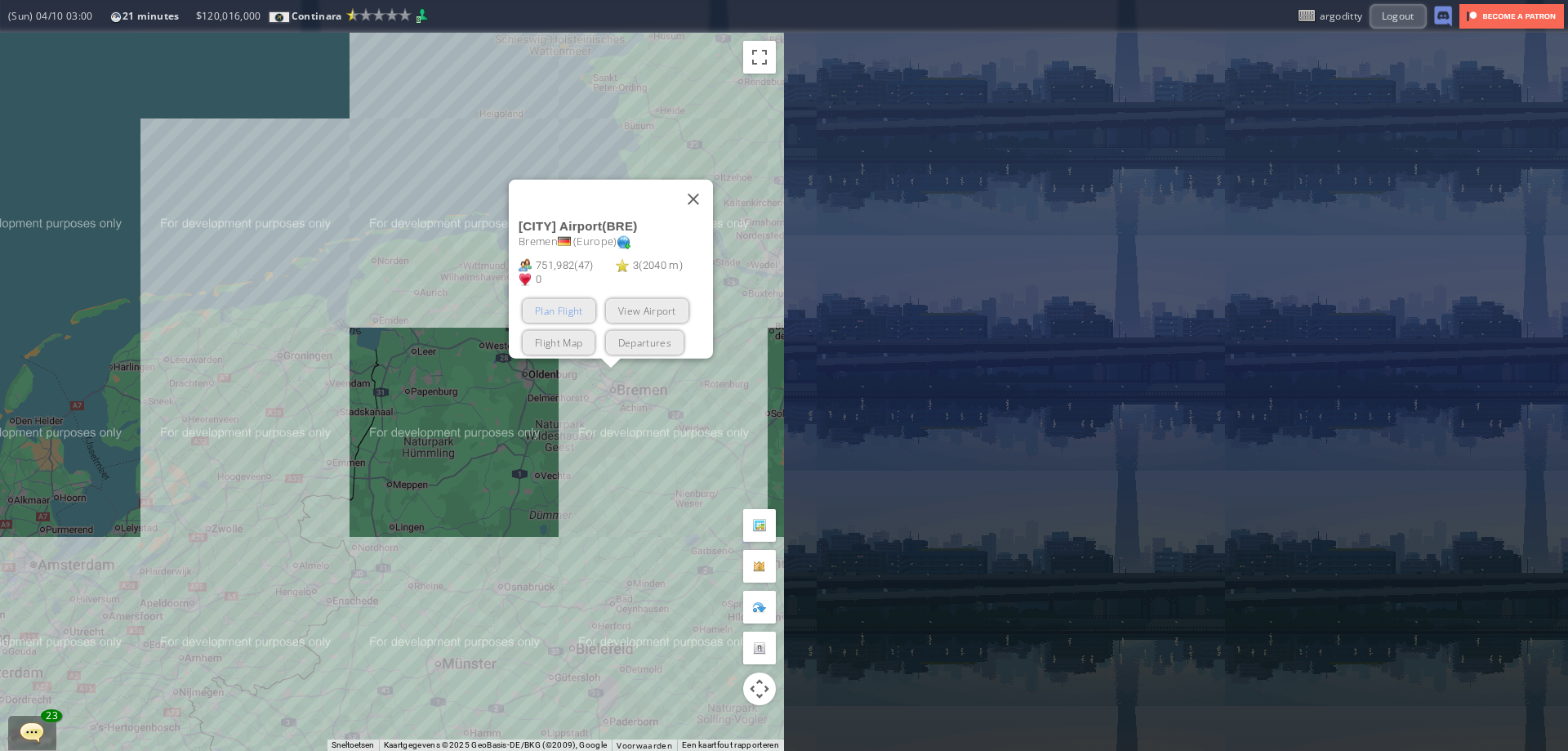 click on "Plan Flight" at bounding box center [559, 310] 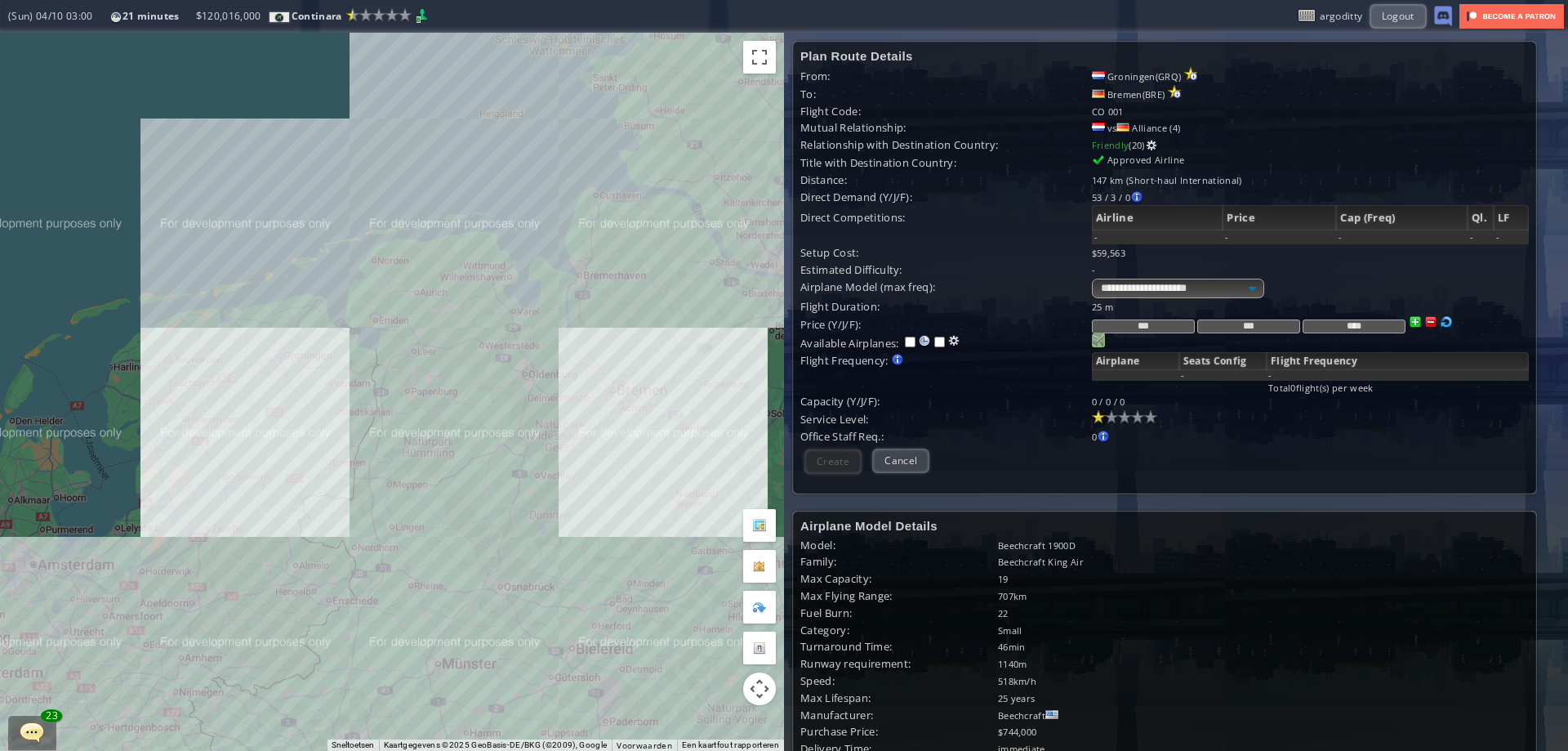 click at bounding box center [1098, 340] 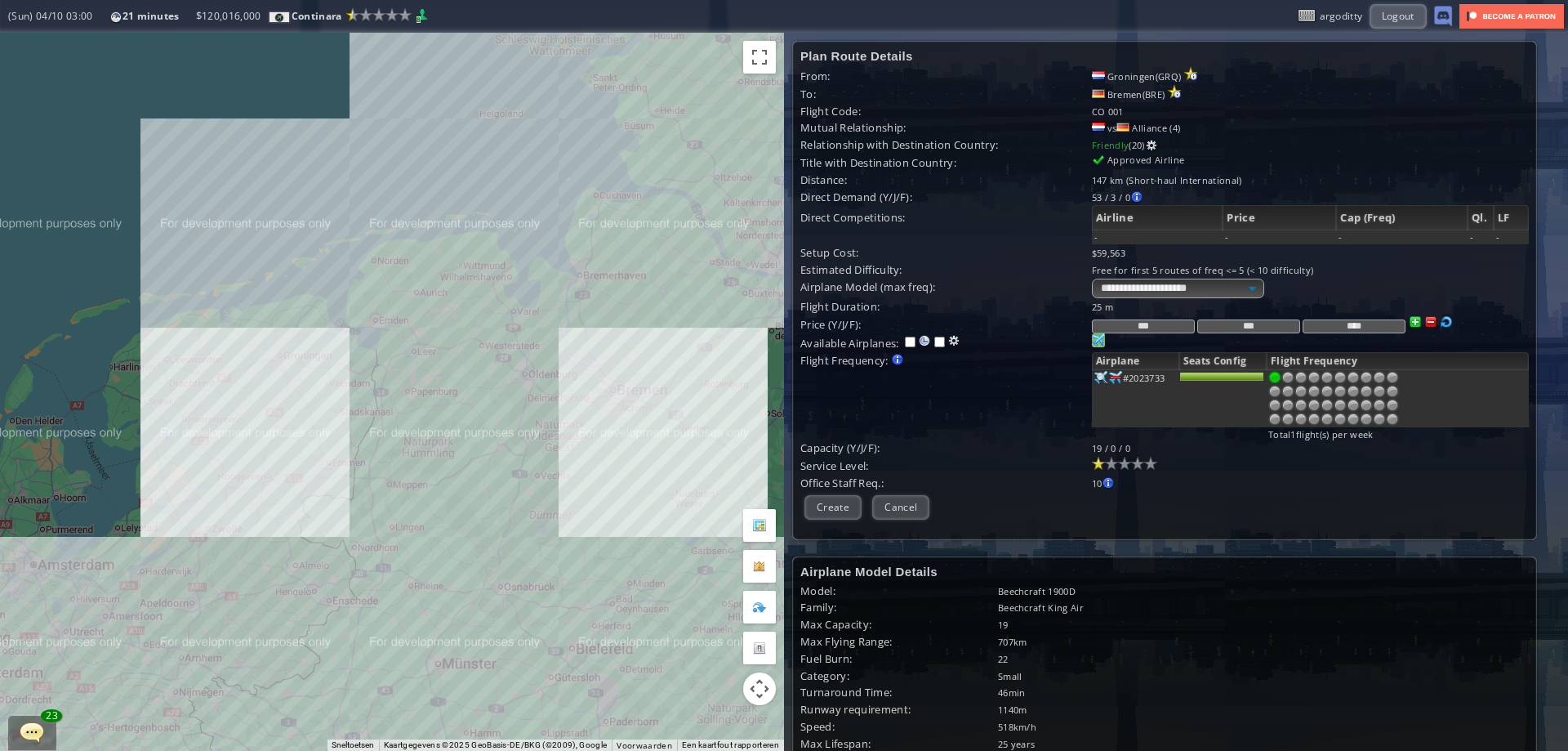 click at bounding box center [1101, 378] 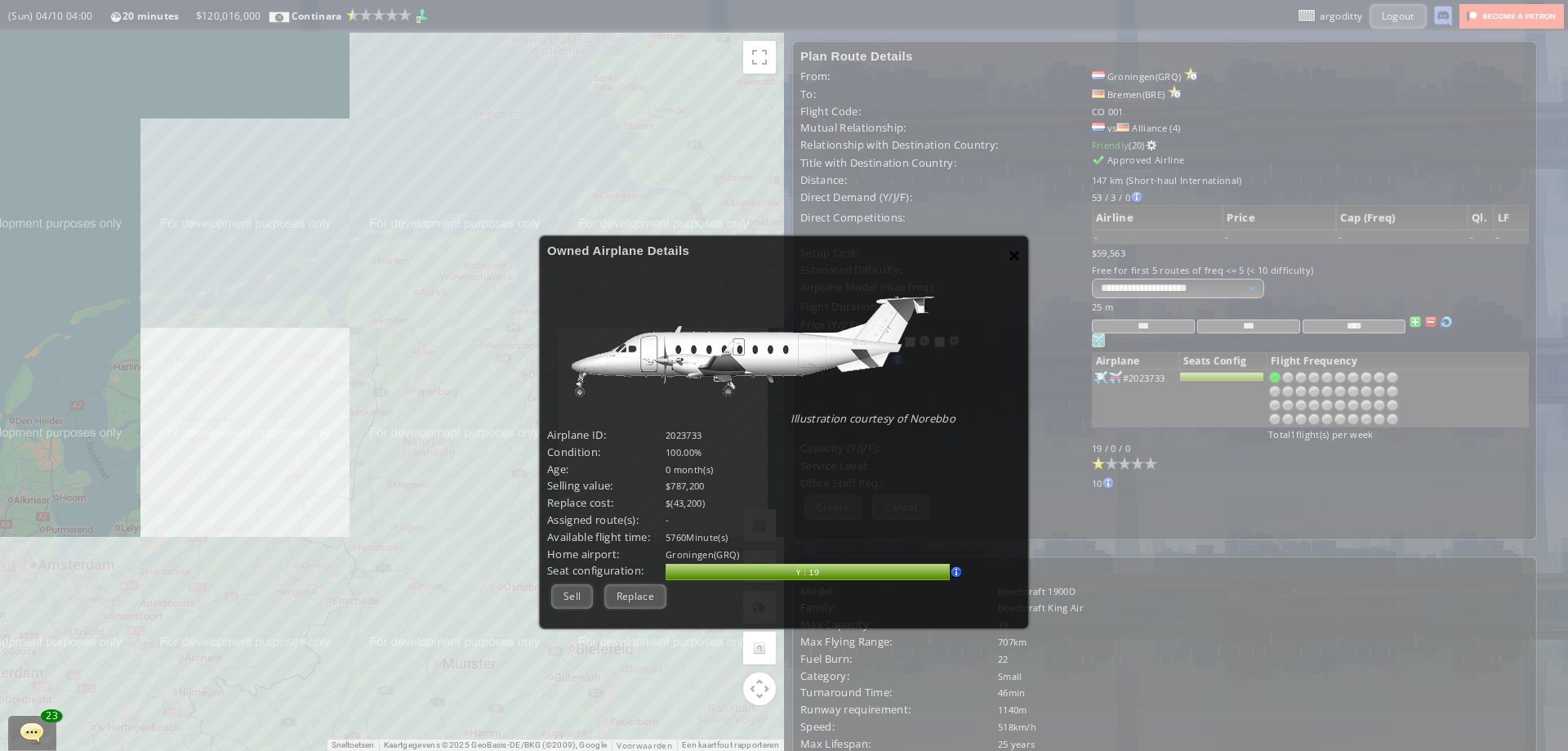 click on "×" at bounding box center [1014, 255] 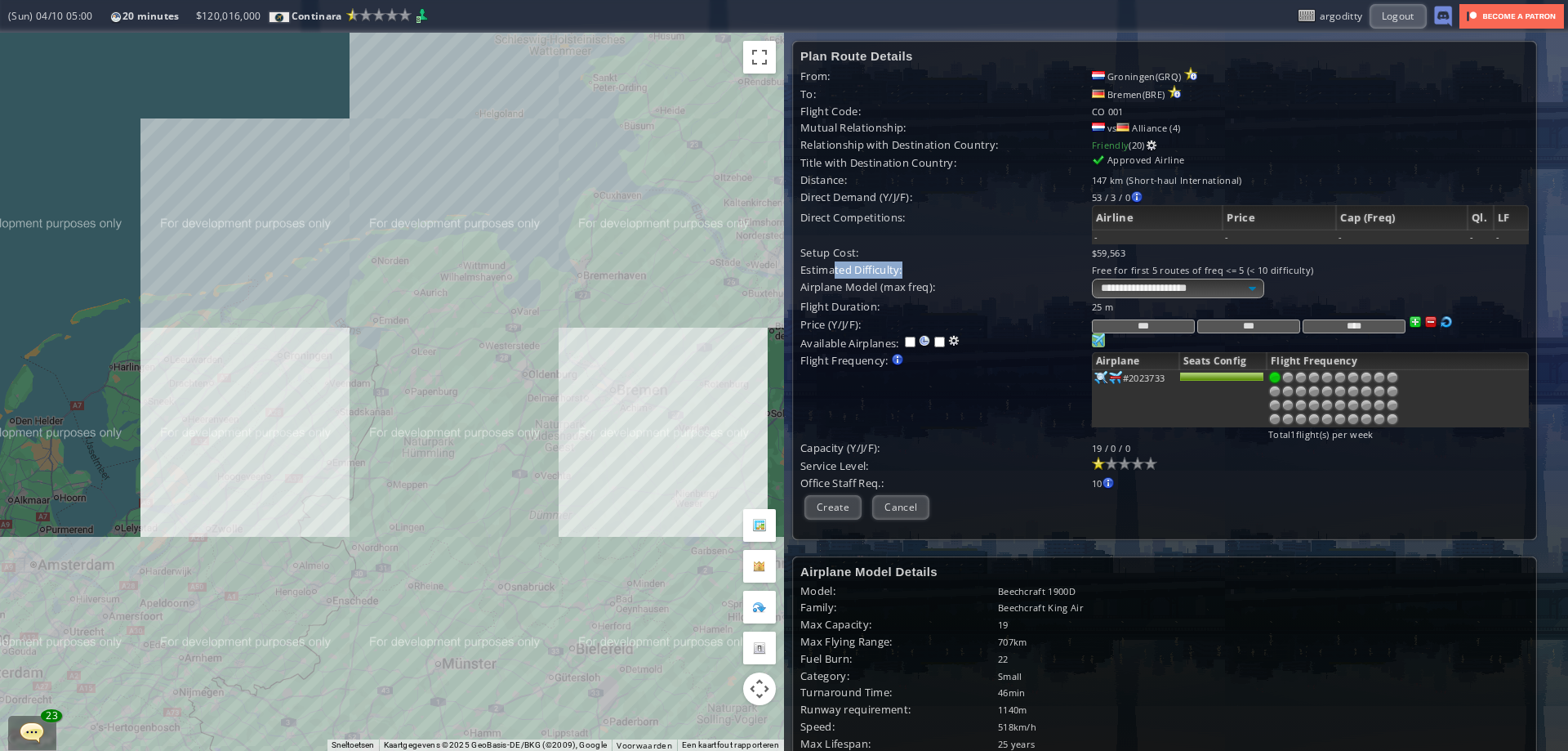 drag, startPoint x: 831, startPoint y: 269, endPoint x: 908, endPoint y: 272, distance: 77.058419 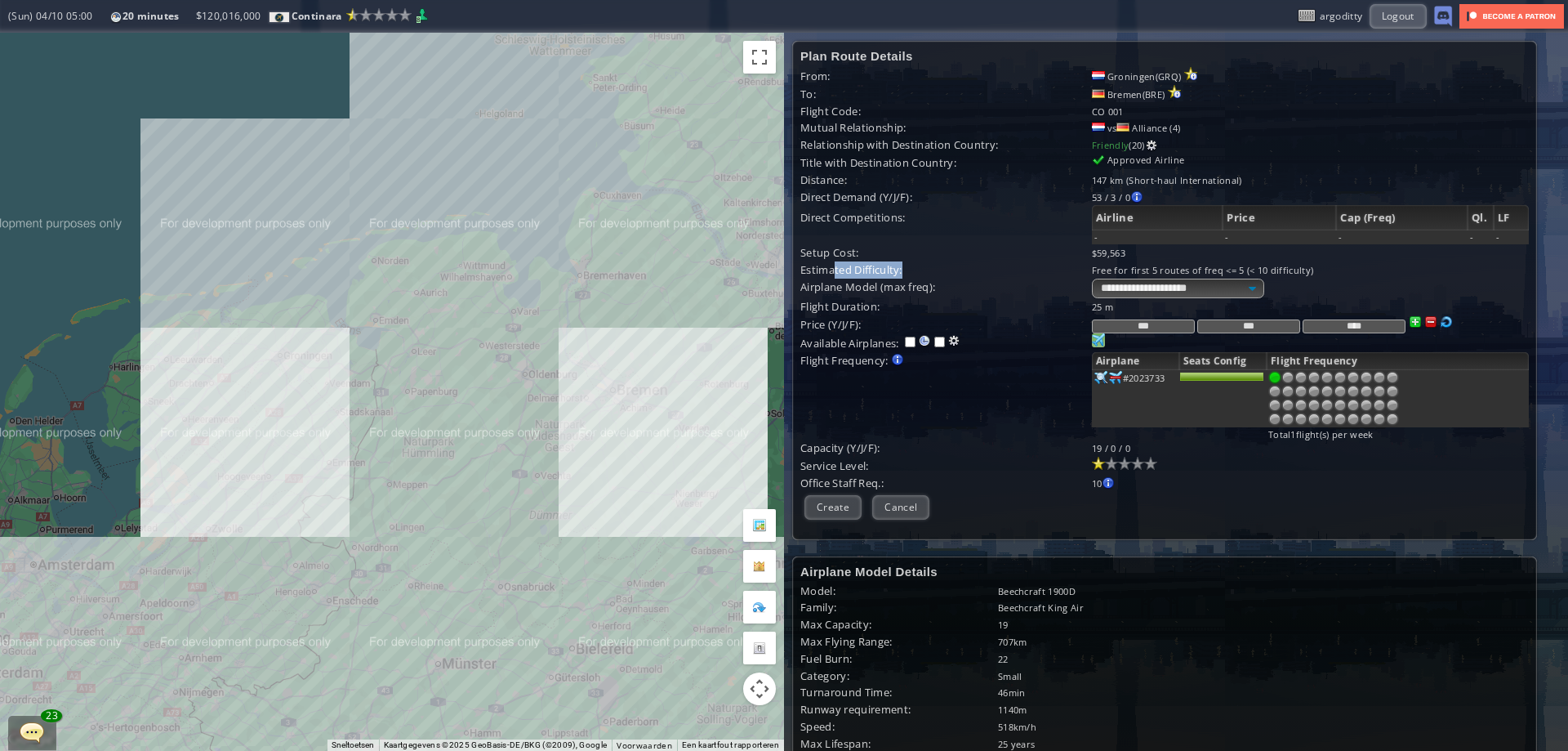 click on "Estimated Difficulty:" at bounding box center [946, 76] 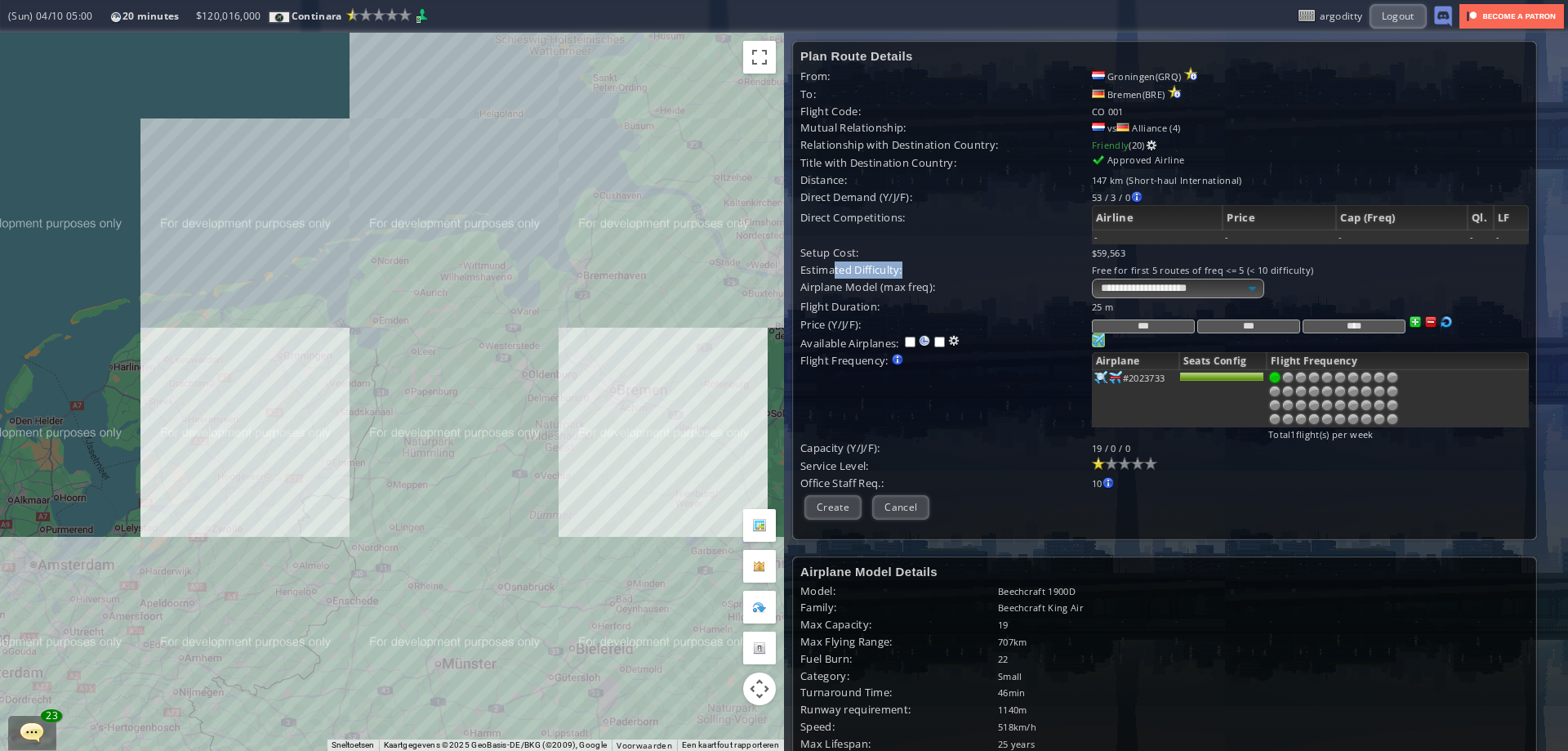 click on "Estimated Difficulty:" at bounding box center (946, 76) 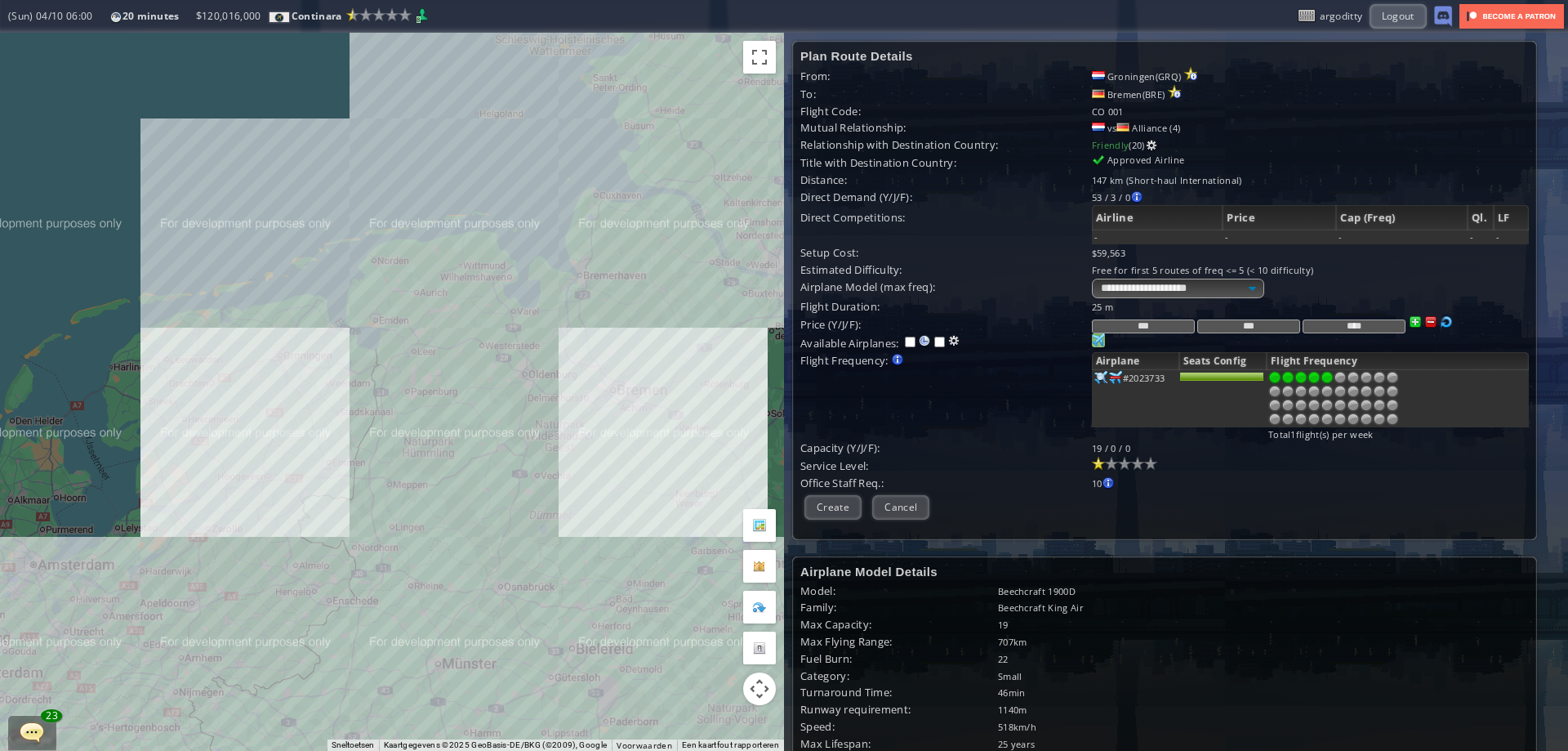 click at bounding box center (1327, 378) 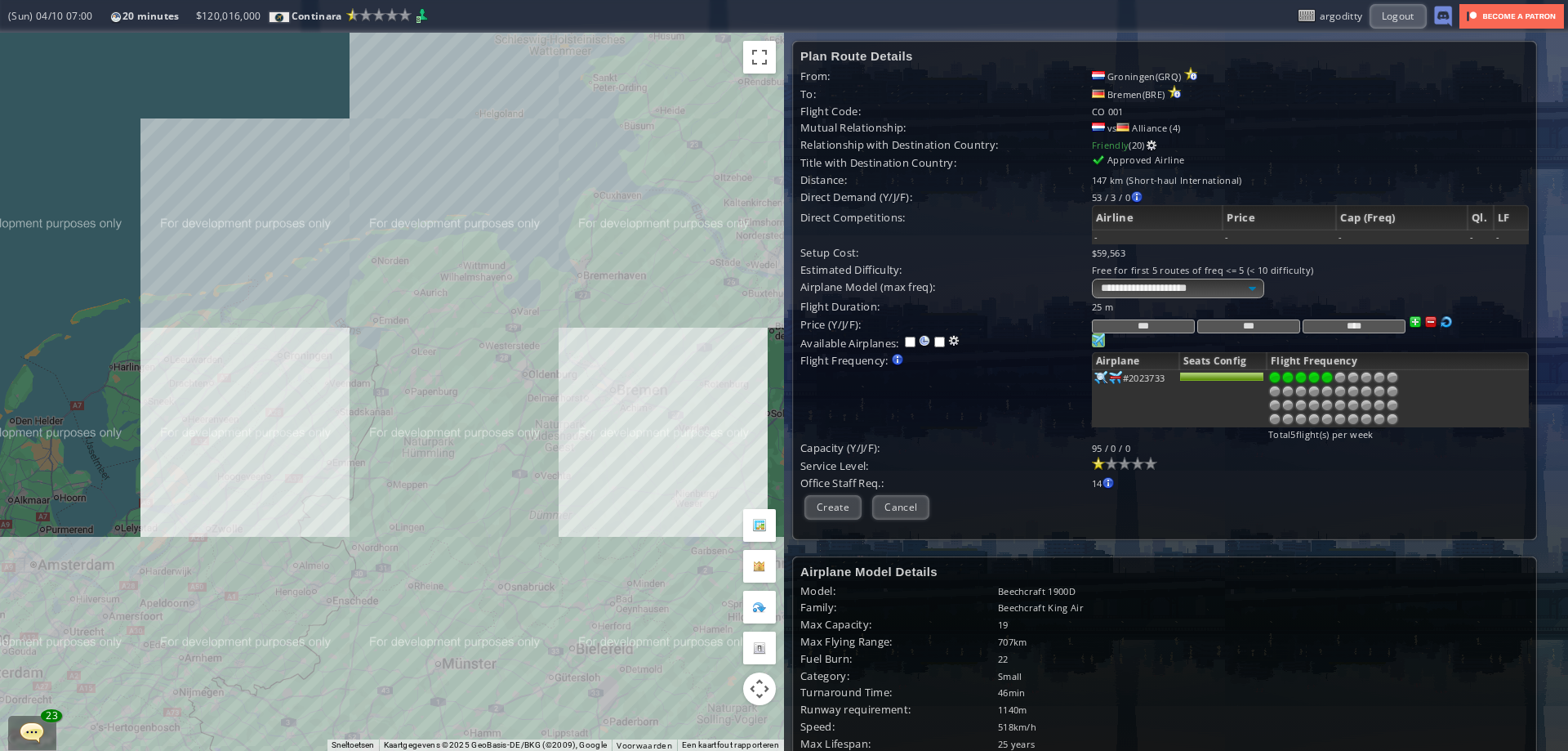 click at bounding box center (1101, 378) 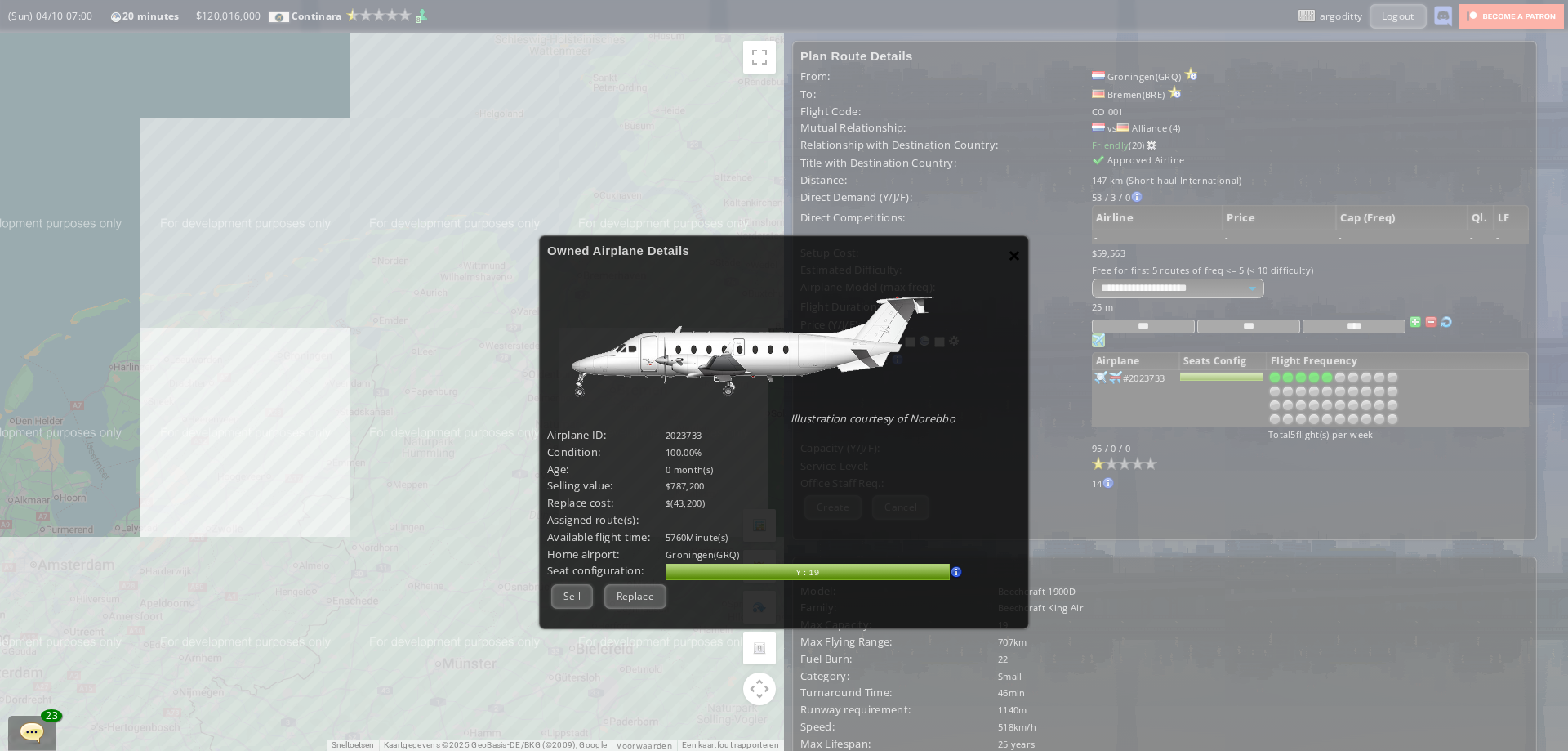 click on "×" at bounding box center (1014, 255) 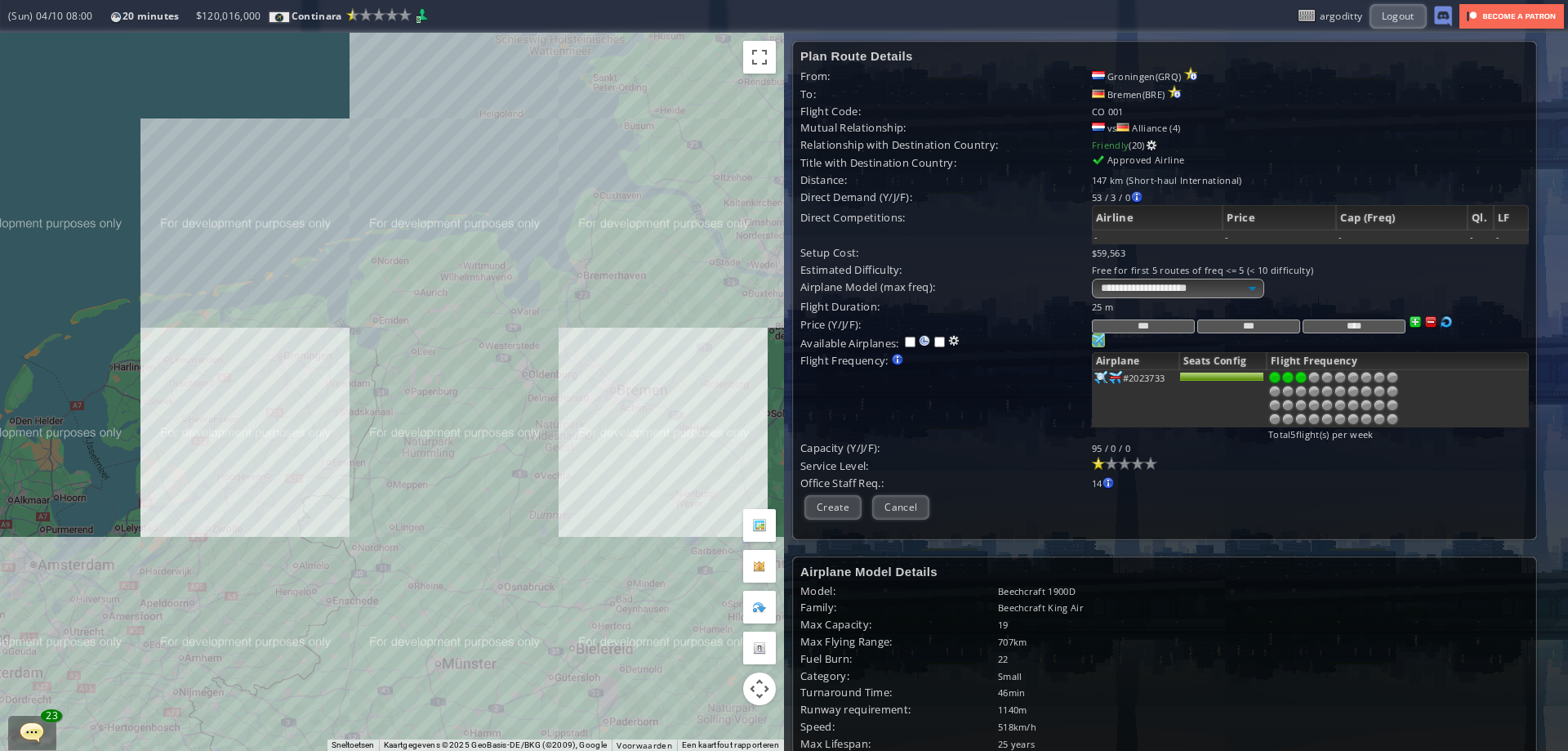 click at bounding box center [1301, 378] 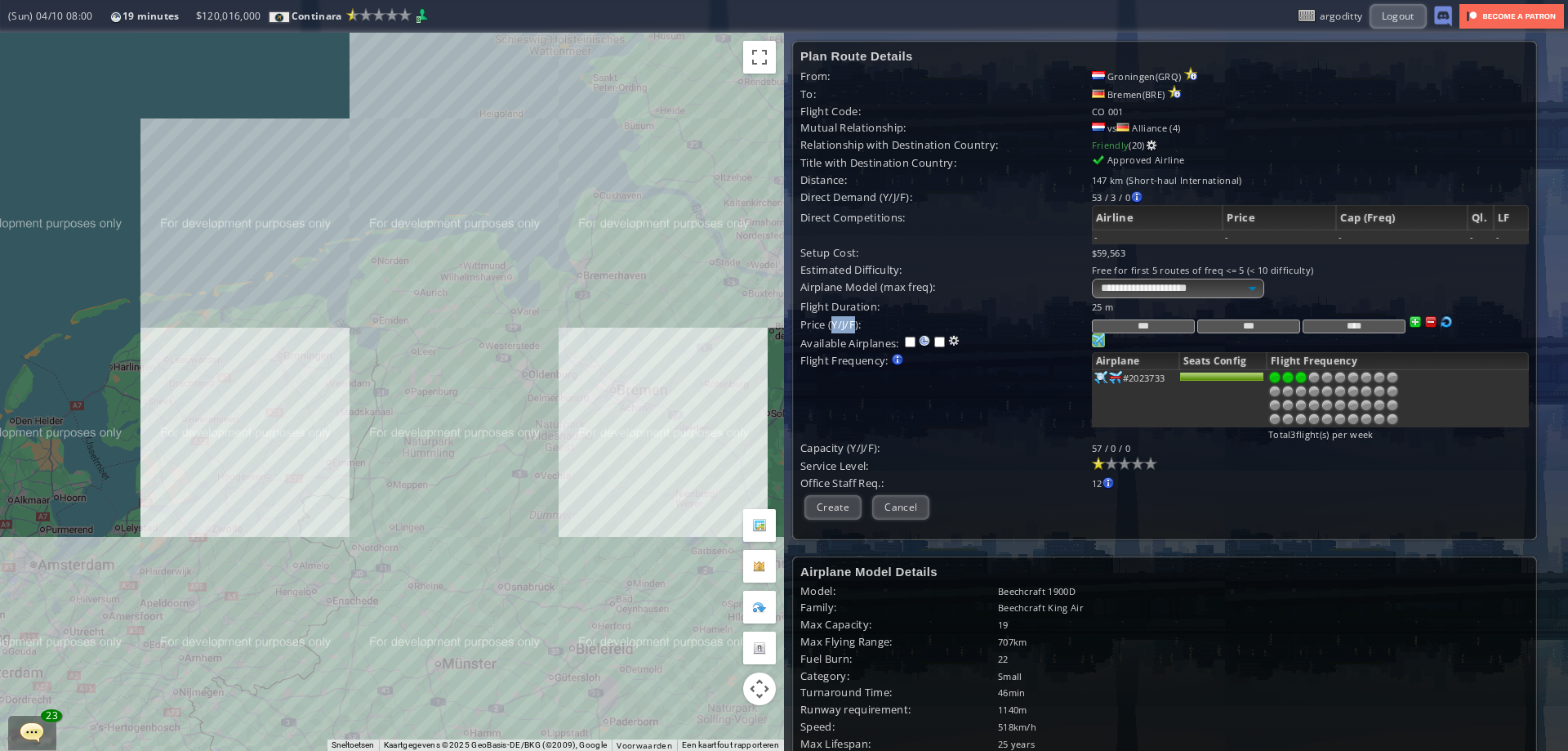 drag, startPoint x: 829, startPoint y: 324, endPoint x: 850, endPoint y: 326, distance: 21.095023 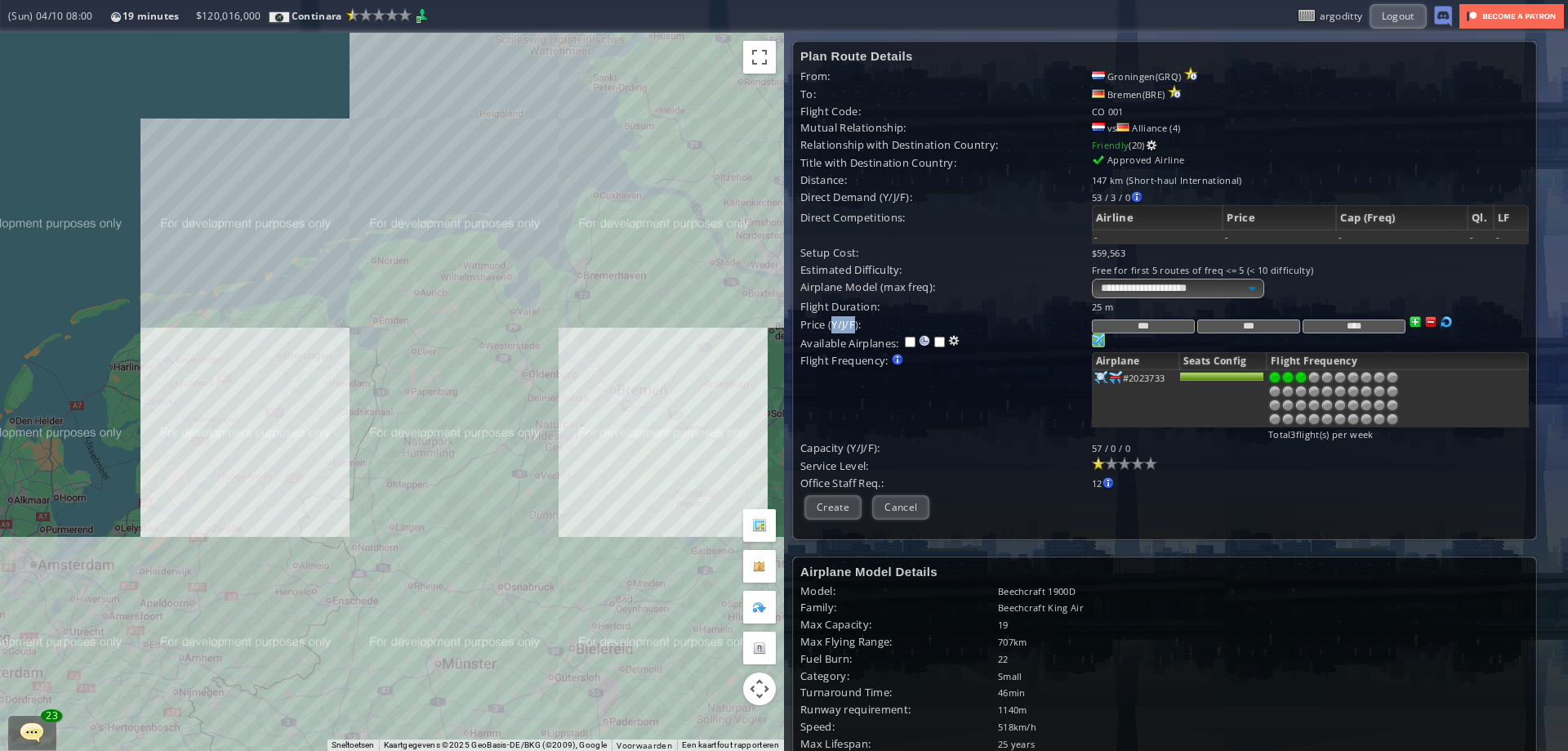 click on "Price (Y/J/F):" at bounding box center [946, 306] 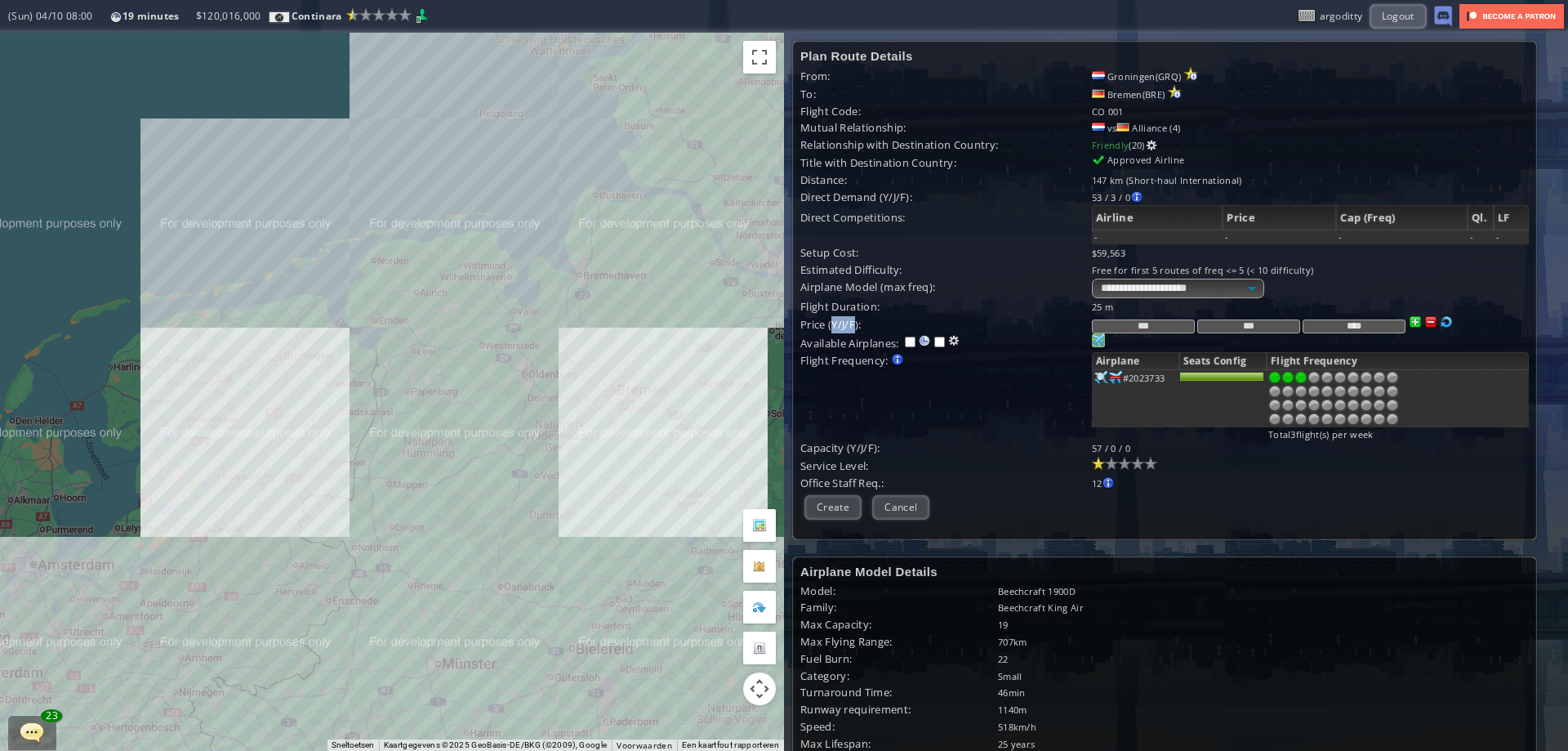 click on "Price (Y/J/F):" at bounding box center [946, 306] 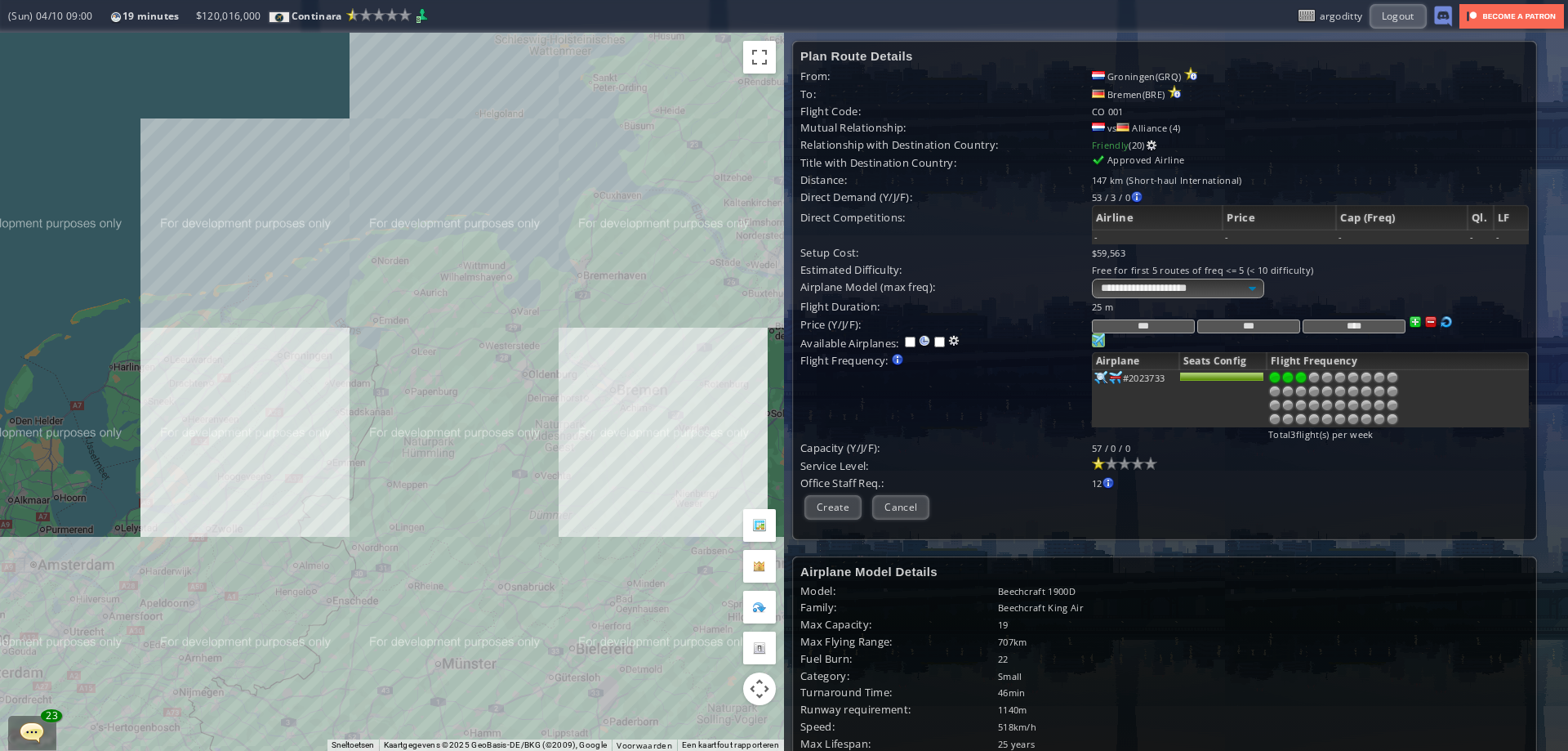 click at bounding box center (1431, 322) 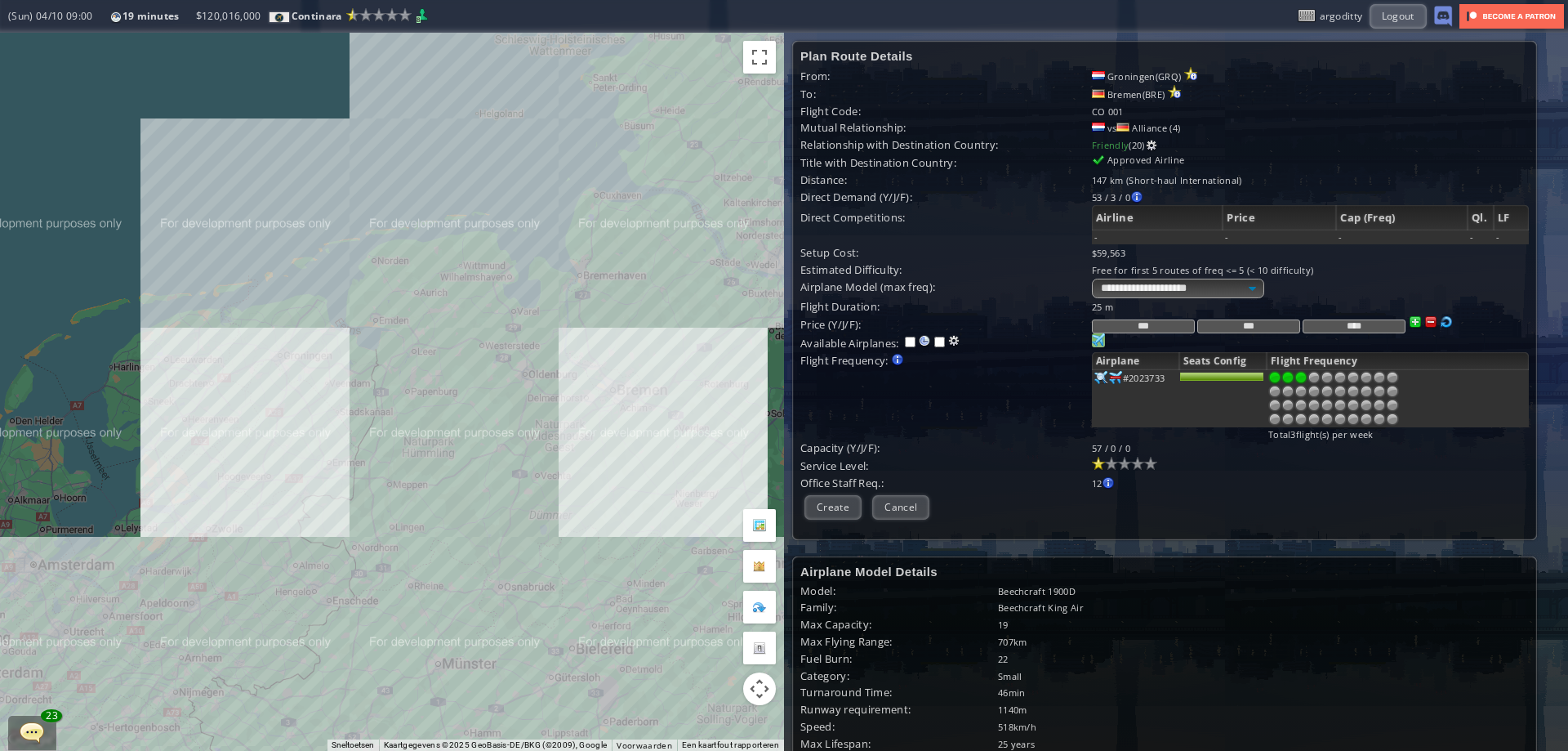 click at bounding box center (1446, 322) 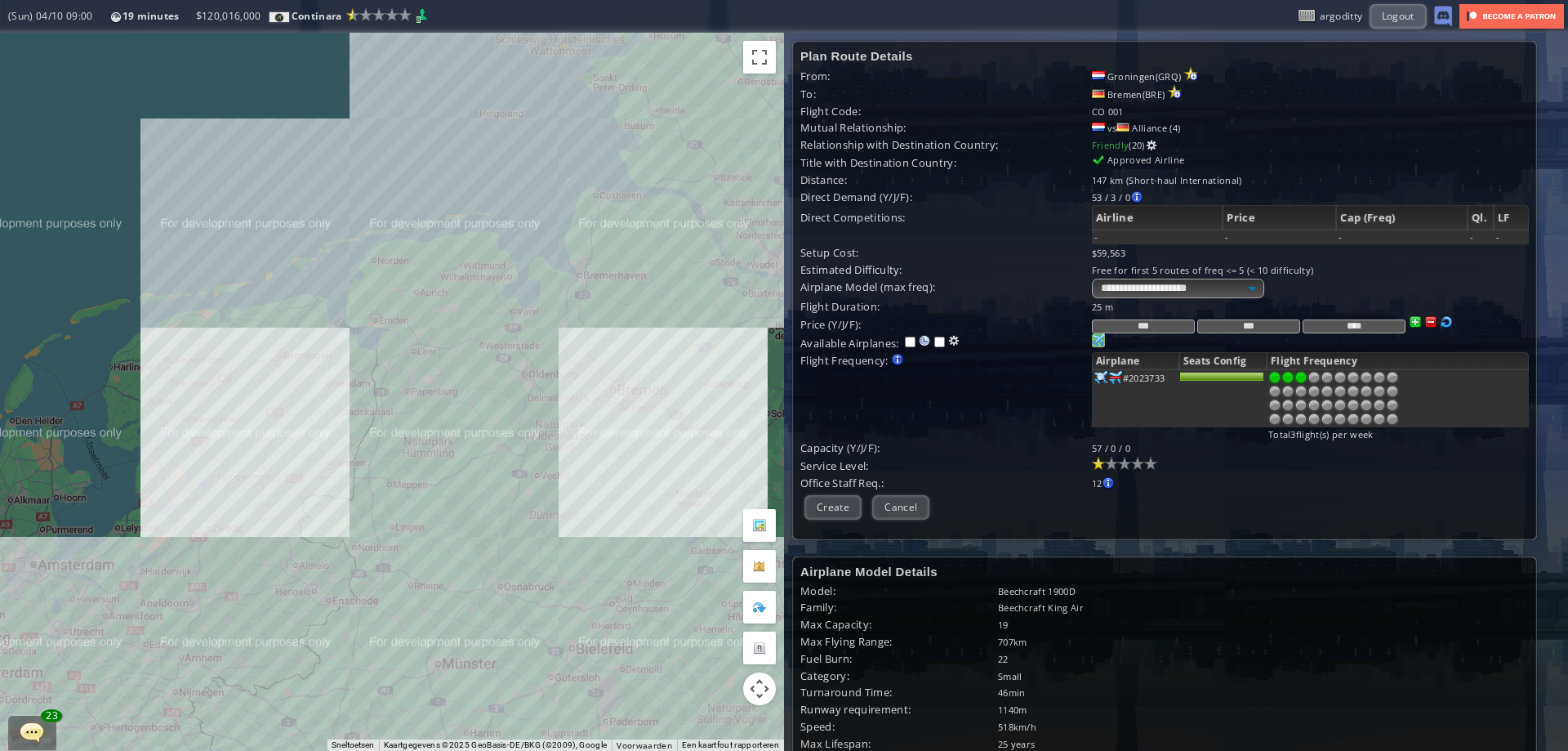 click at bounding box center (1431, 322) 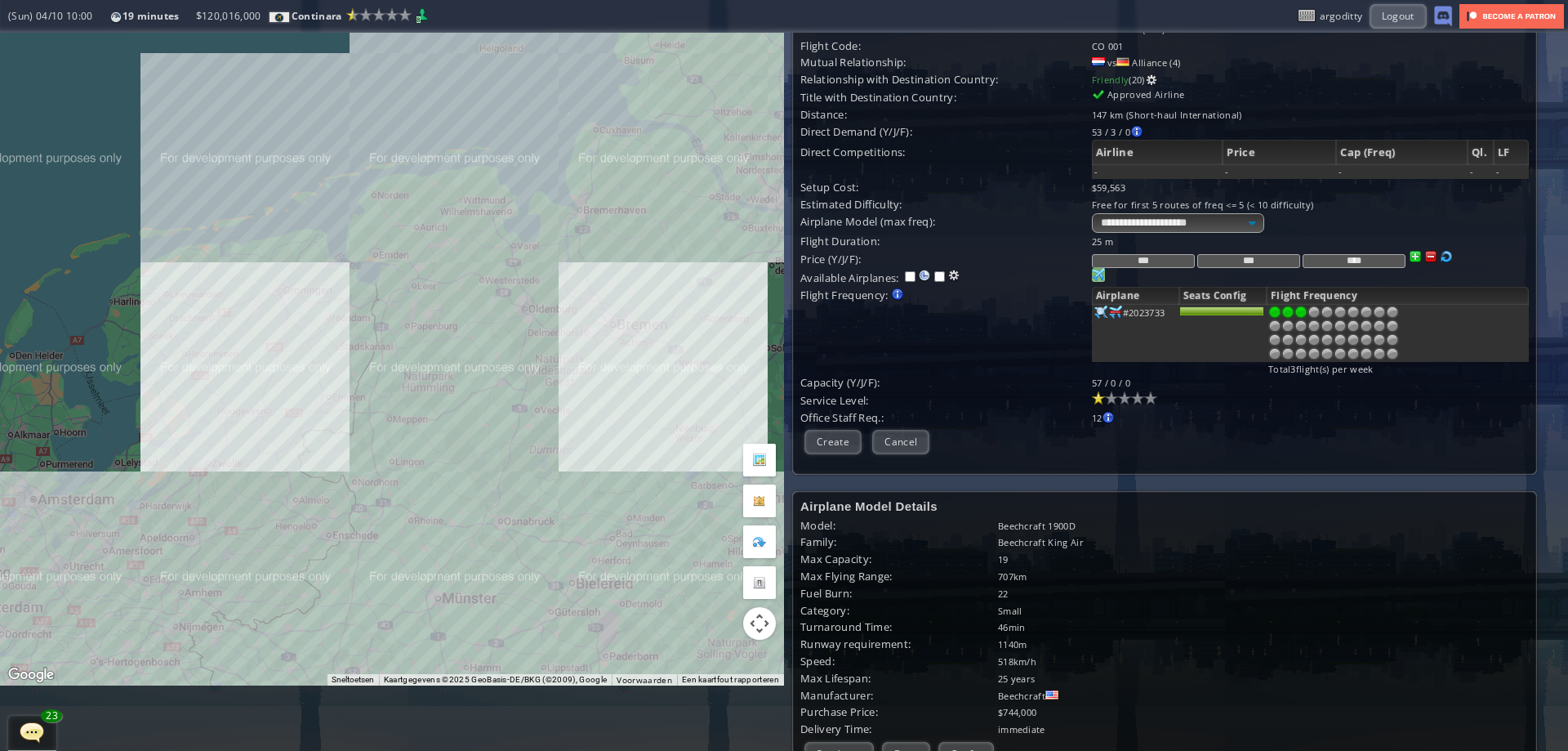 scroll, scrollTop: 0, scrollLeft: 0, axis: both 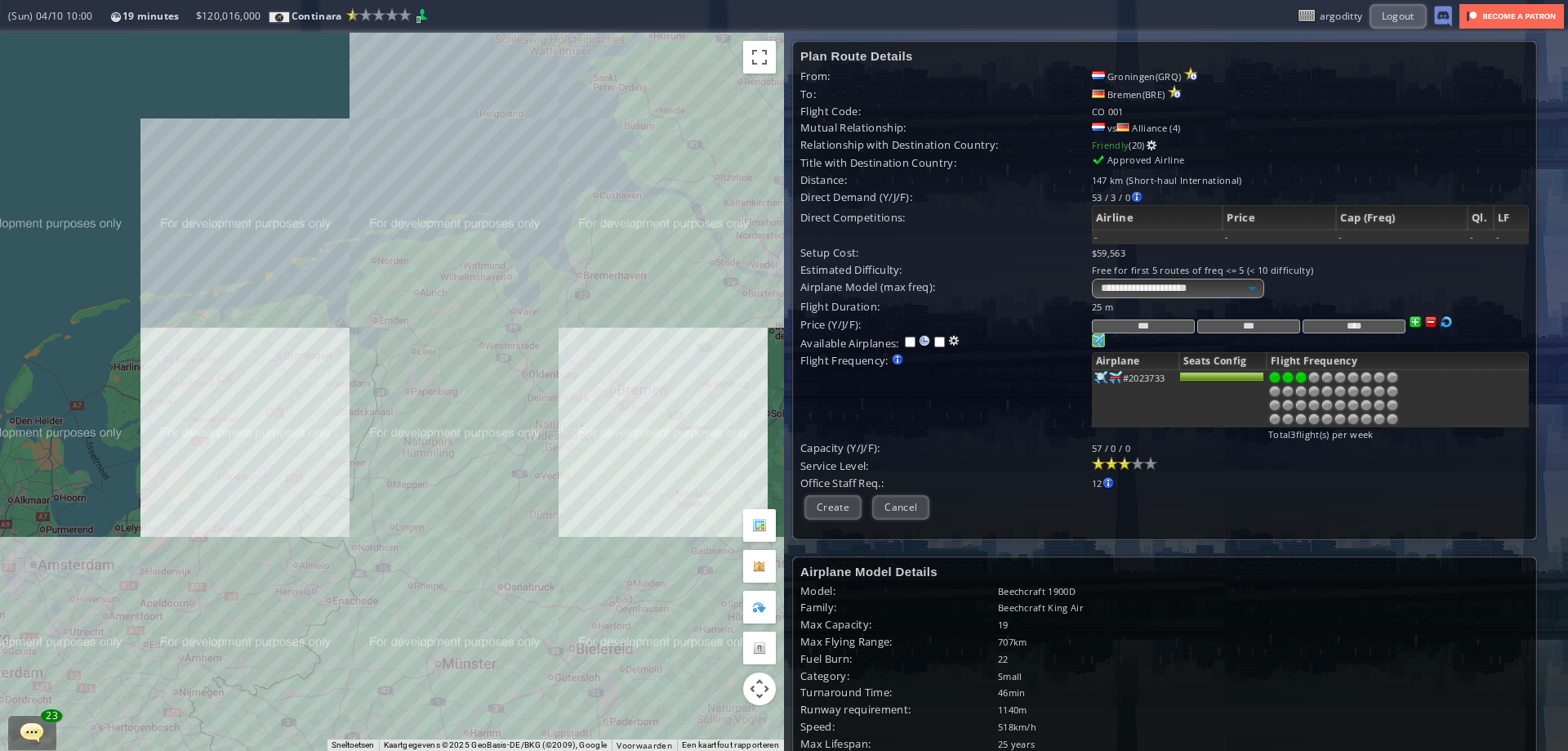 click at bounding box center [1125, 463] 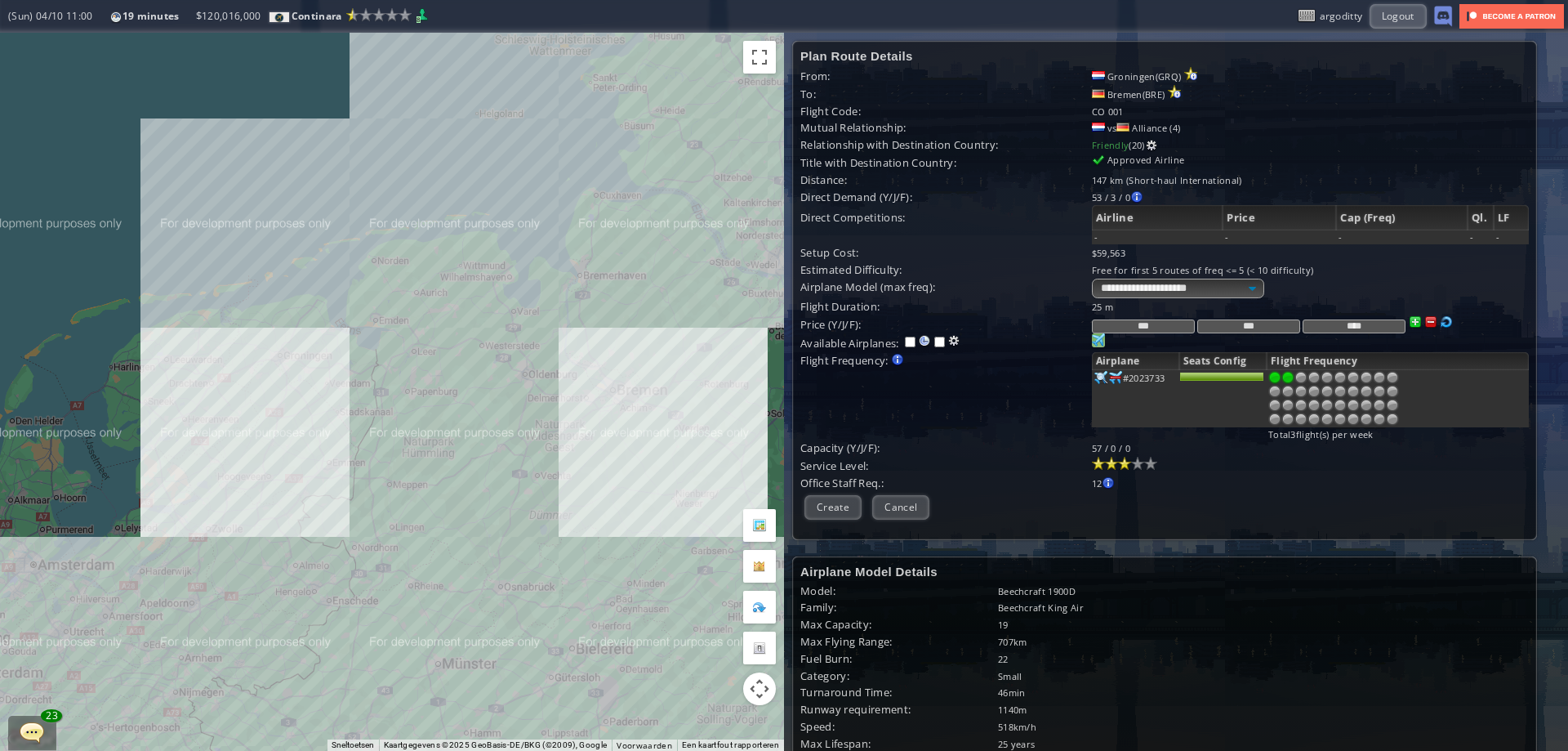 click at bounding box center [1288, 378] 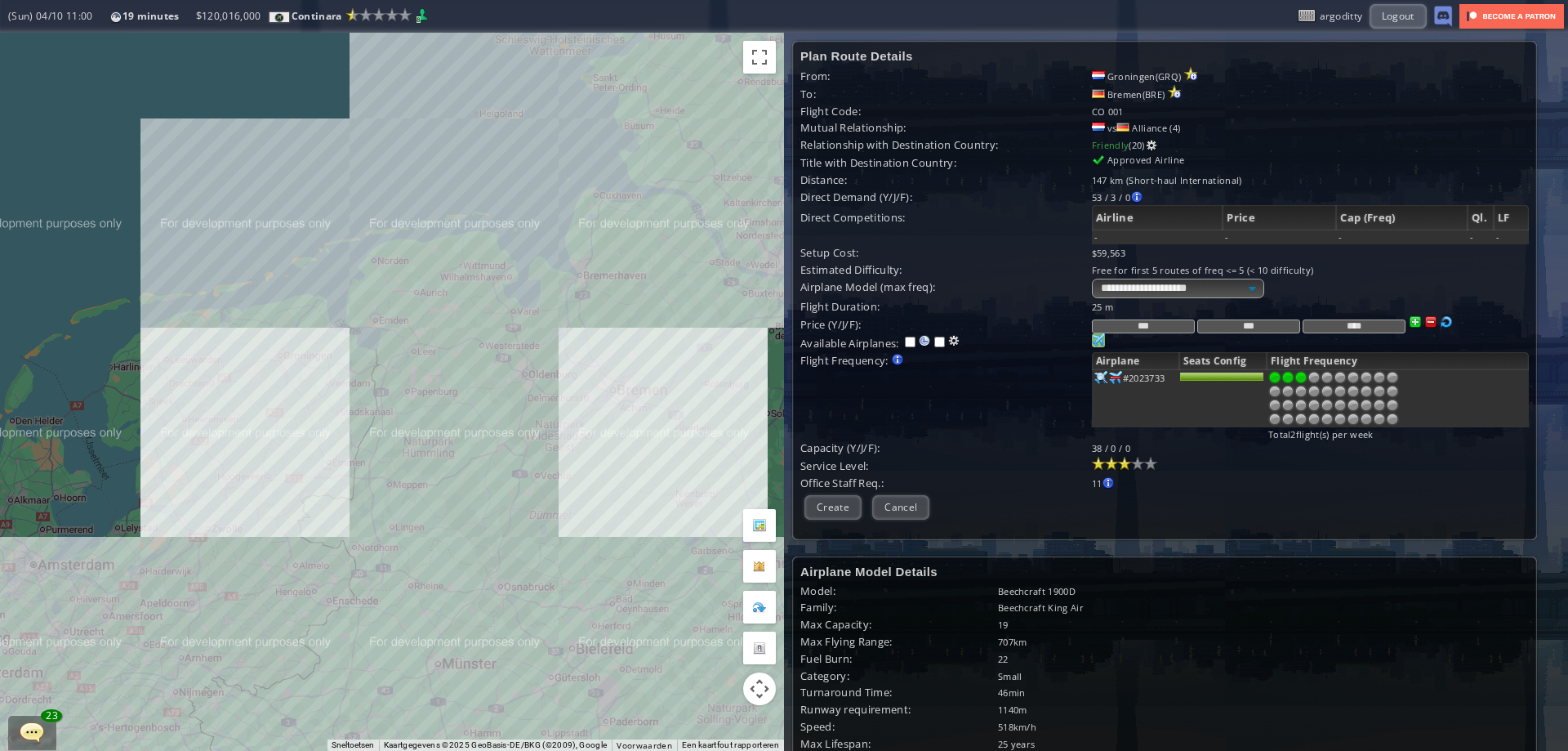 click at bounding box center [1301, 378] 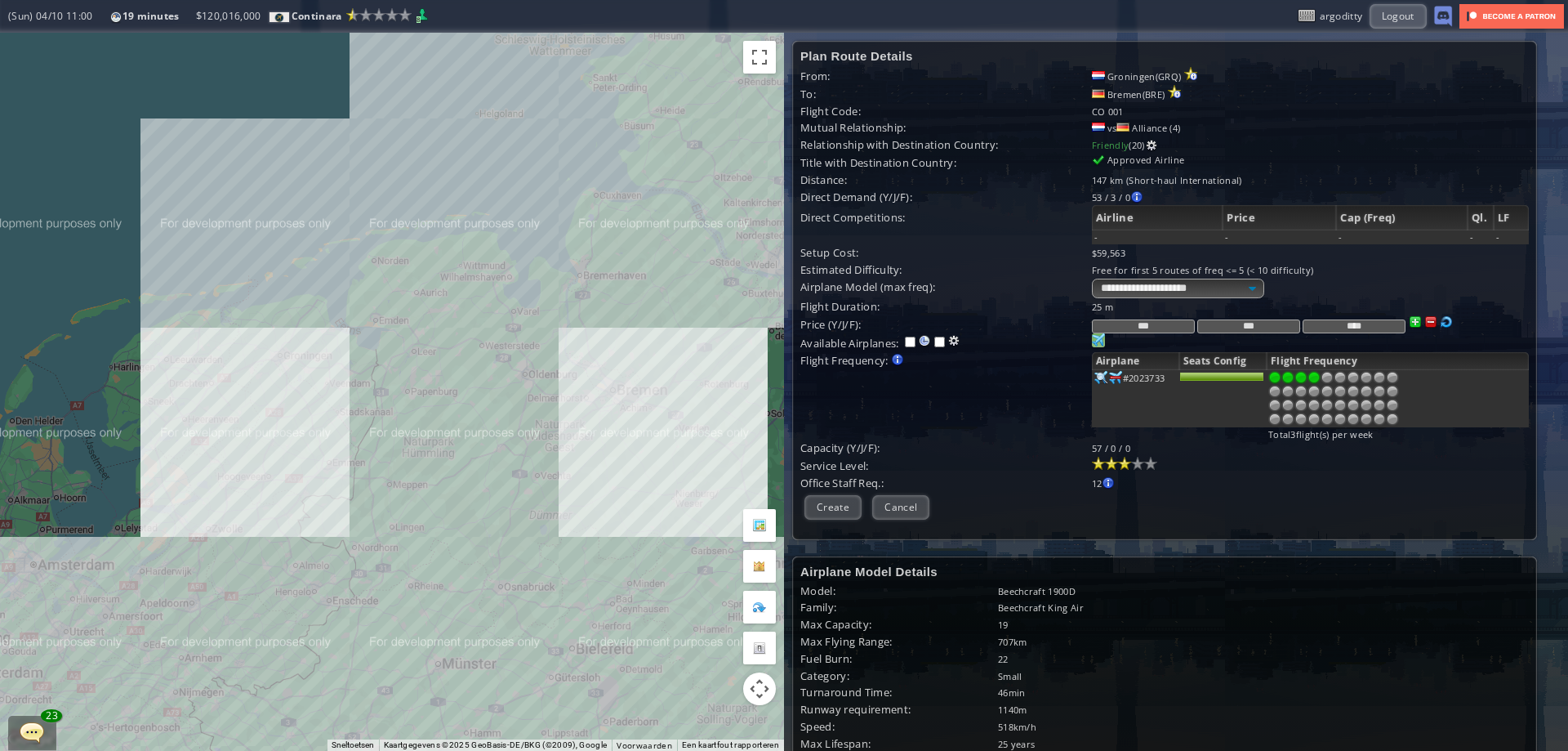 click at bounding box center [1314, 378] 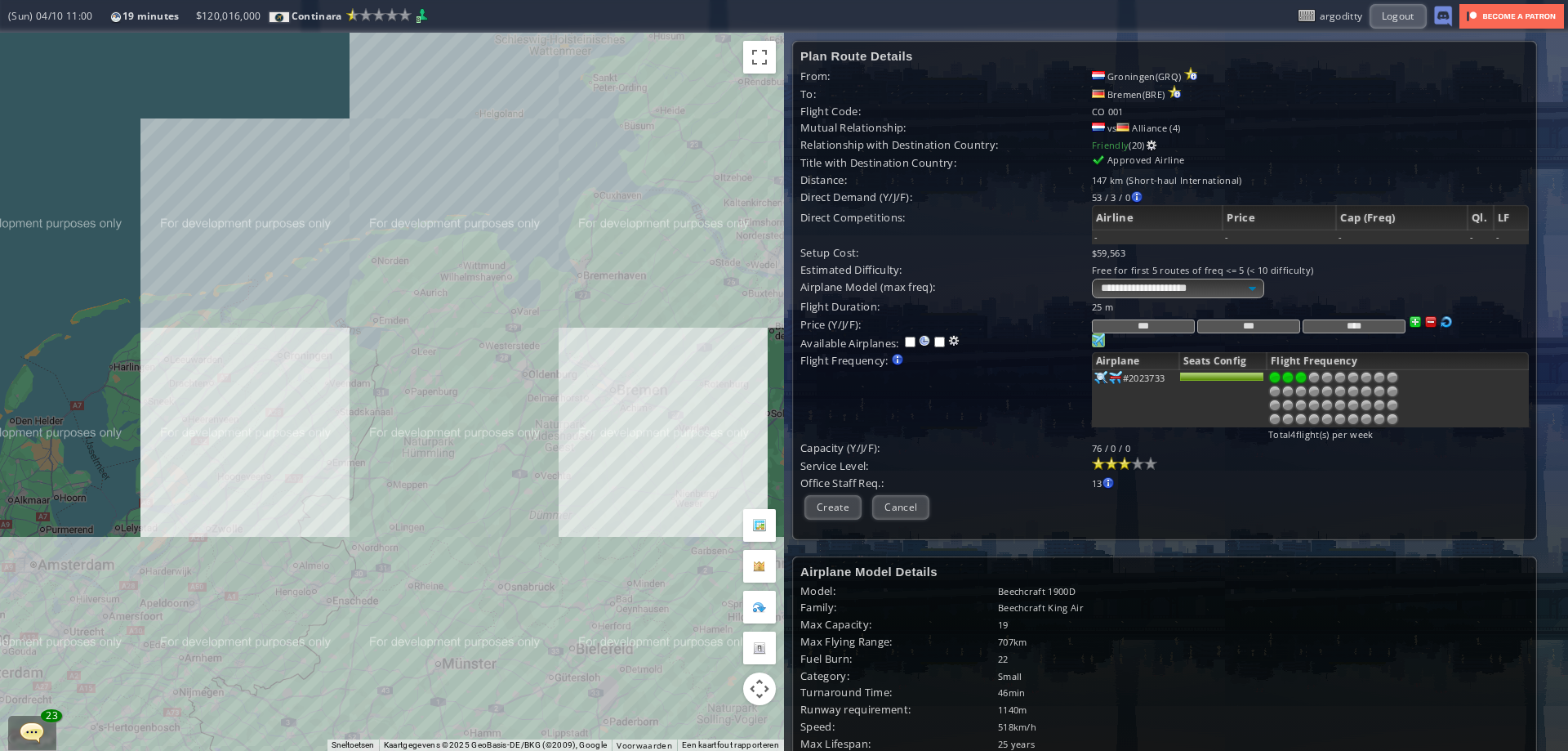 click at bounding box center (1301, 378) 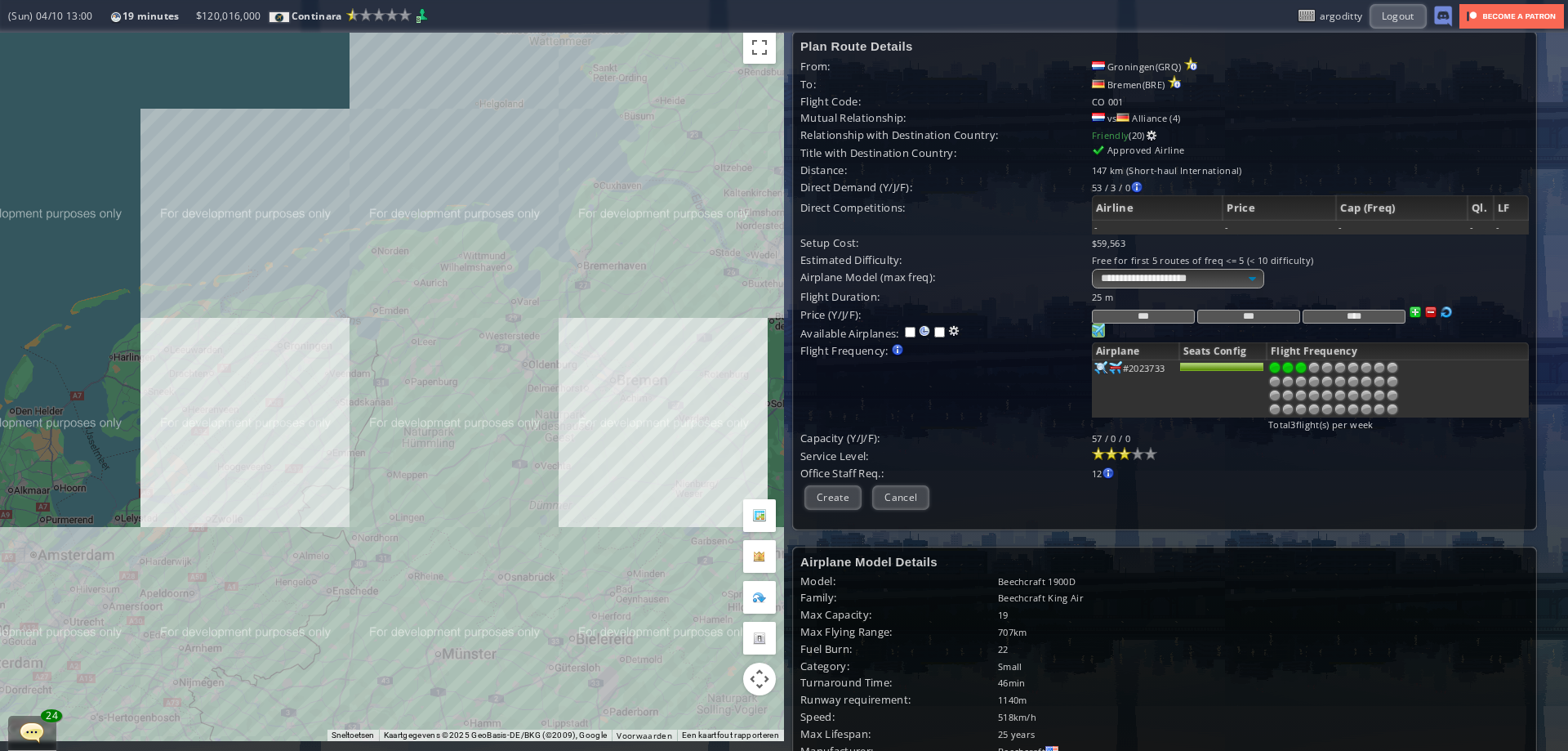 scroll, scrollTop: 0, scrollLeft: 0, axis: both 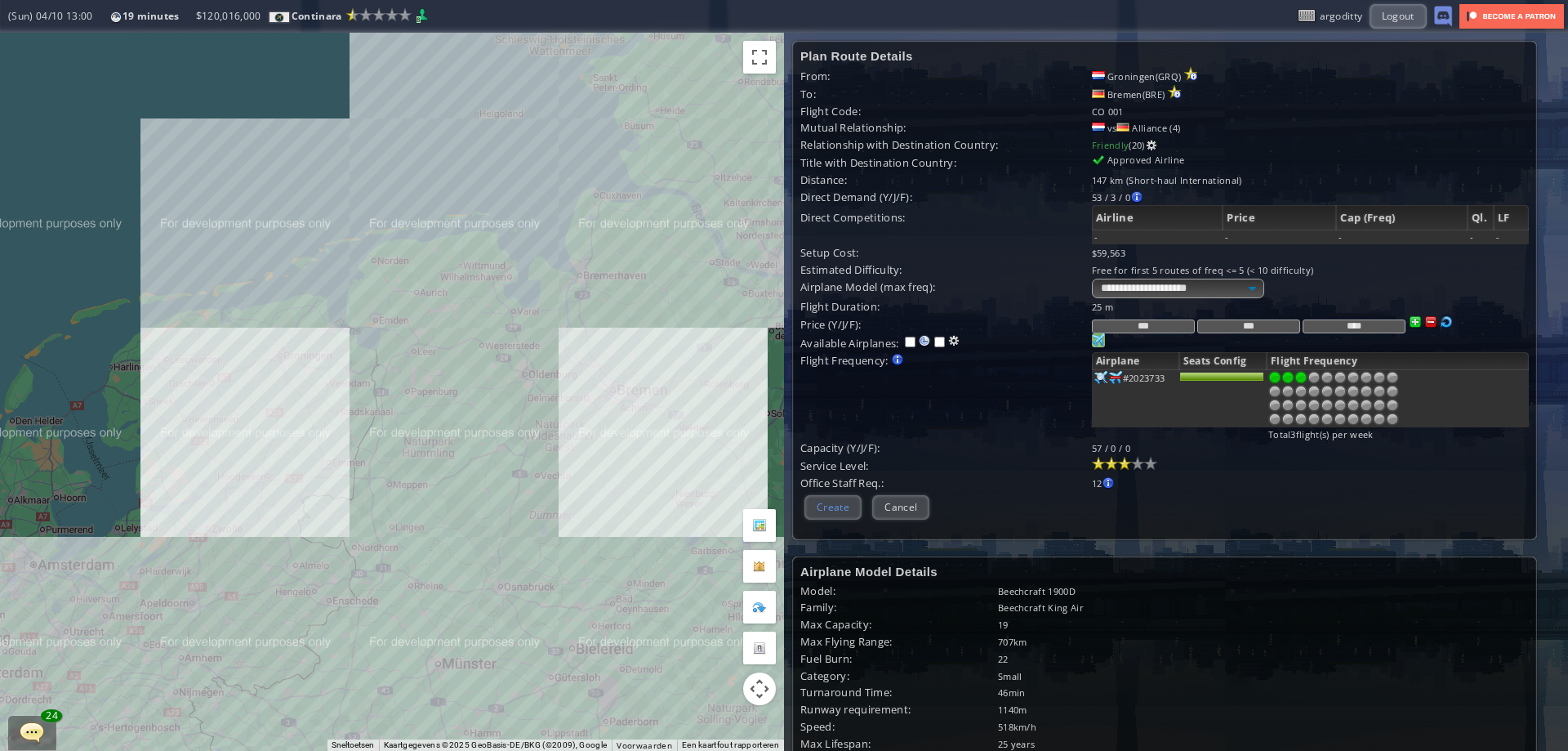click on "Create" at bounding box center [833, 507] 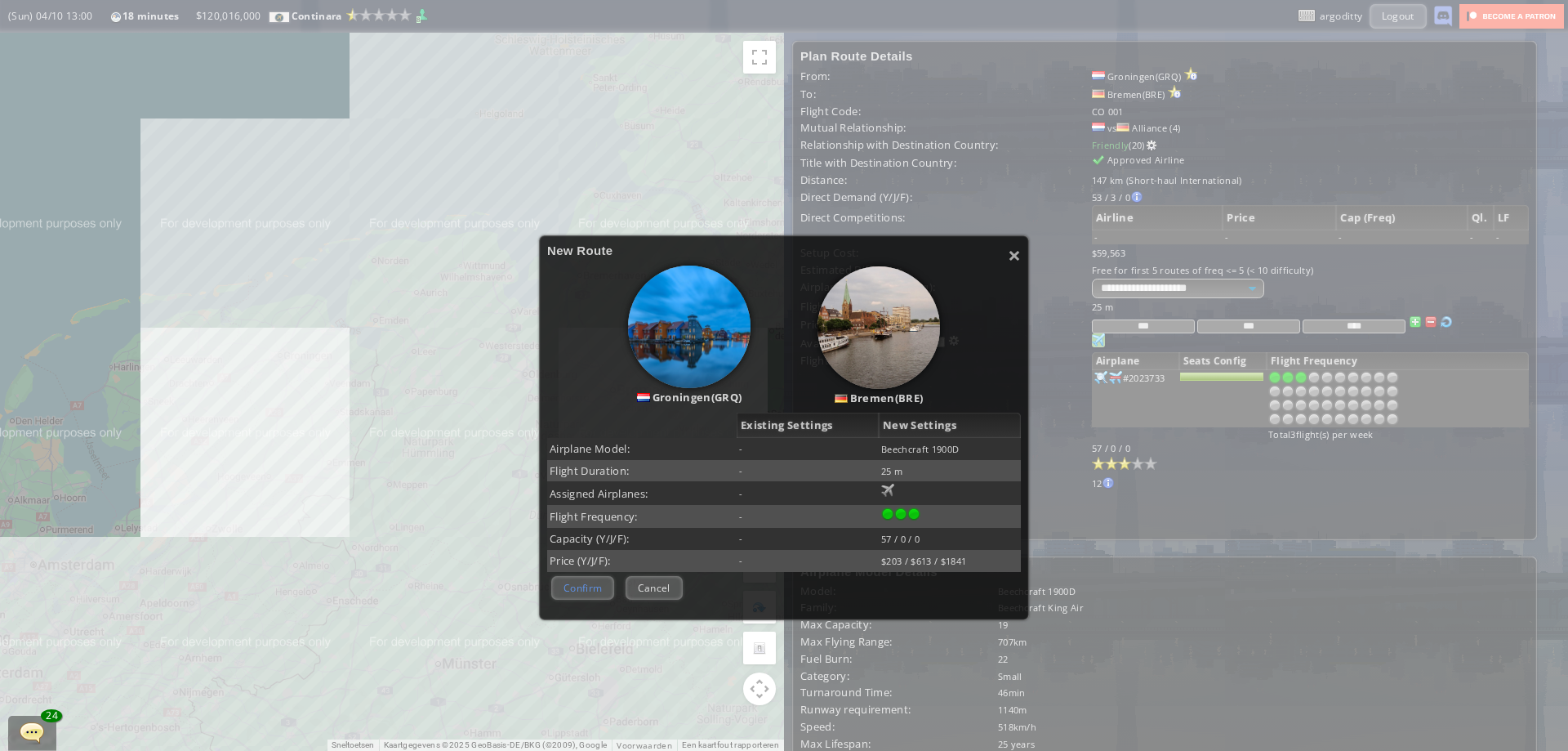 click on "Confirm" at bounding box center (582, 588) 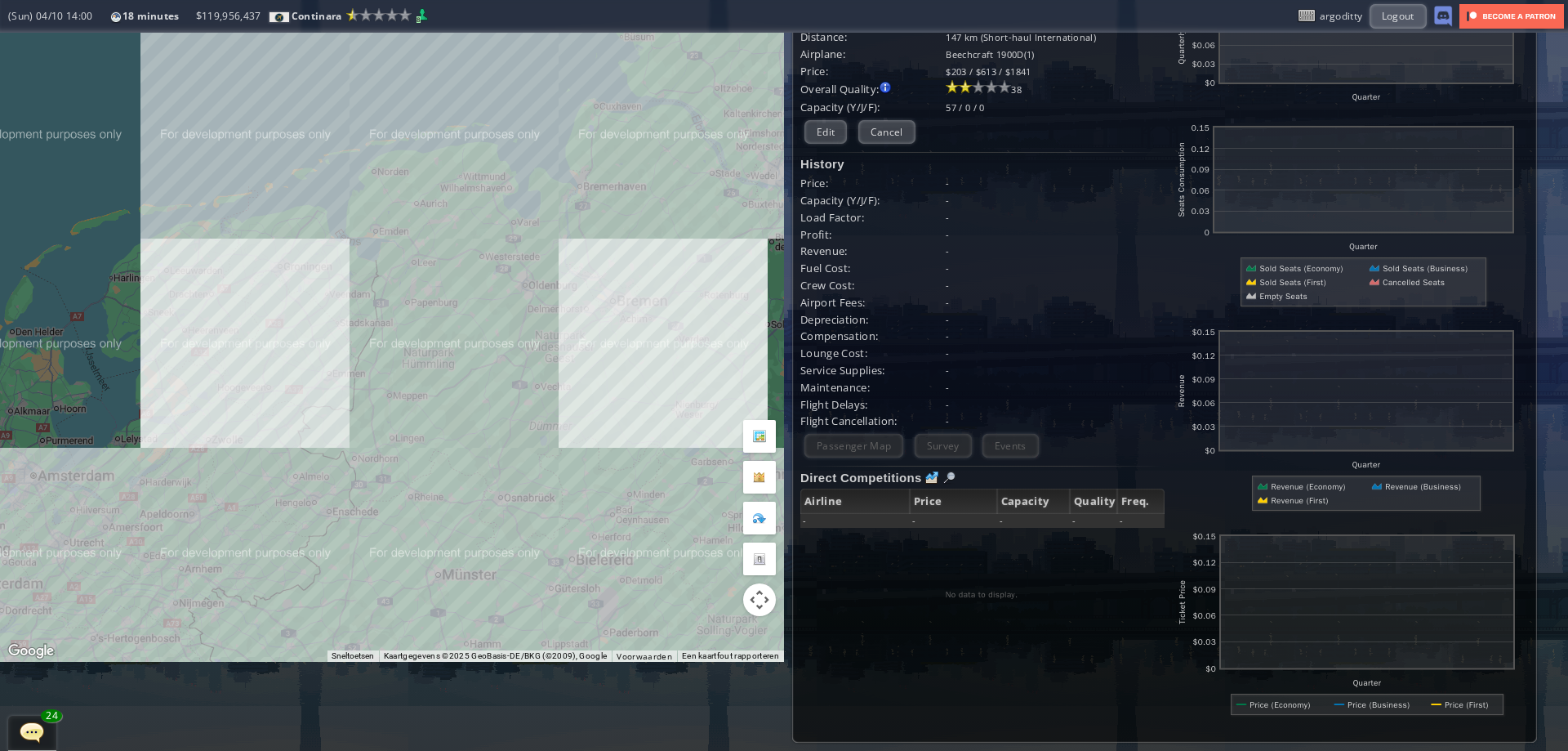 scroll, scrollTop: 0, scrollLeft: 0, axis: both 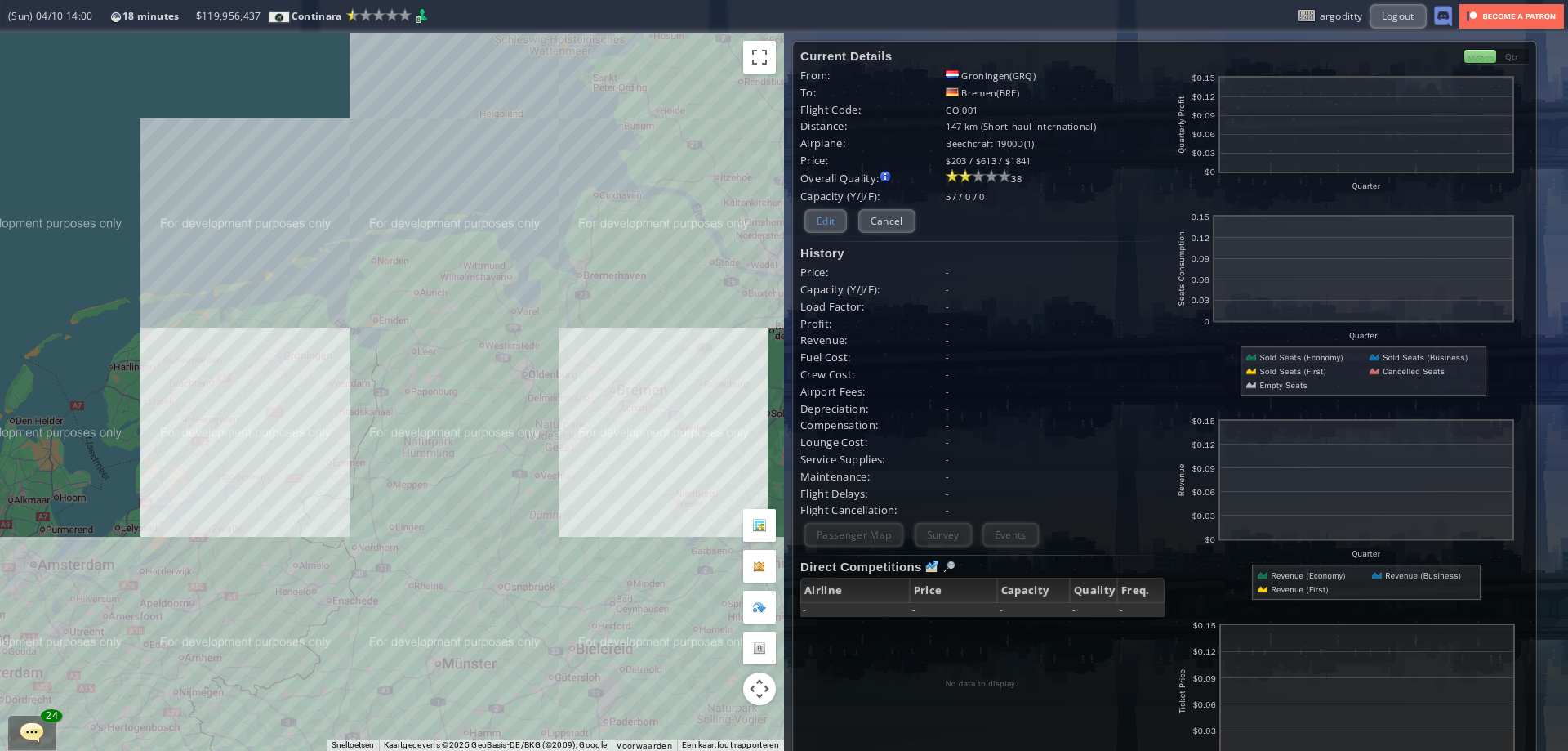 click on "Edit" at bounding box center [826, 221] 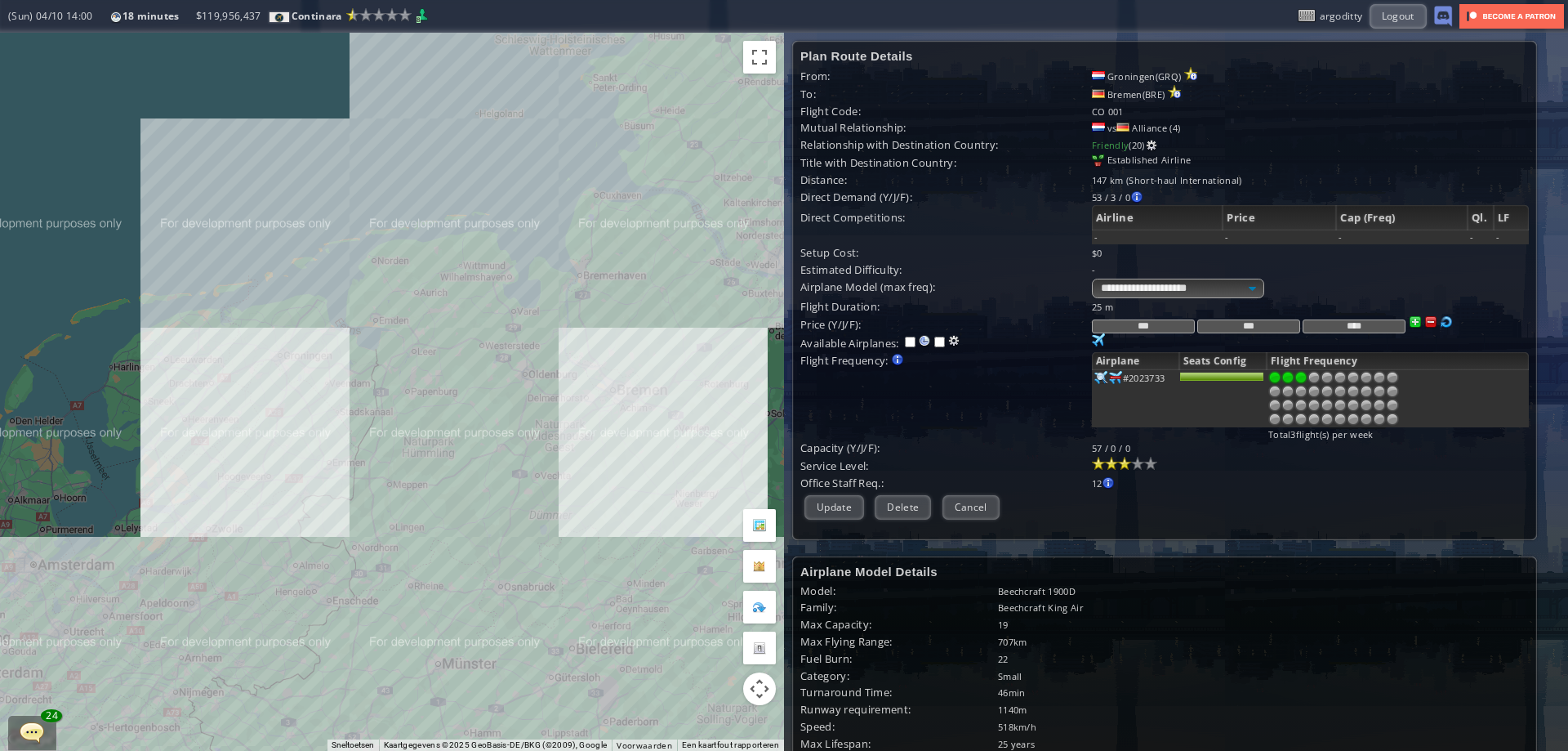 click at bounding box center (1125, 463) 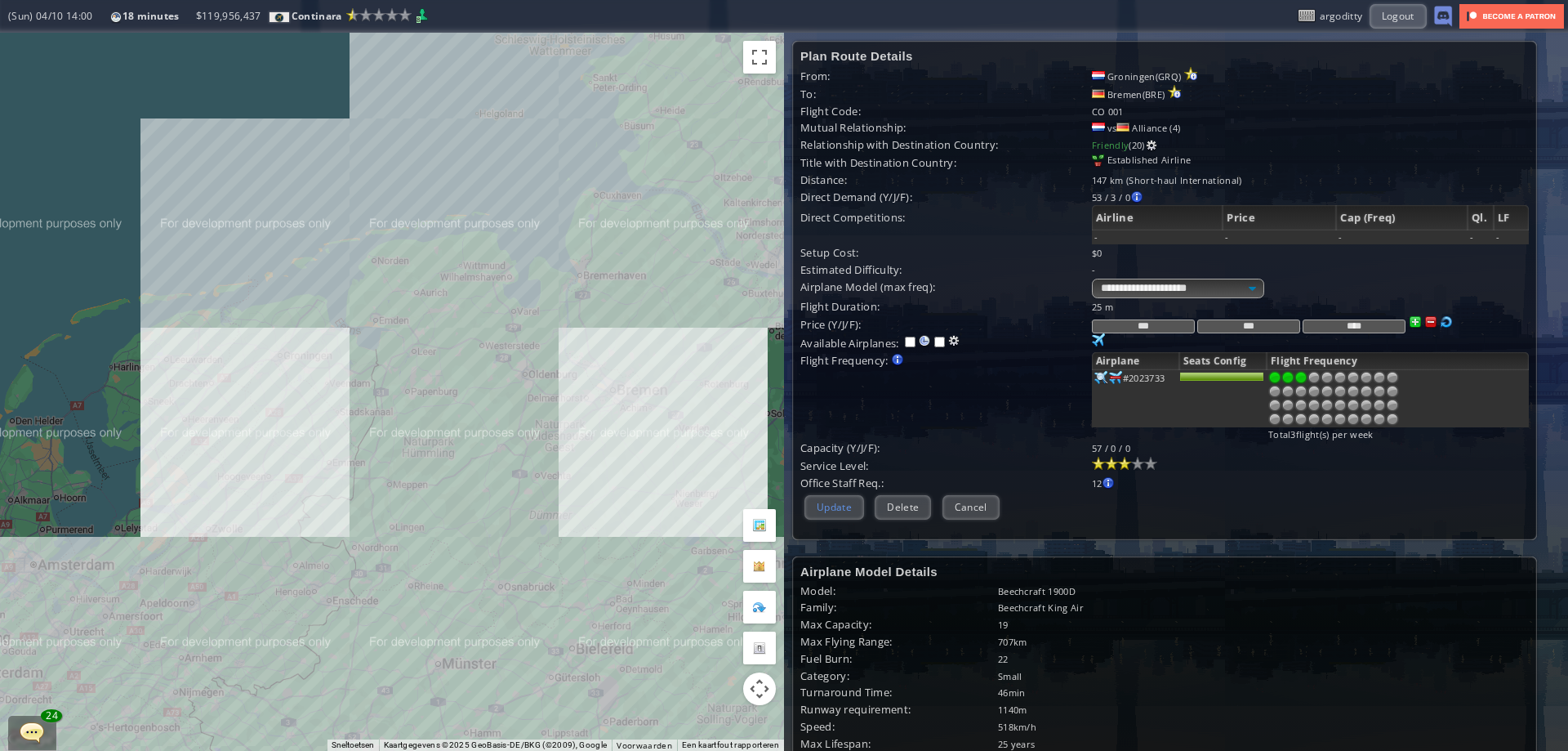 click on "Update" at bounding box center [834, 507] 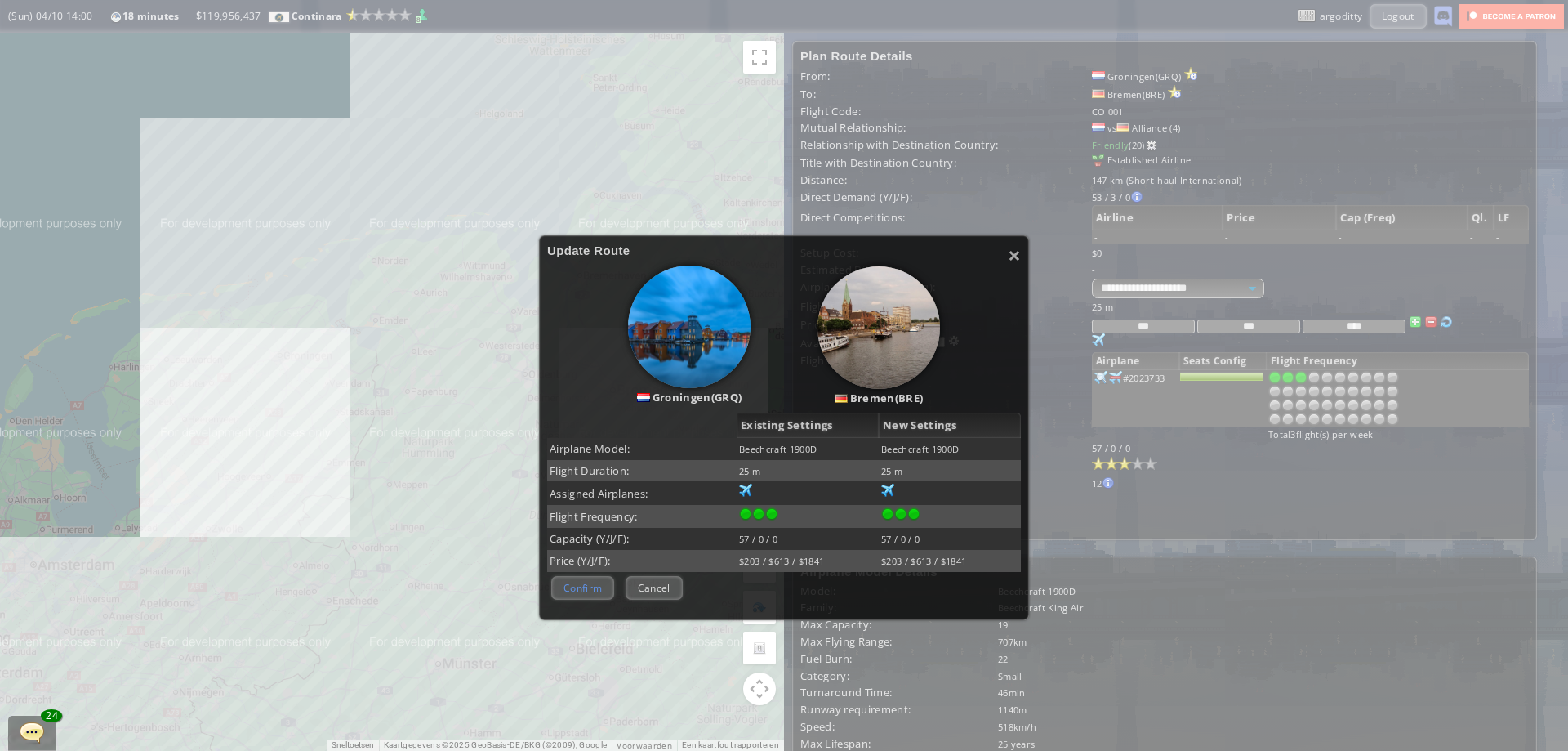 click on "Confirm" at bounding box center (582, 588) 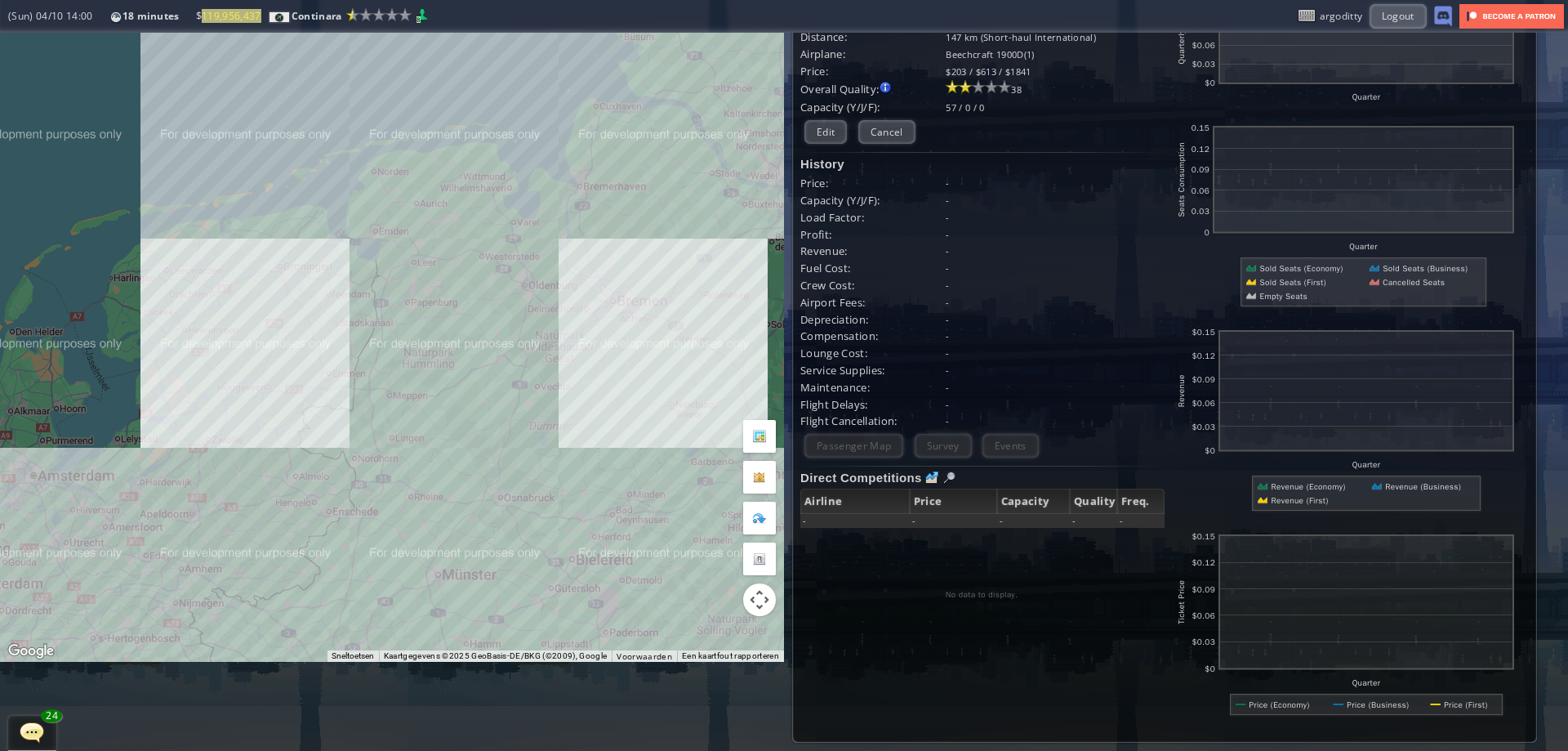 scroll, scrollTop: 0, scrollLeft: 0, axis: both 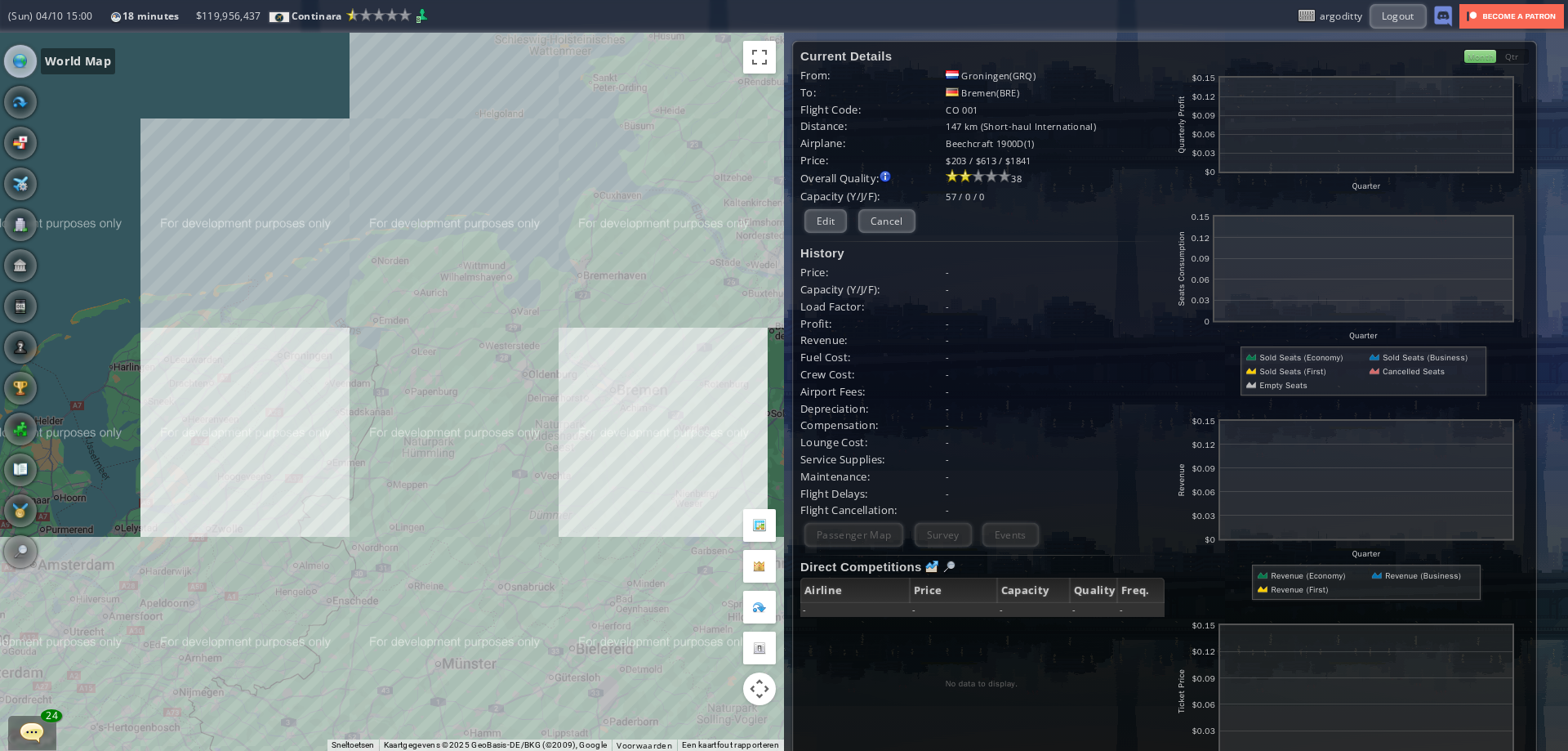 click at bounding box center (20, 61) 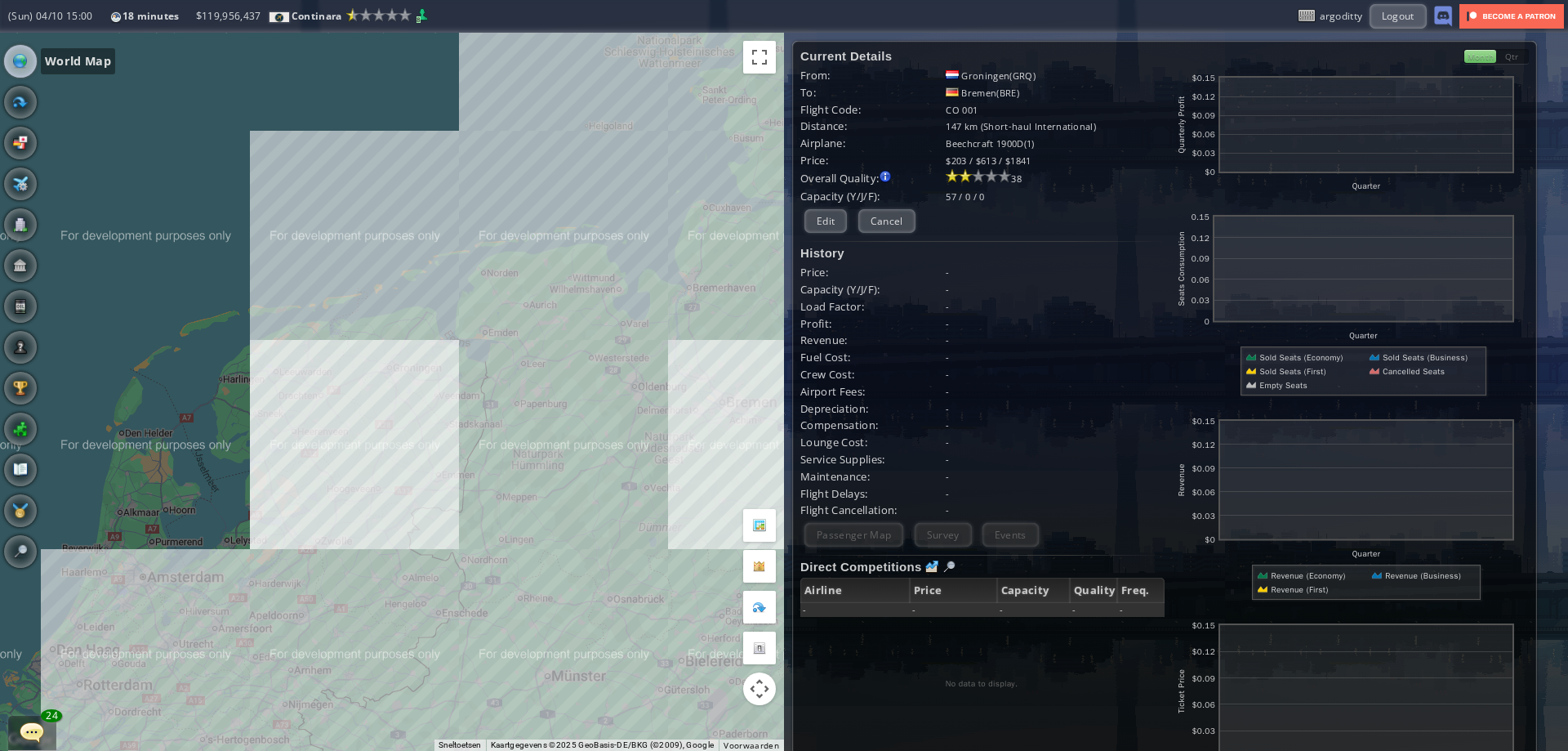 click at bounding box center [20, 61] 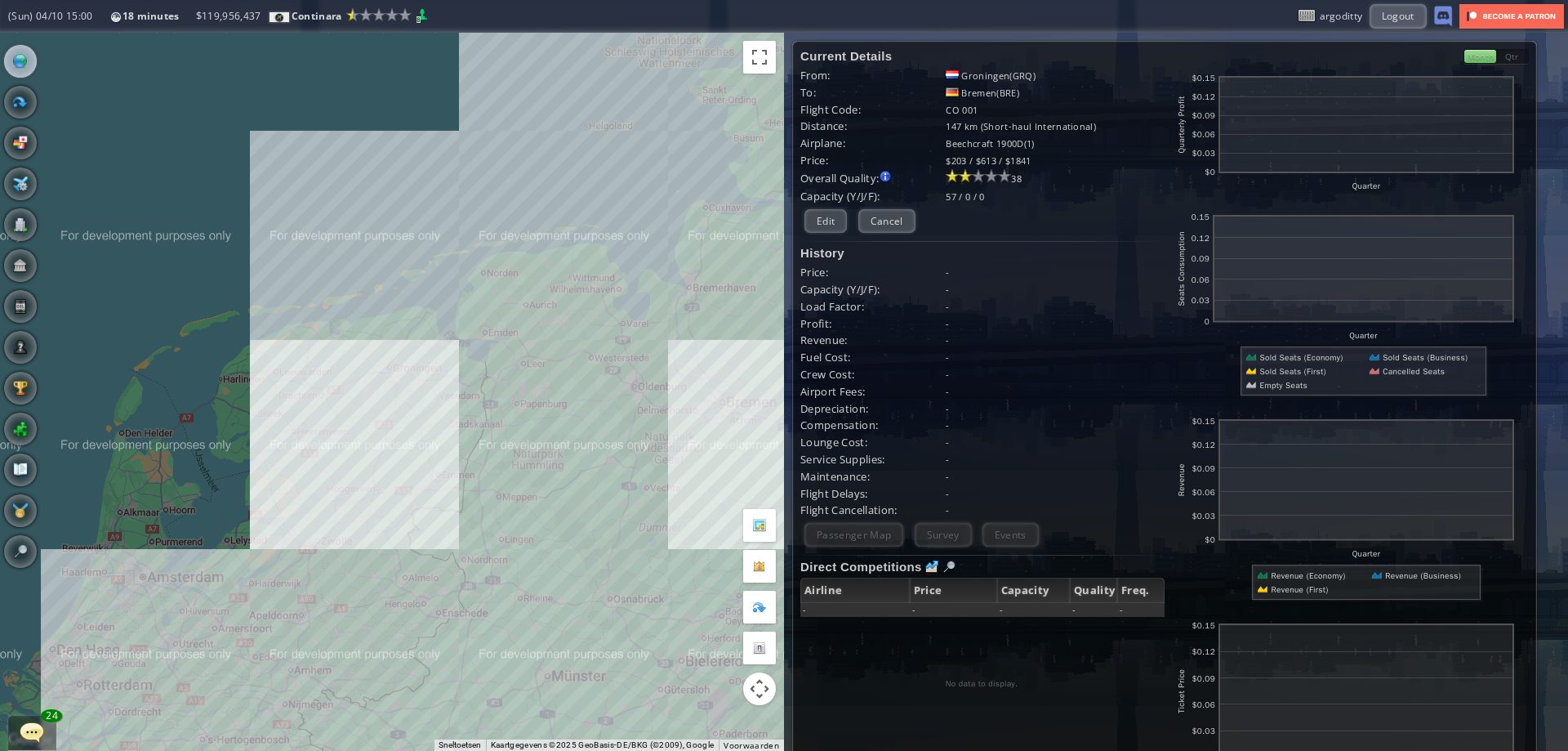 click on "Airplane" at bounding box center [20, 184] 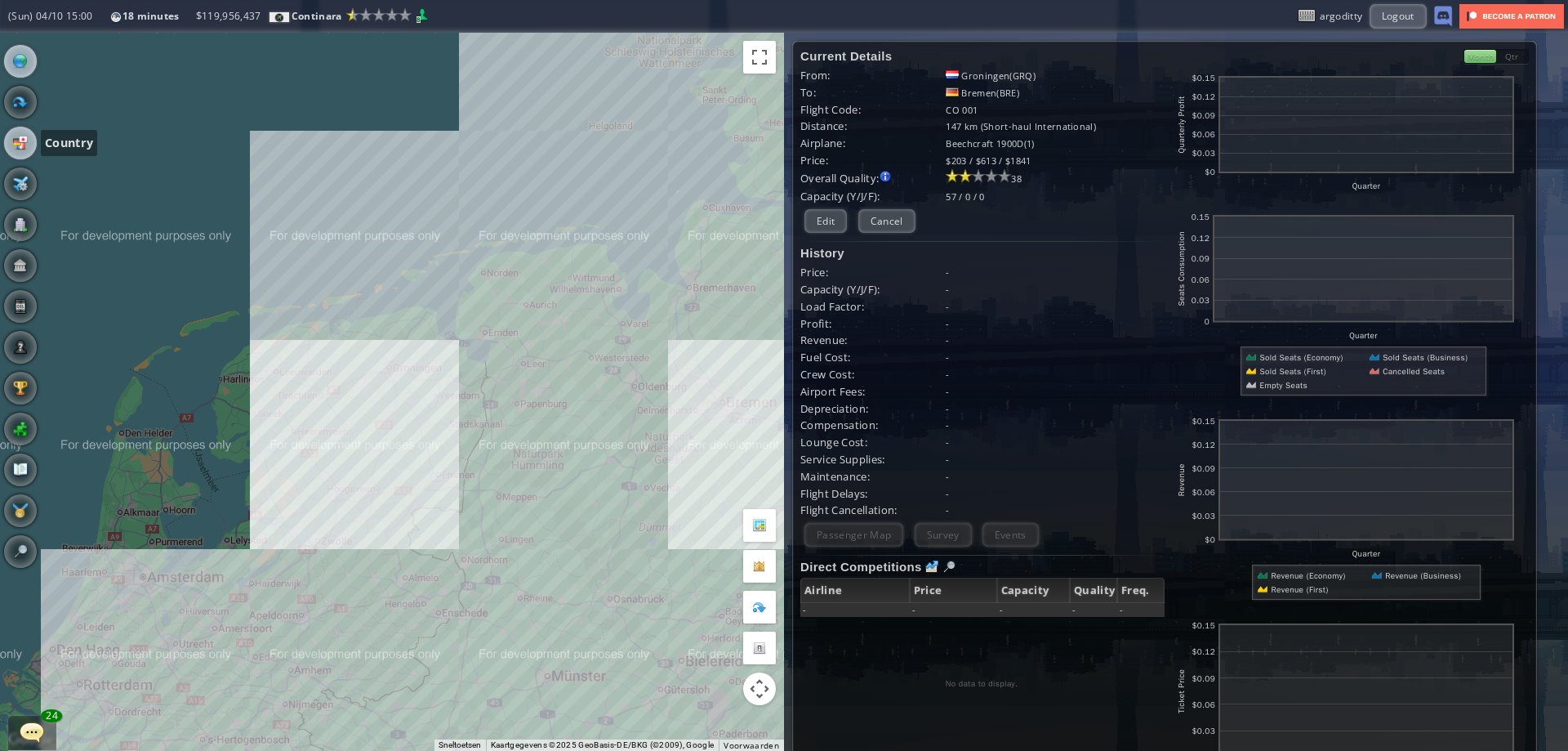 click at bounding box center (20, 143) 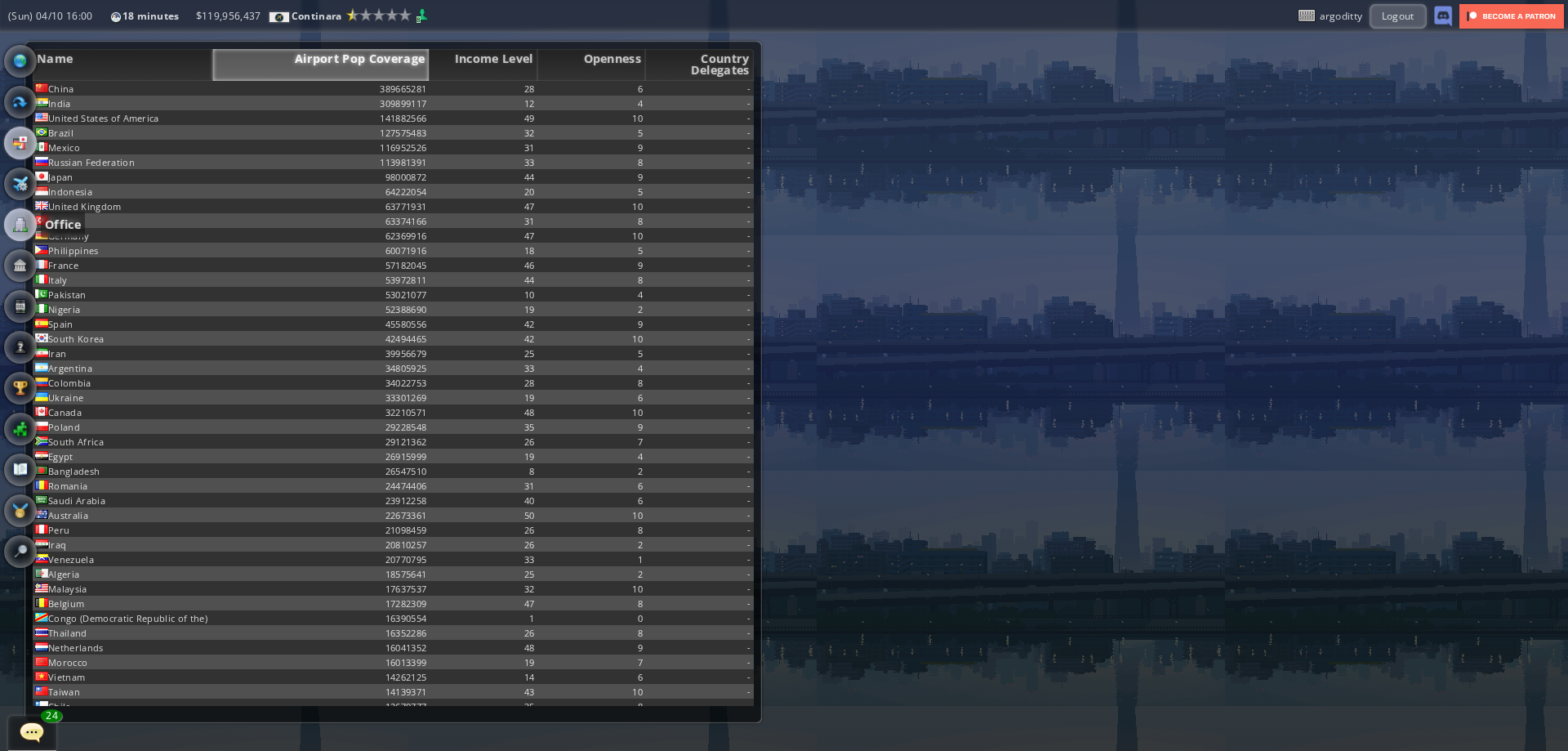 click at bounding box center (20, 225) 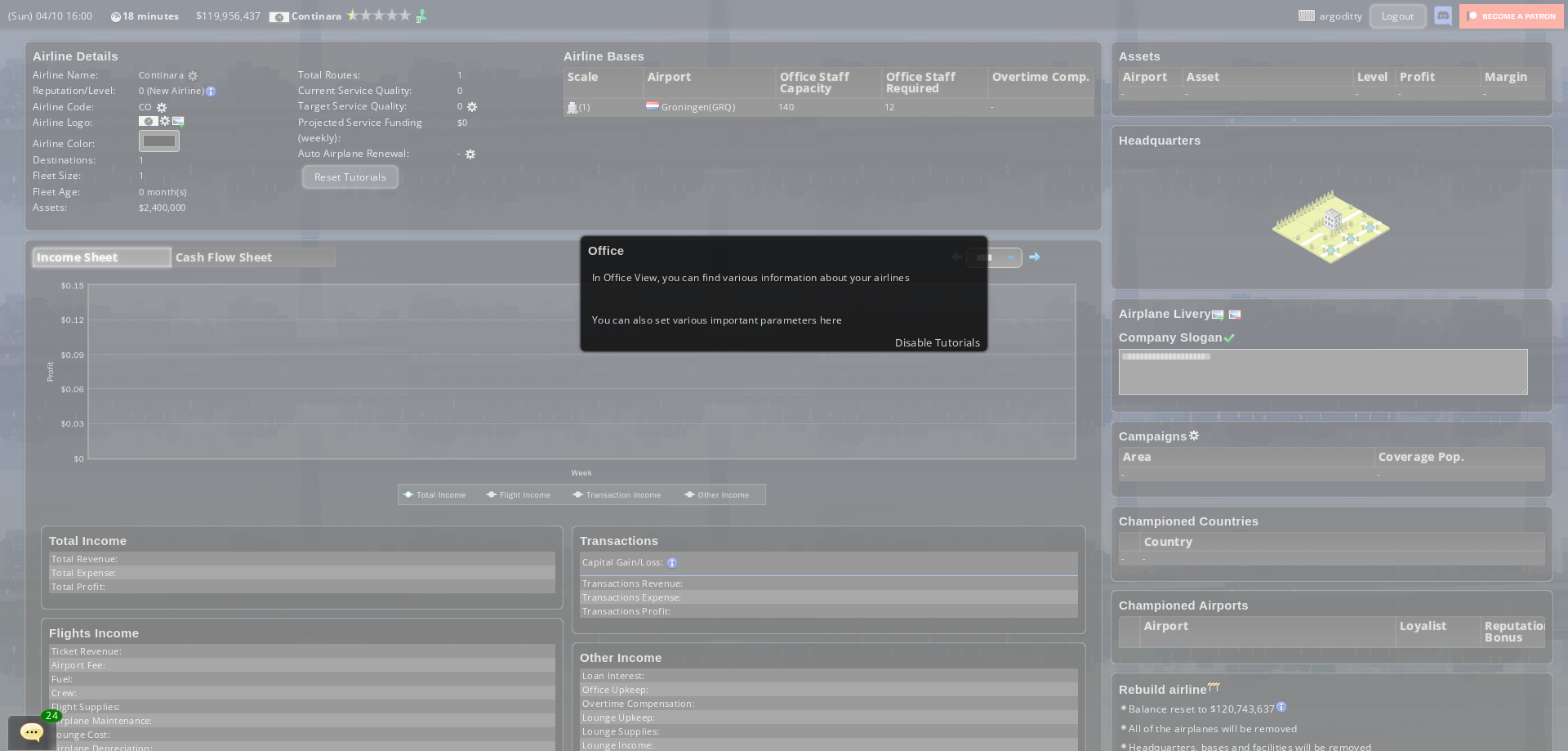 click on "In Office View, you can find various information about your airlines" at bounding box center (784, 277) 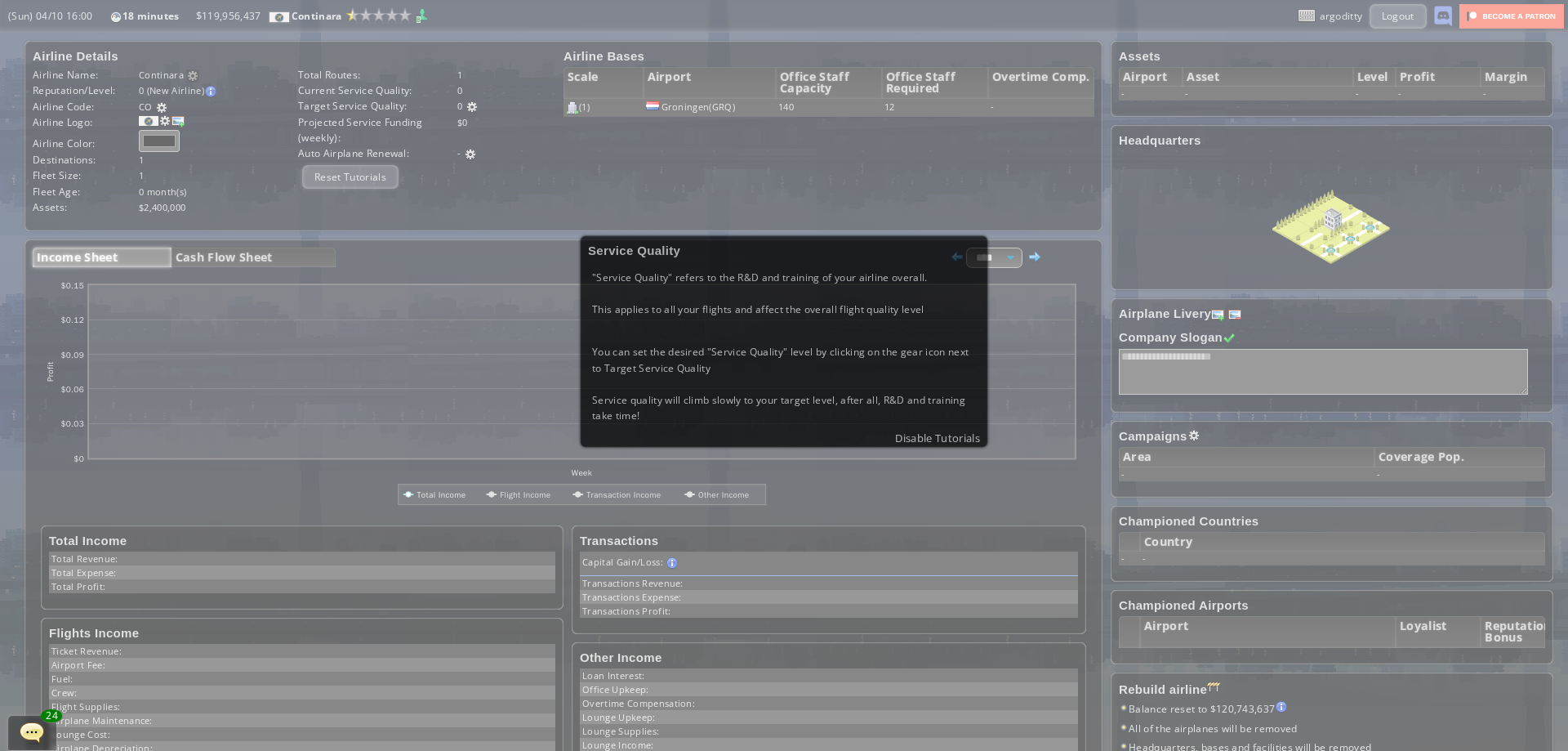 click on ""Service Quality" refers to the R&D and training of your airline overall." at bounding box center (784, 277) 